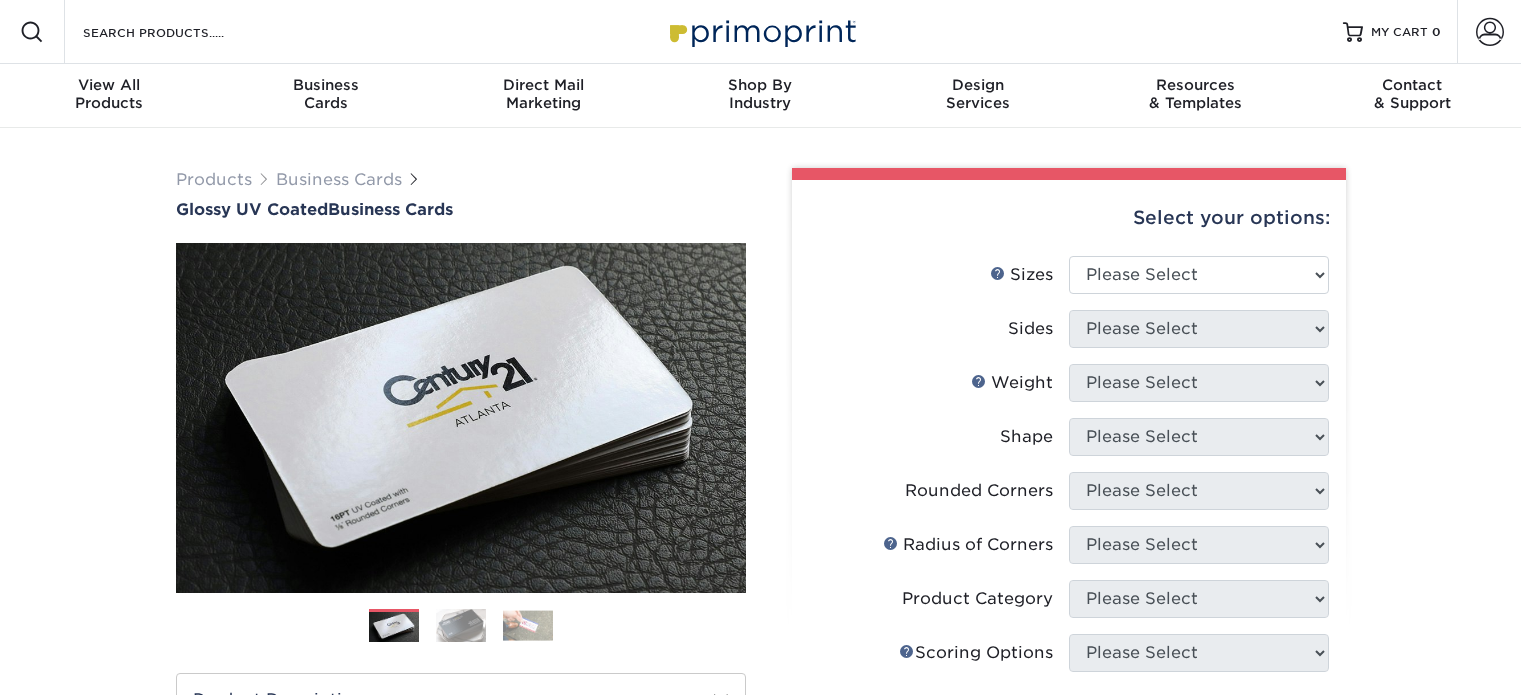 scroll, scrollTop: 0, scrollLeft: 0, axis: both 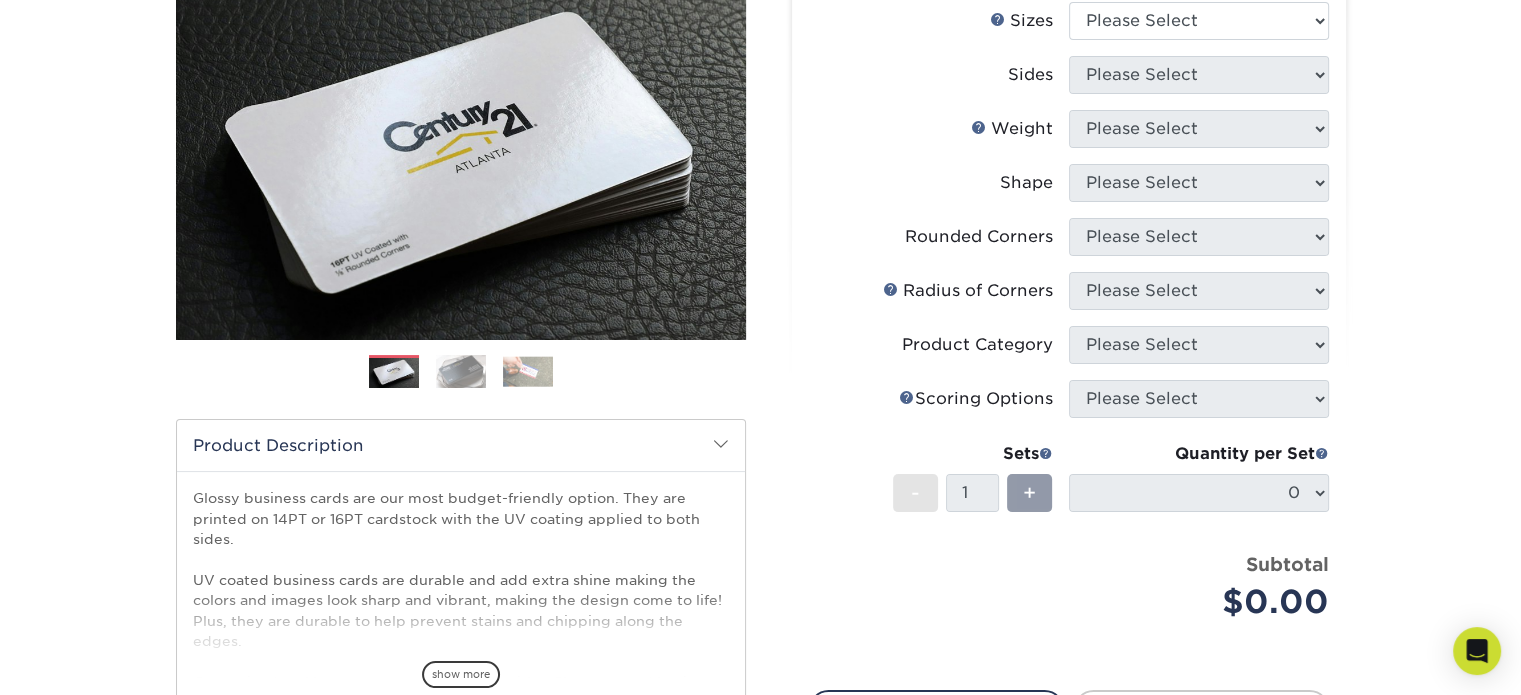 drag, startPoint x: 1535, startPoint y: 175, endPoint x: 1535, endPoint y: 266, distance: 91 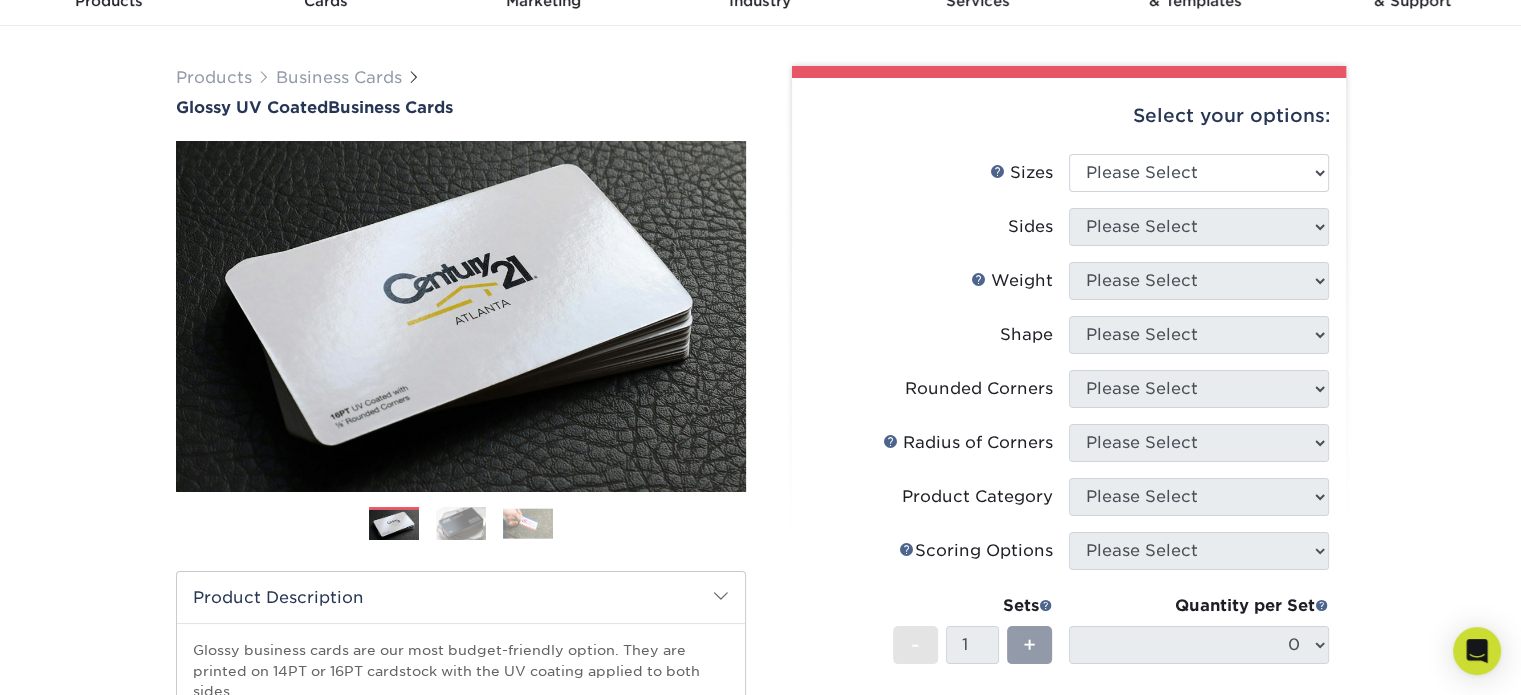 scroll, scrollTop: 82, scrollLeft: 0, axis: vertical 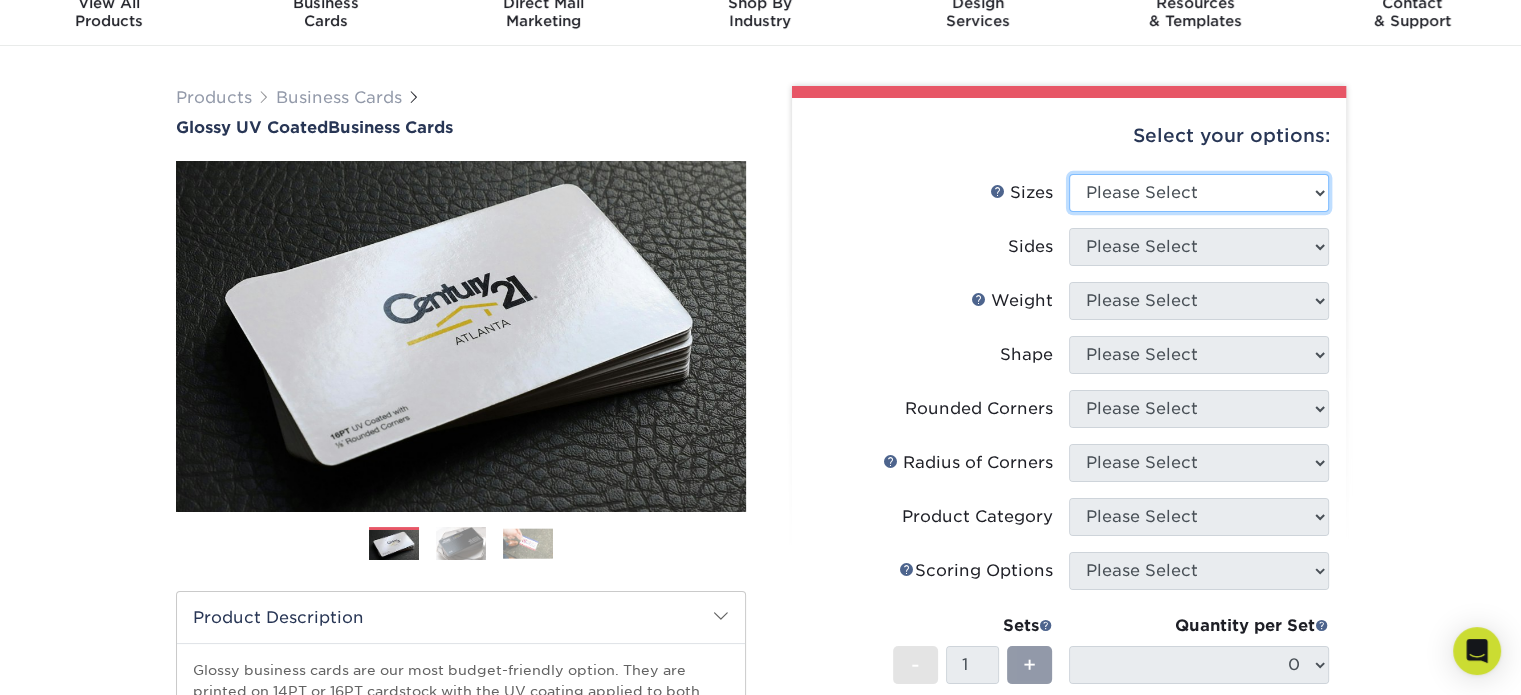 click on "Please Select
1.5" x 3.5"  - Mini
1.75" x 3.5" - Mini
2" x 2" - Square
2" x 3" - Mini
2" x 3.5" - Standard
2" x 7" - Foldover Card
2.125" x 3.375" - European
2.5" x 2.5" - Square 3.5" x 4" - Foldover Card" at bounding box center [1199, 193] 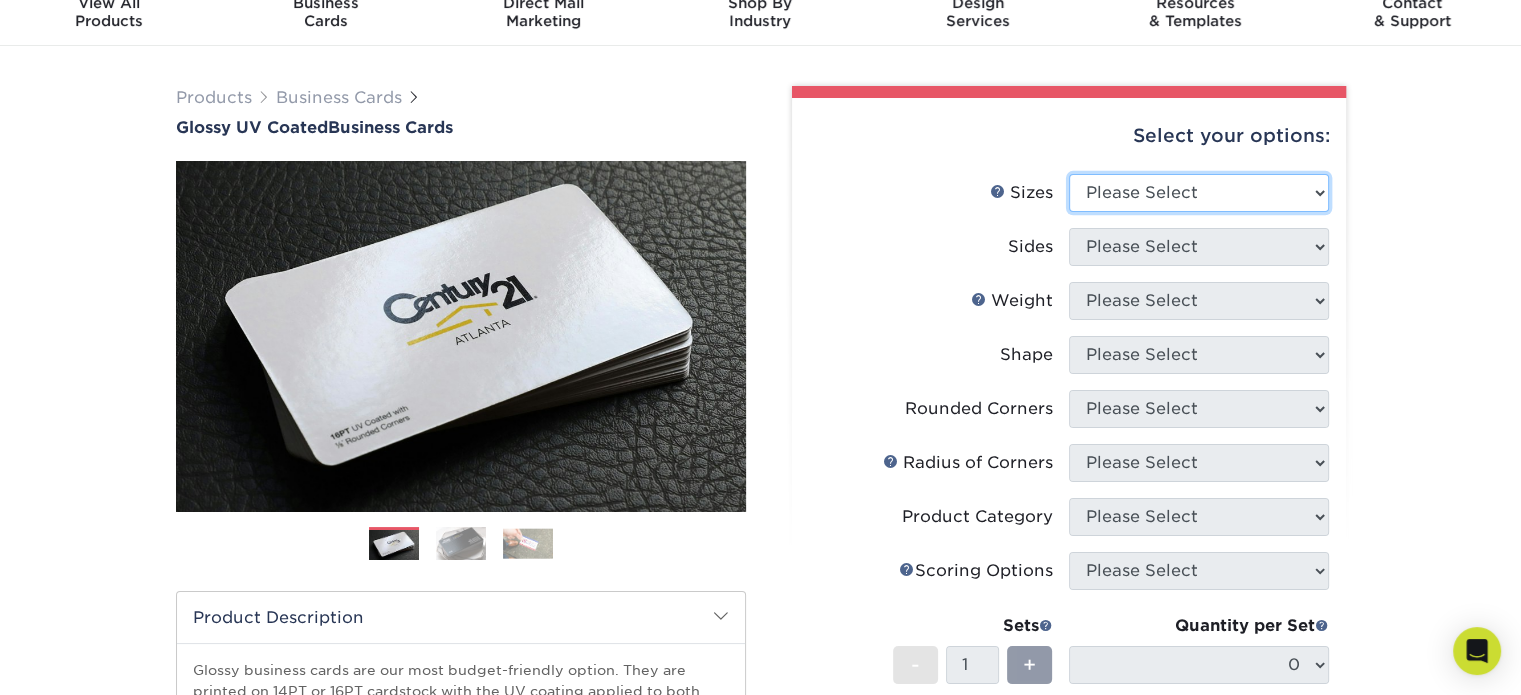 select on "2.00x3.50" 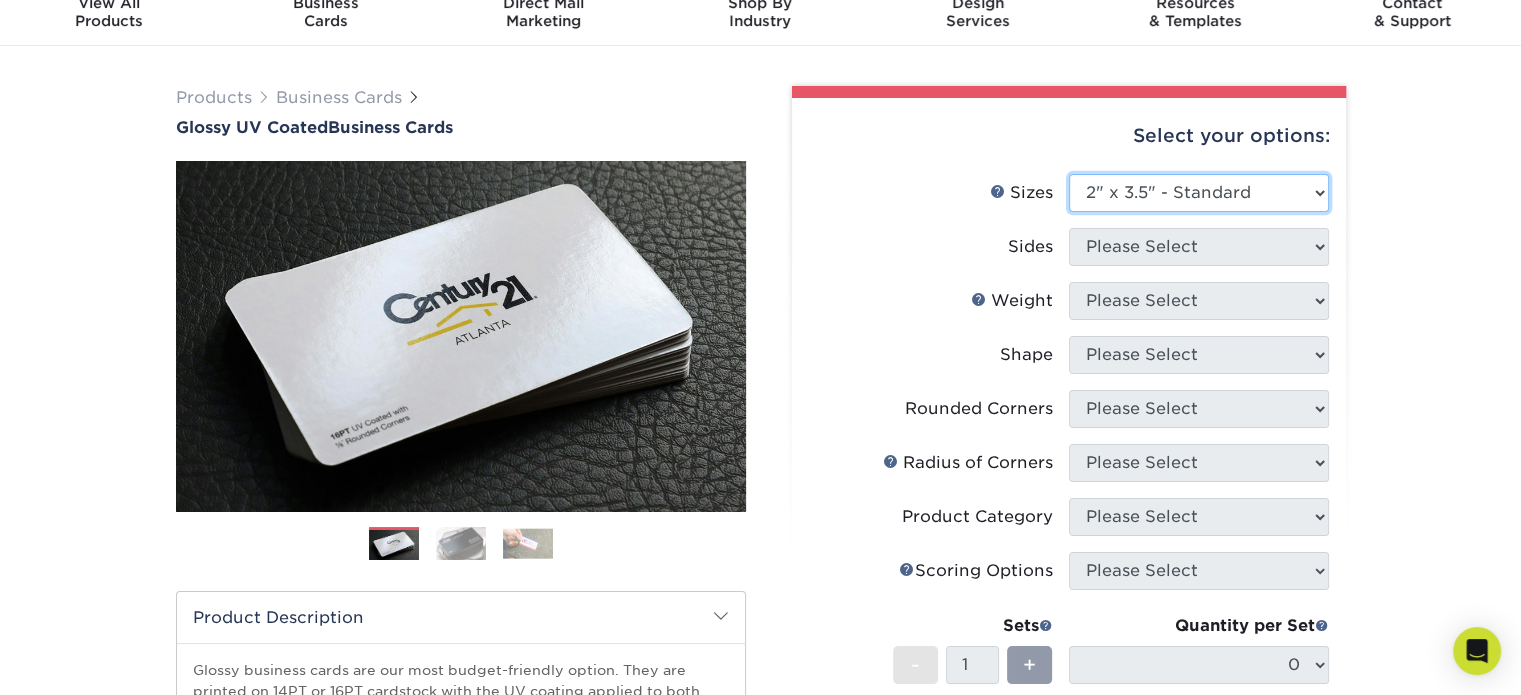 click on "Please Select
1.5" x 3.5"  - Mini
1.75" x 3.5" - Mini
2" x 2" - Square
2" x 3" - Mini
2" x 3.5" - Standard
2" x 7" - Foldover Card
2.125" x 3.375" - European
2.5" x 2.5" - Square 3.5" x 4" - Foldover Card" at bounding box center [1199, 193] 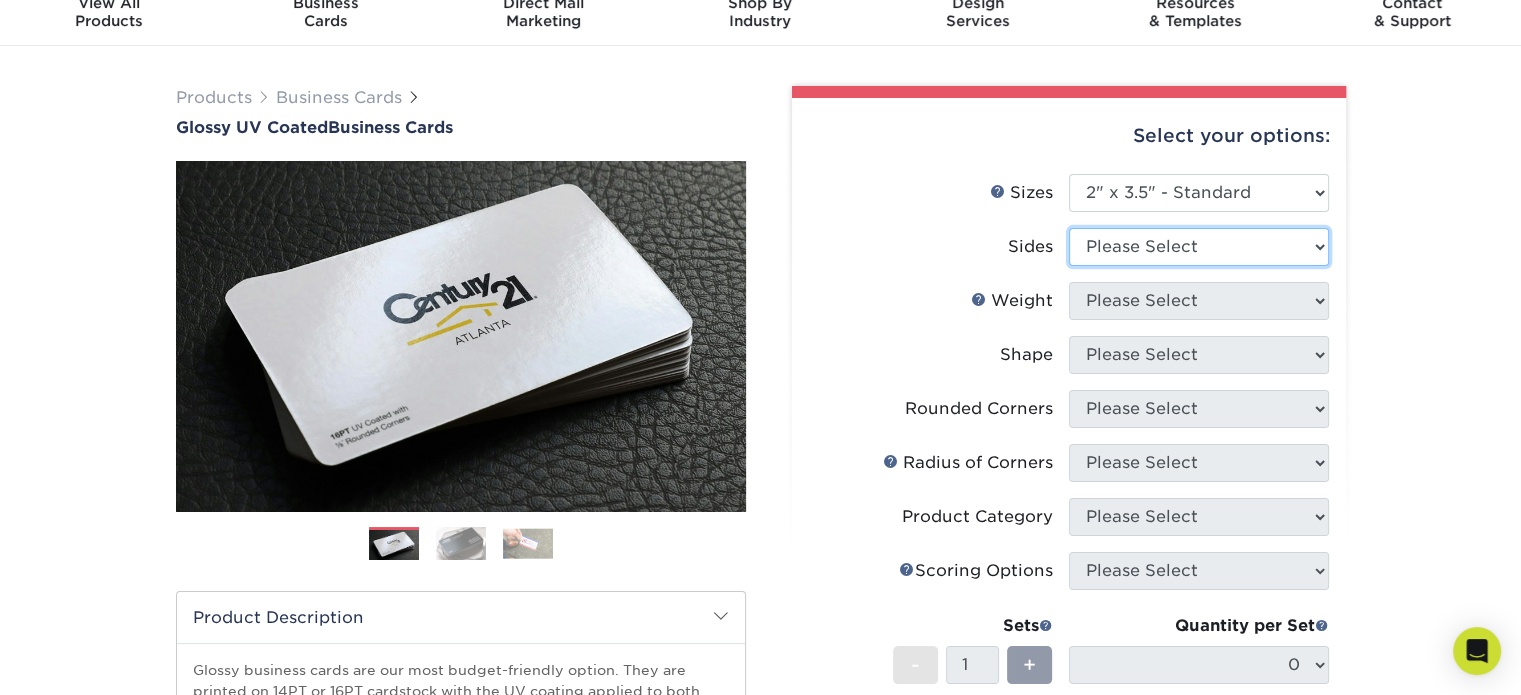 click on "Please Select Print Both Sides Print Front Only" at bounding box center (1199, 247) 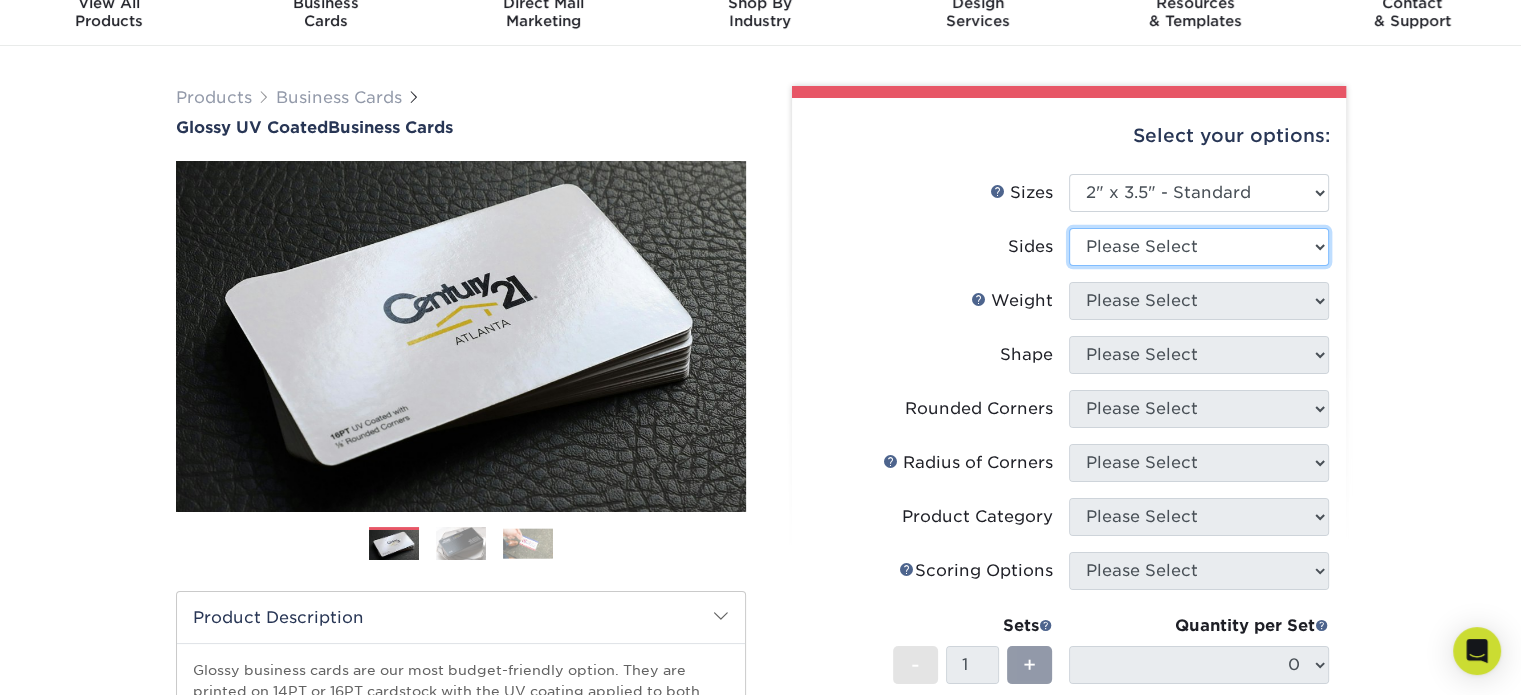 select on "13abbda7-1d64-4f25-8bb2-c179b224825d" 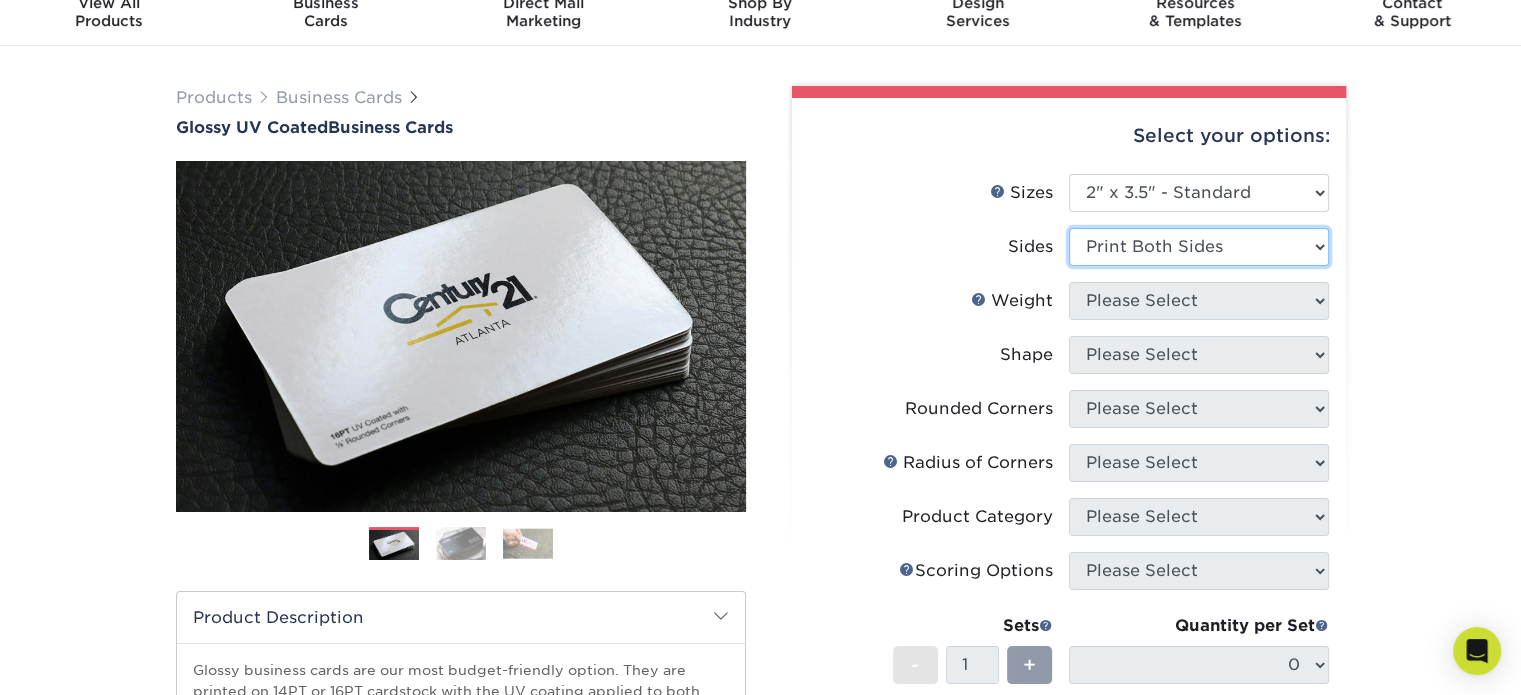 click on "Please Select Print Both Sides Print Front Only" at bounding box center (1199, 247) 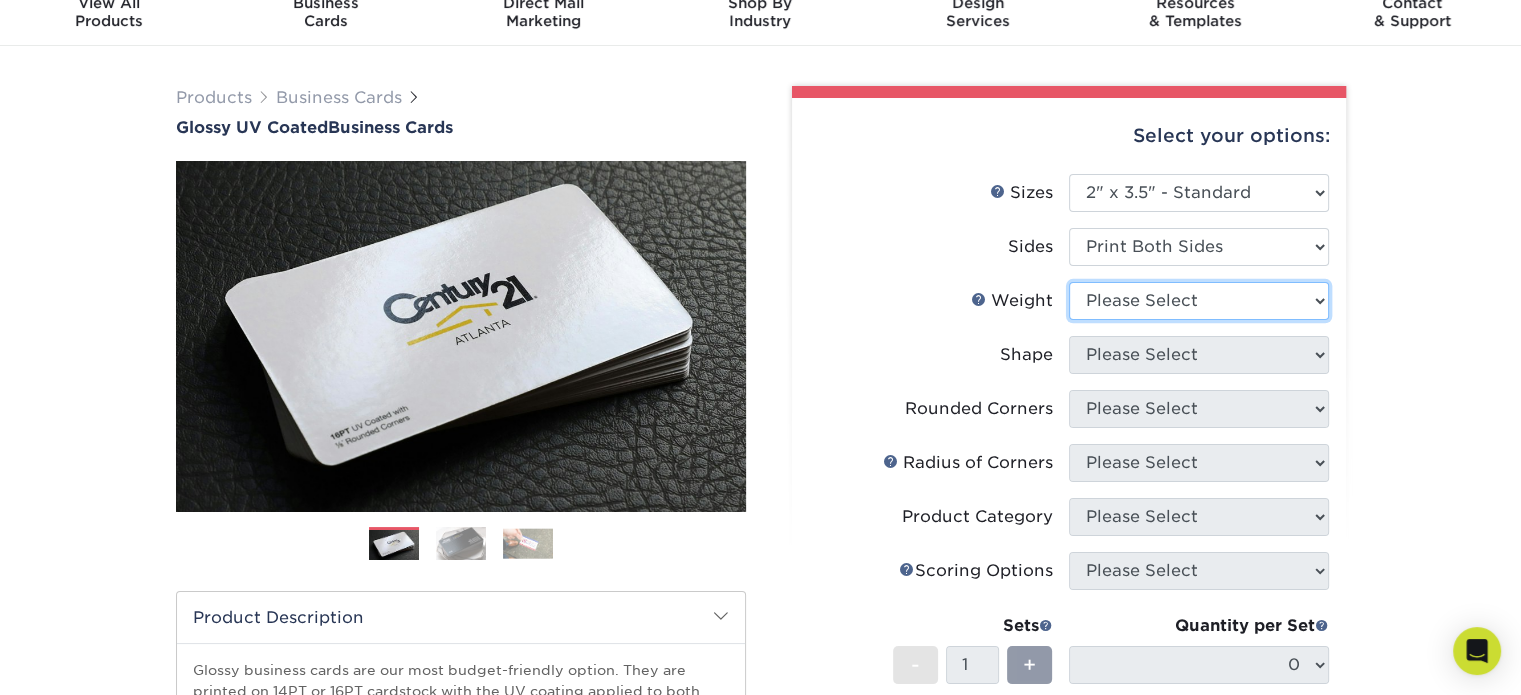 click on "Please Select 16PT 14PT" at bounding box center [1199, 301] 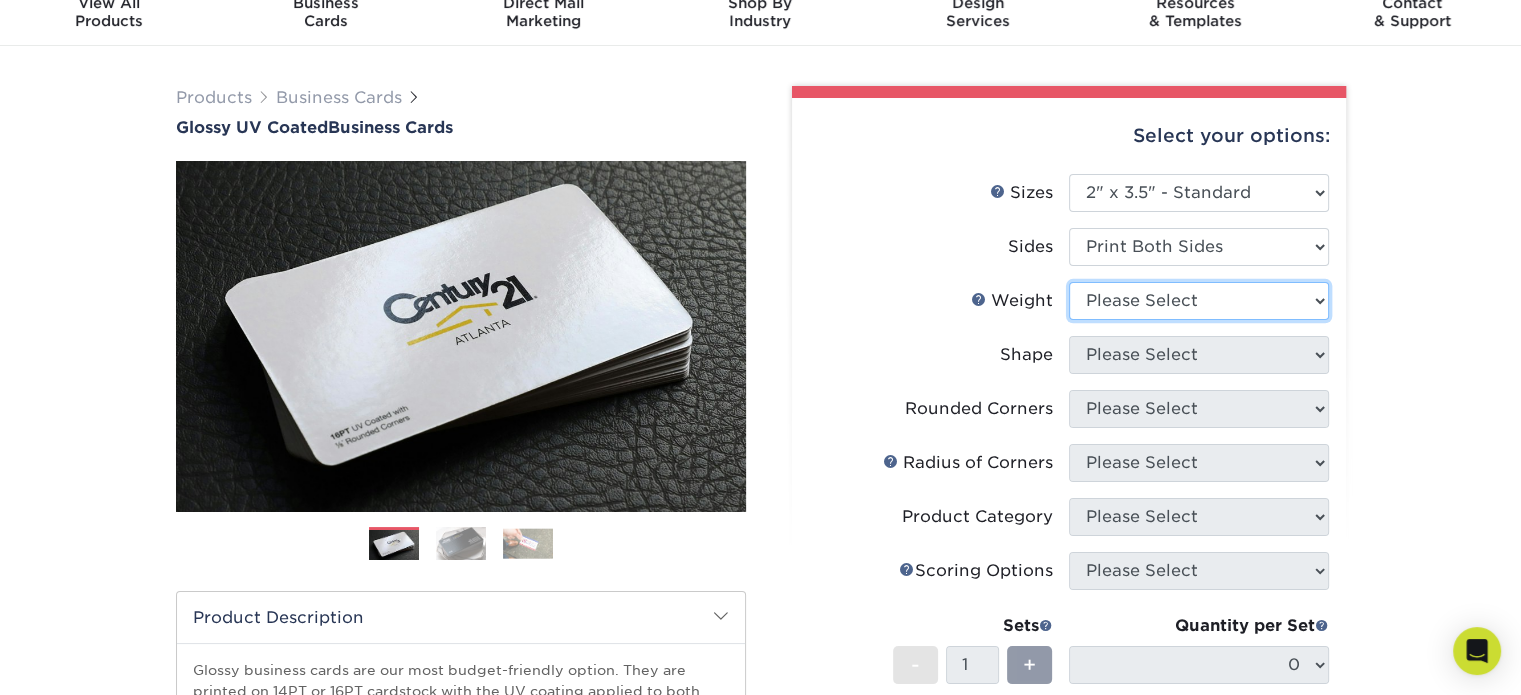 select on "14PT" 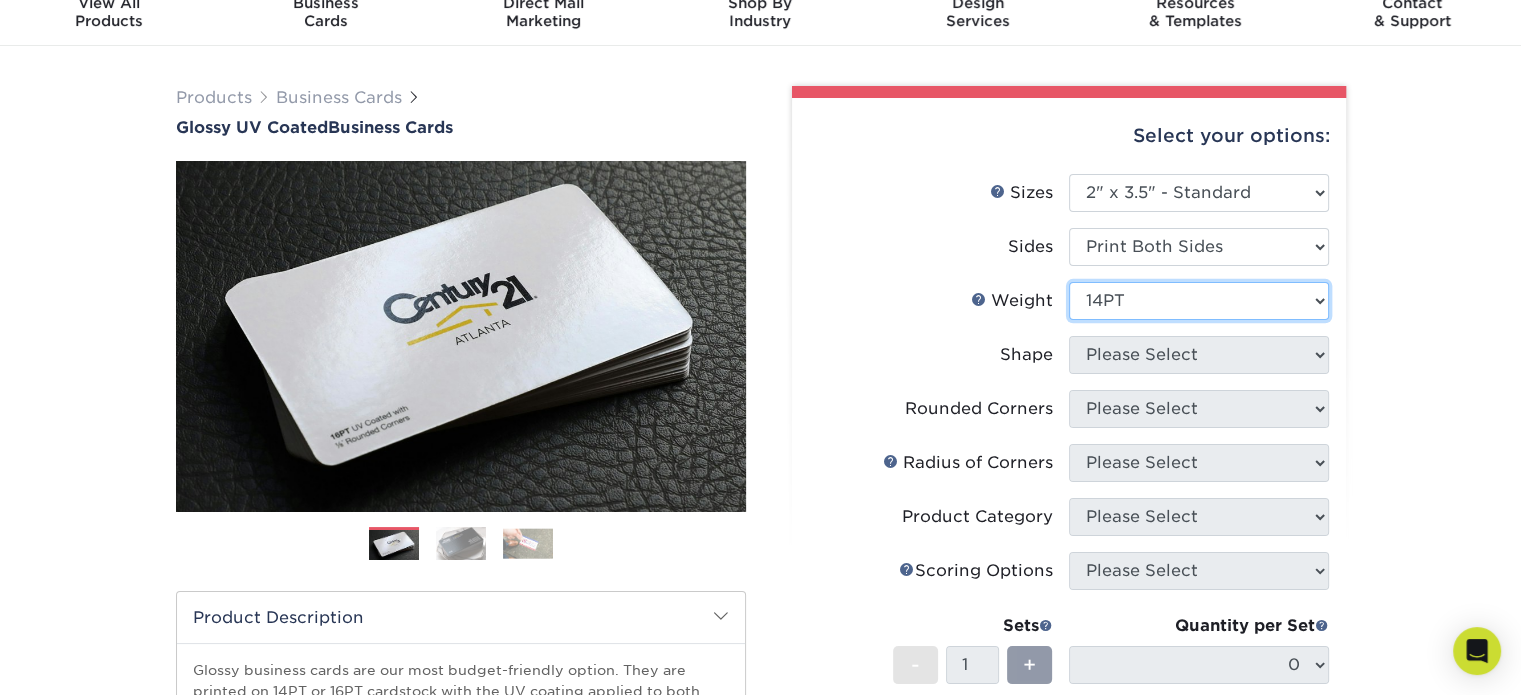 click on "Please Select 16PT 14PT" at bounding box center (1199, 301) 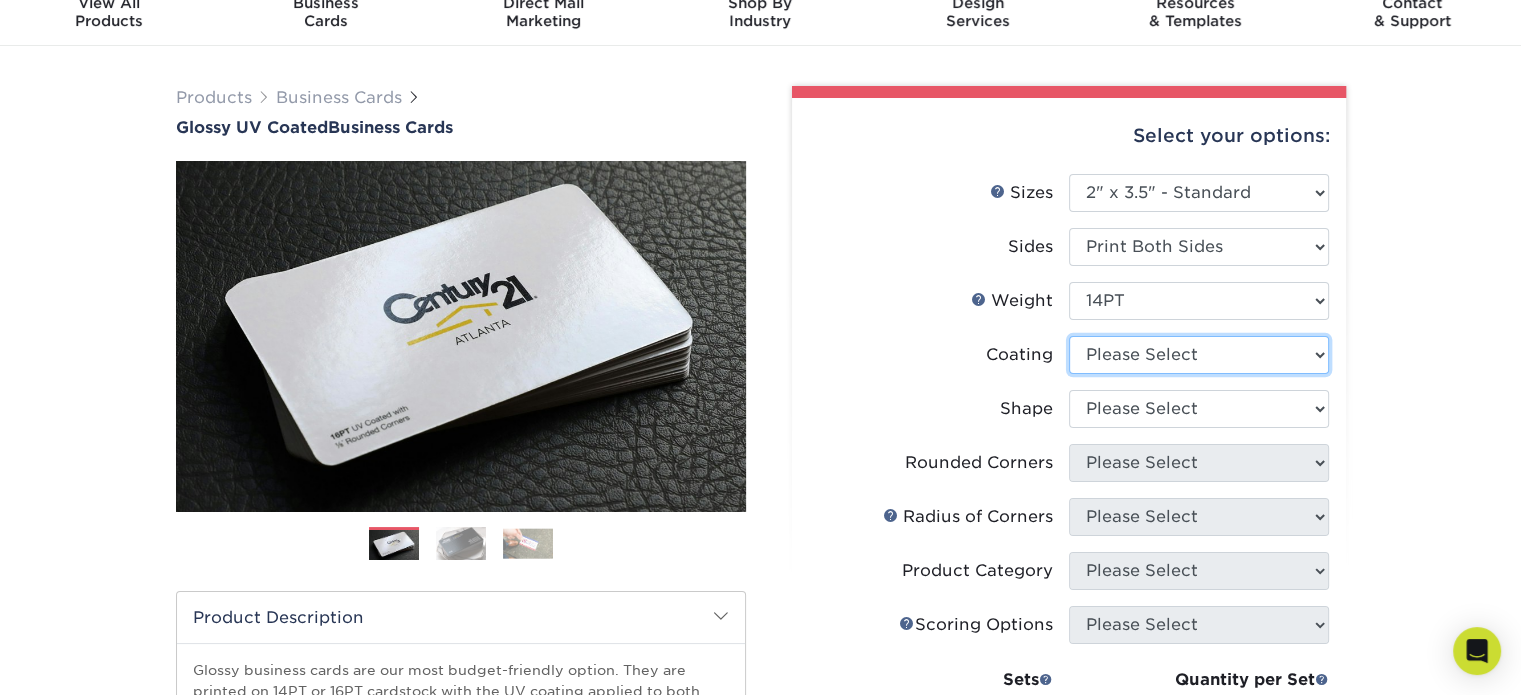 click at bounding box center (1199, 355) 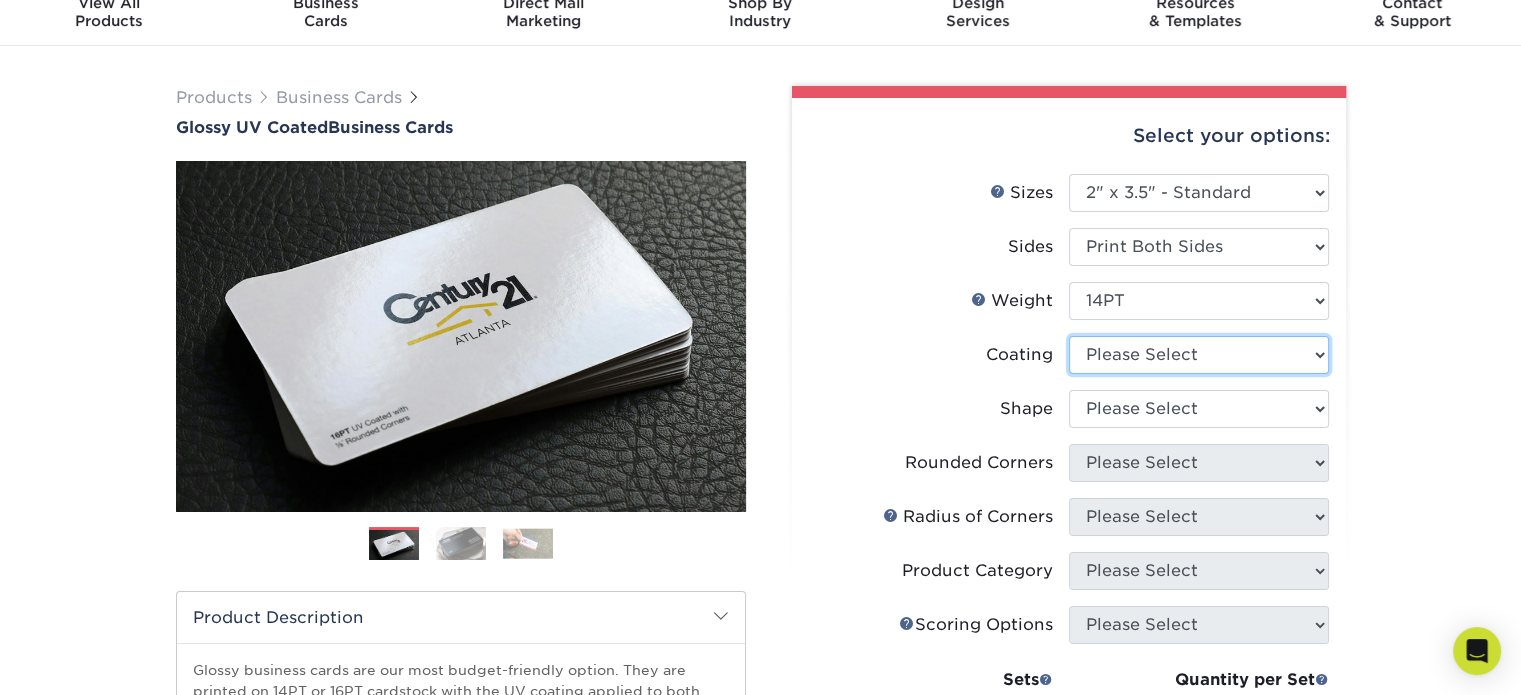 select on "ae367451-b2b8-45df-a344-0f05b6a12993" 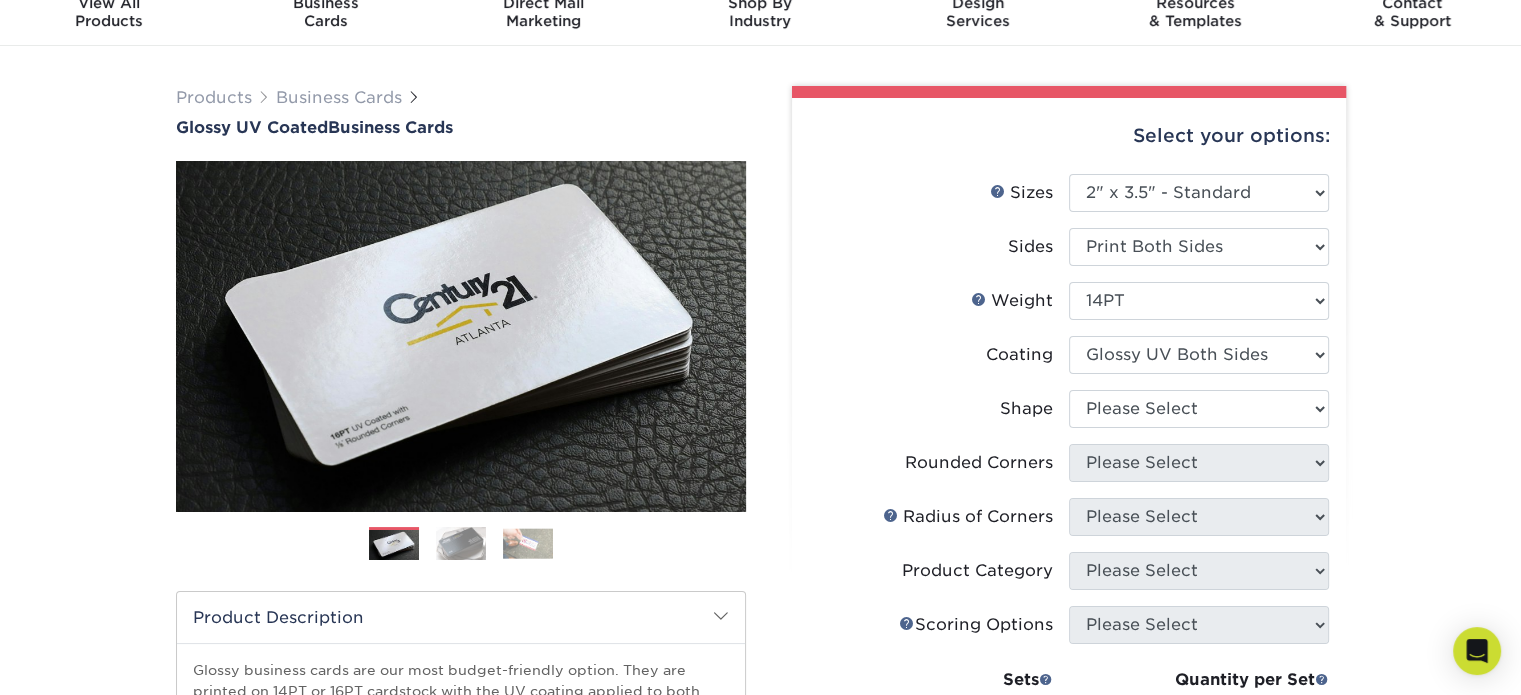 click at bounding box center [1199, 355] 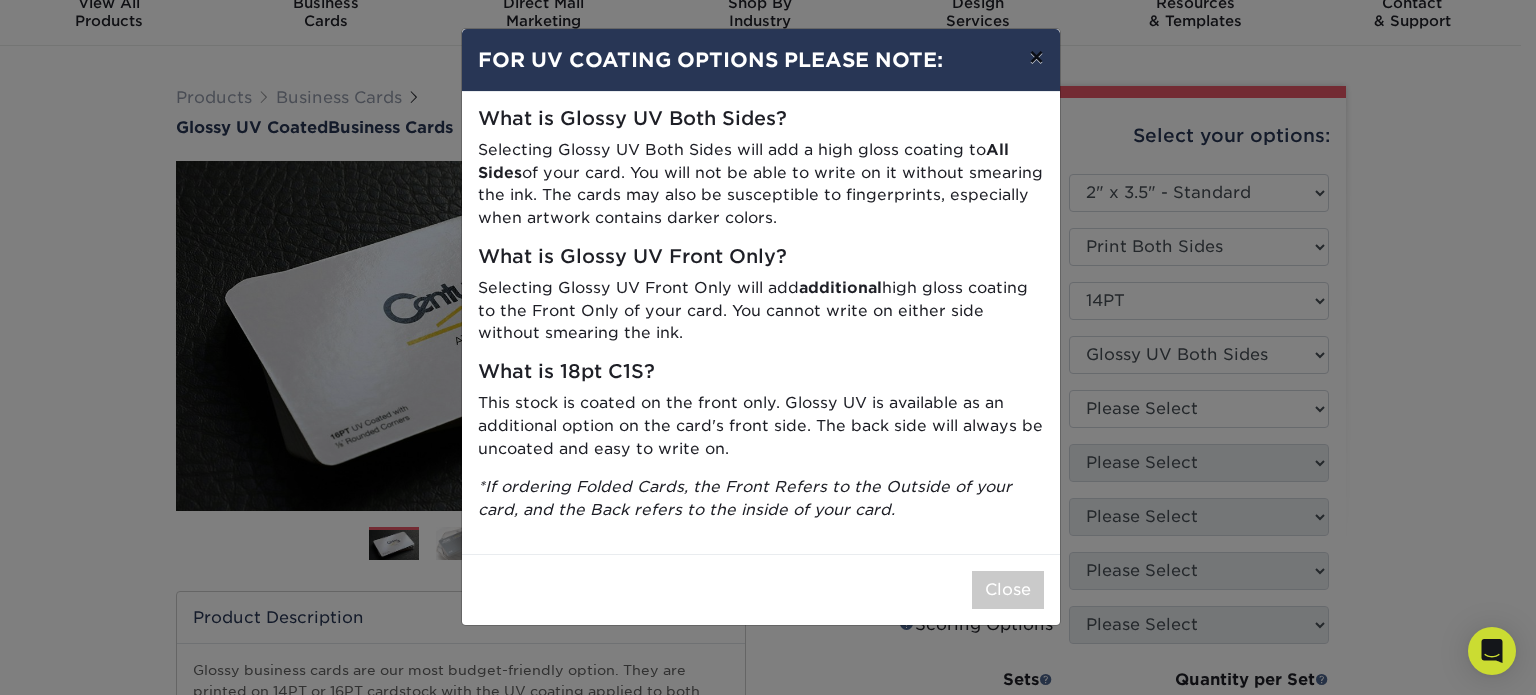 click on "×" at bounding box center (1036, 57) 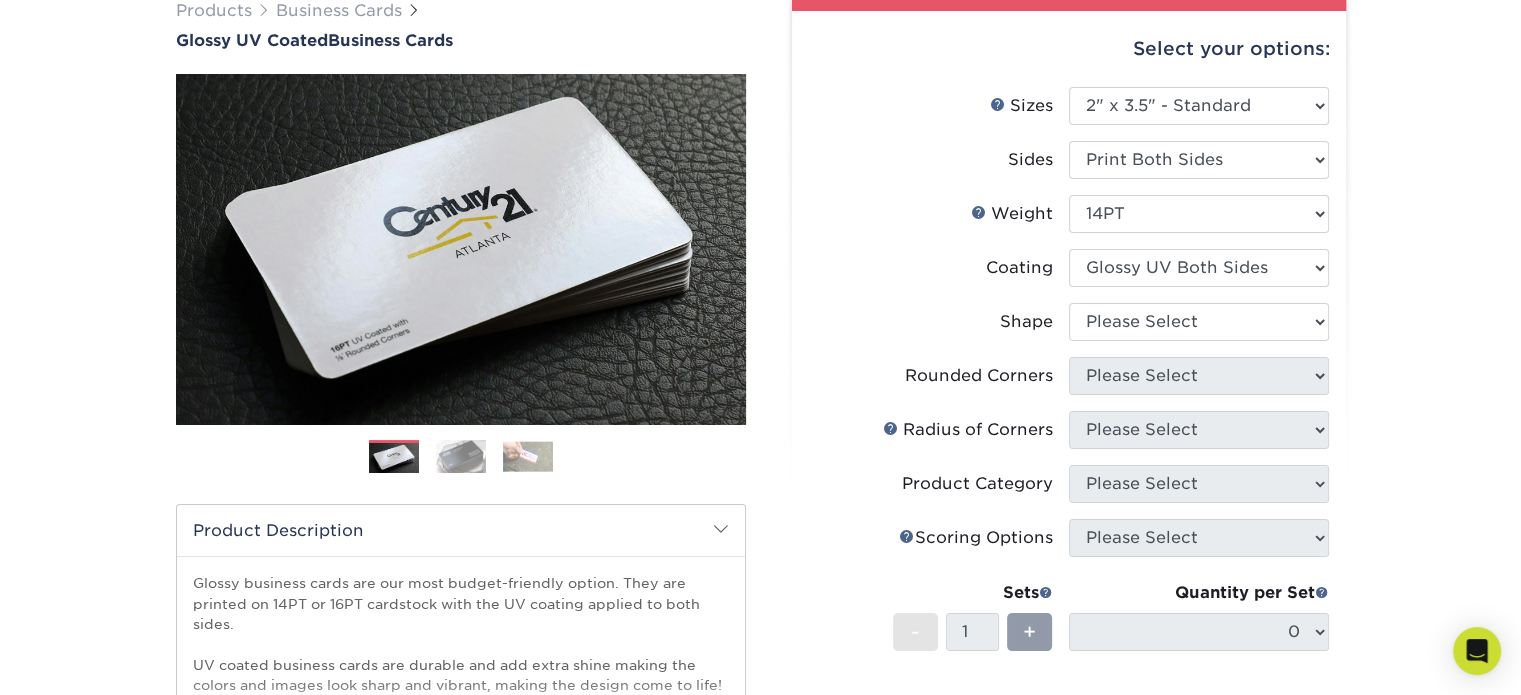 scroll, scrollTop: 170, scrollLeft: 0, axis: vertical 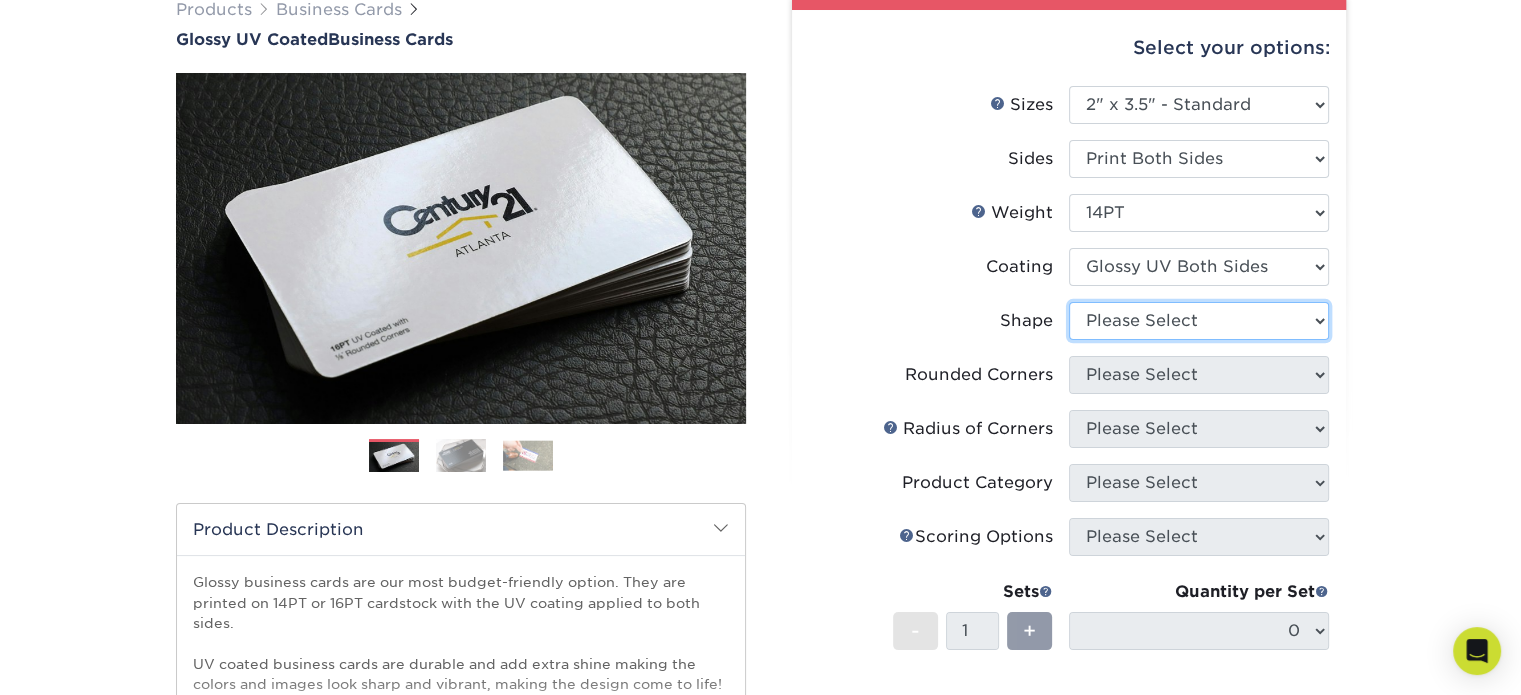 click on "Please Select Standard" at bounding box center [1199, 321] 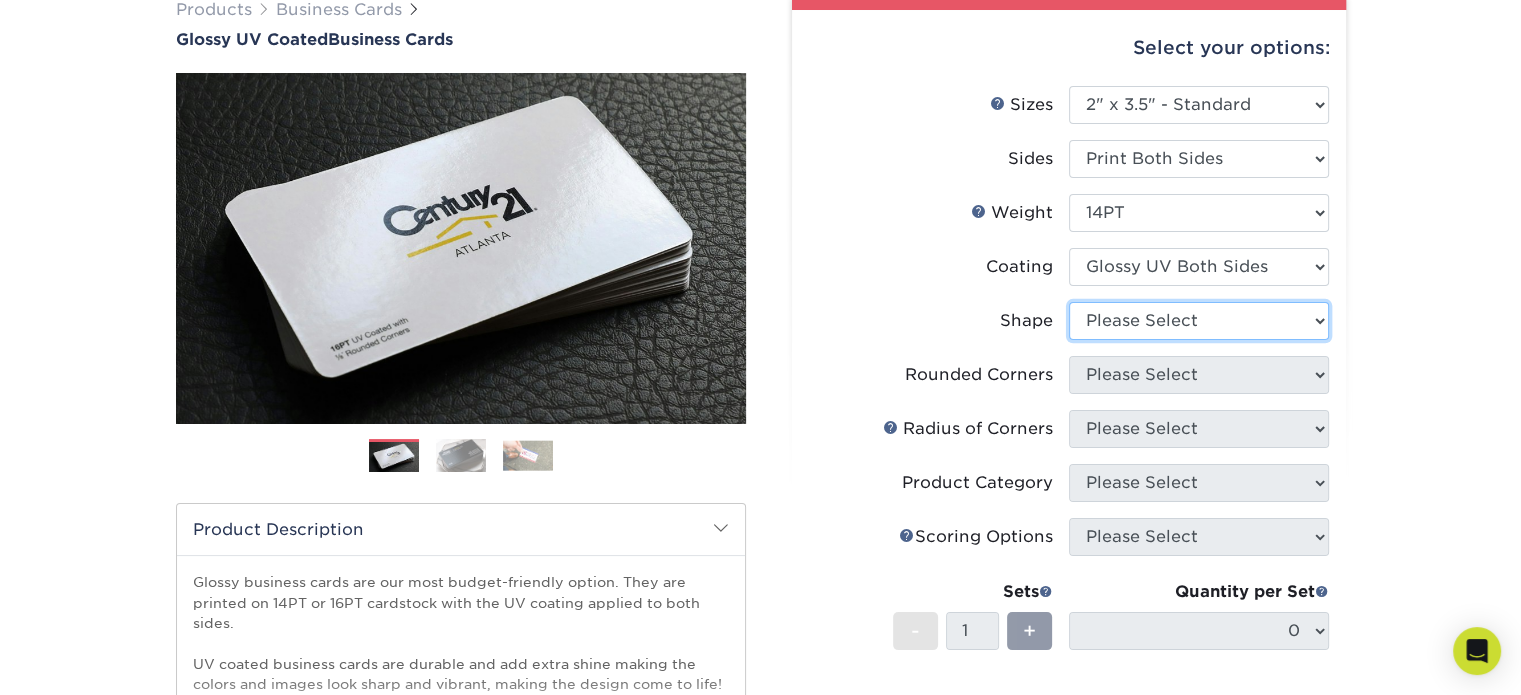 select on "standard" 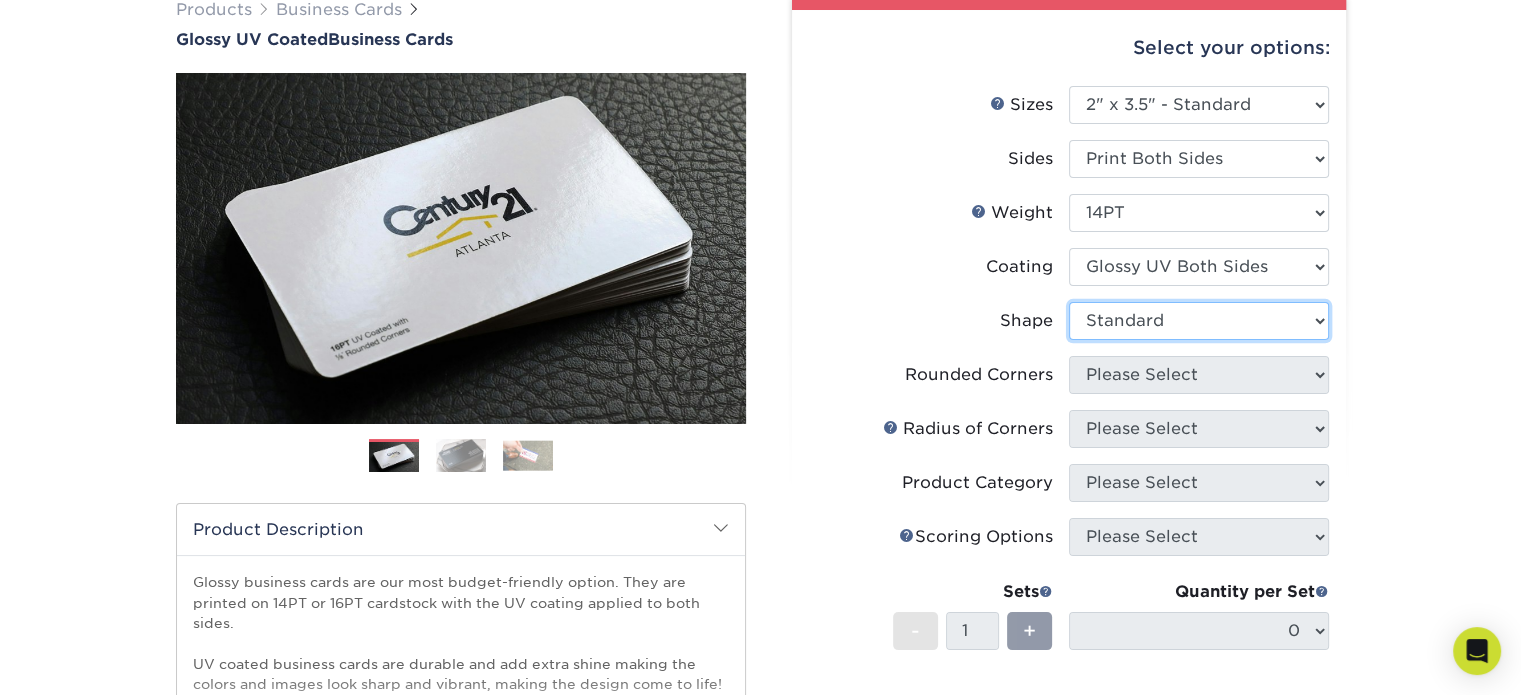 click on "Please Select Standard" at bounding box center [1199, 321] 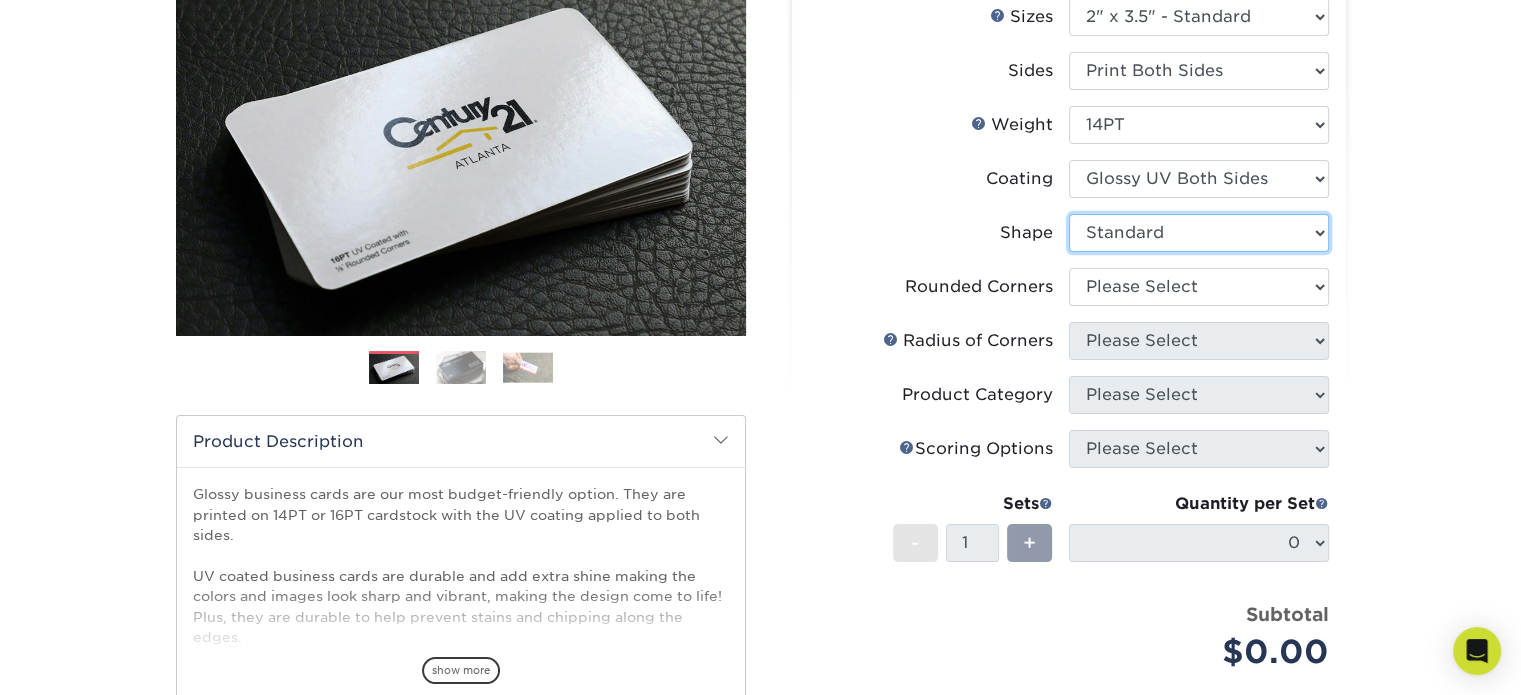 scroll, scrollTop: 283, scrollLeft: 0, axis: vertical 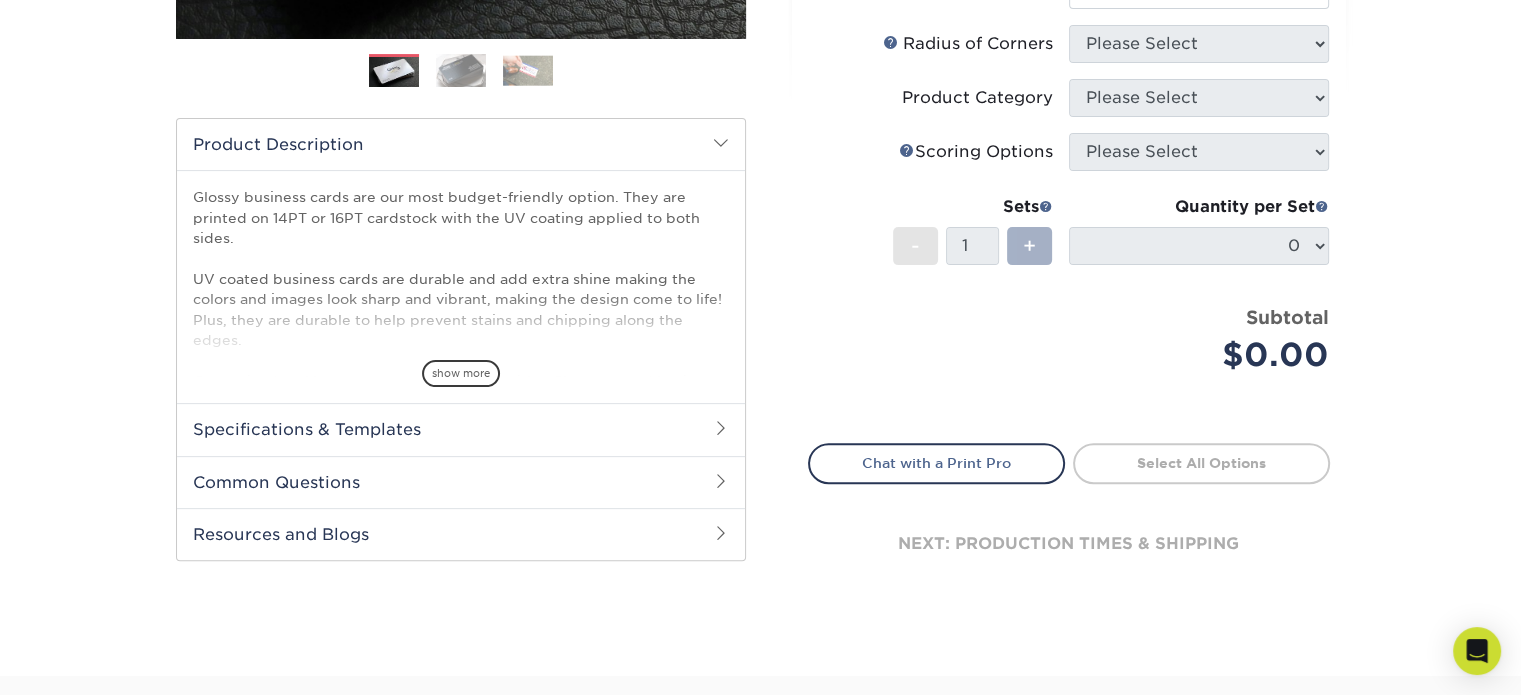 click on "+" at bounding box center (1029, 246) 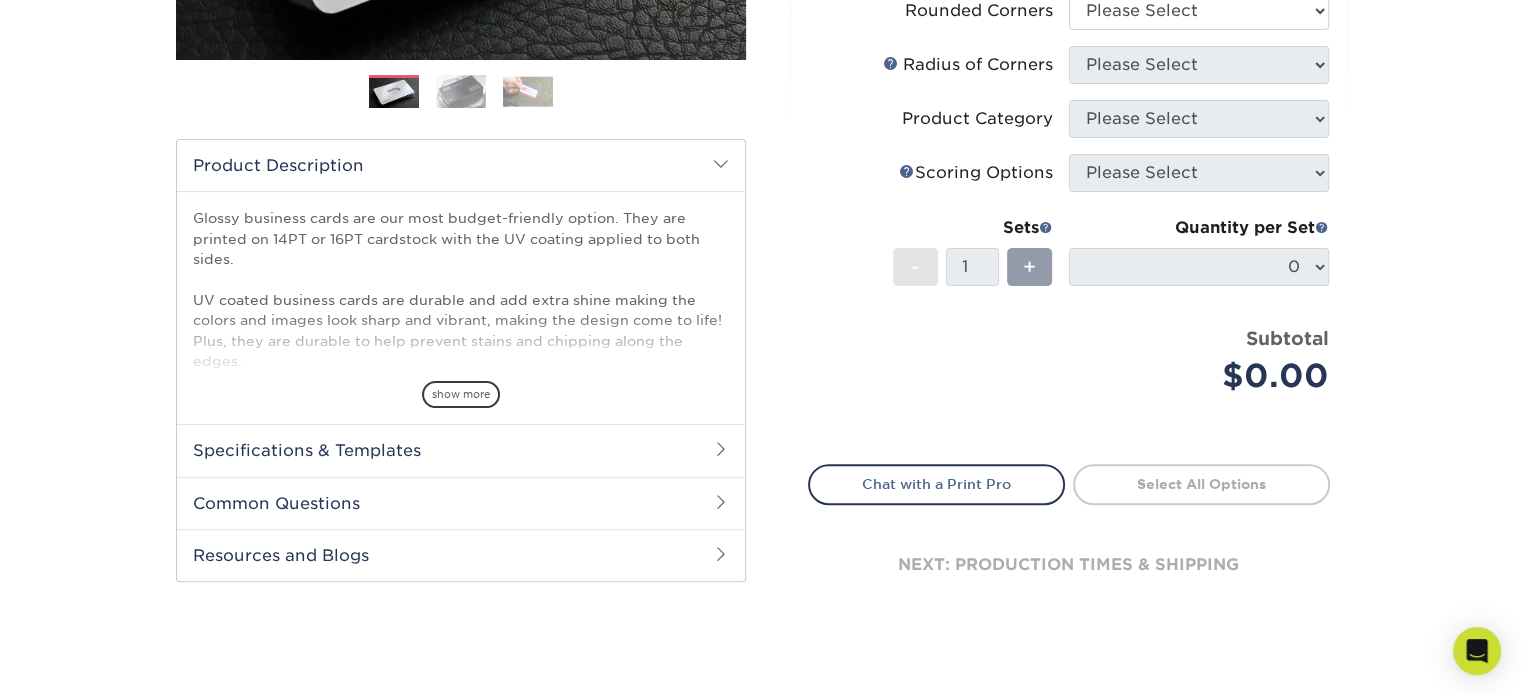 scroll, scrollTop: 535, scrollLeft: 0, axis: vertical 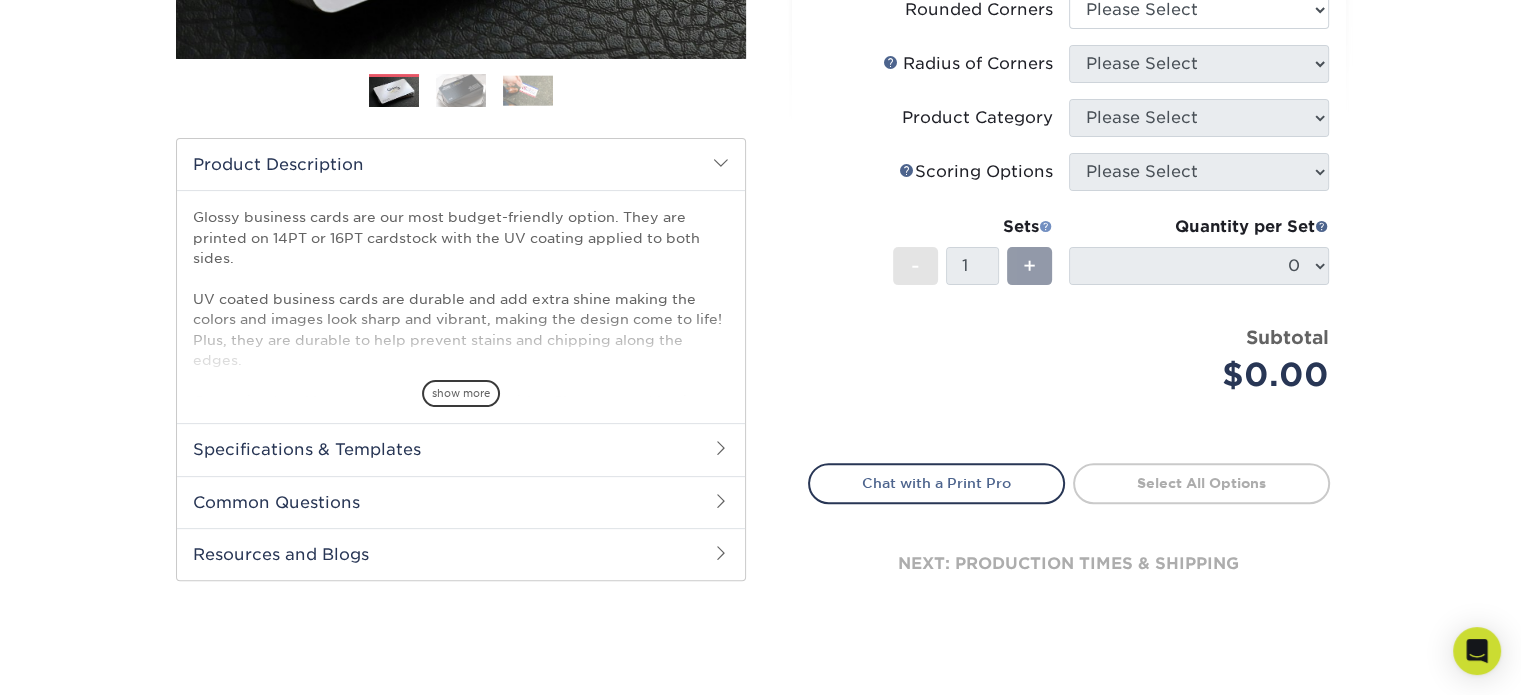 click at bounding box center (1046, 226) 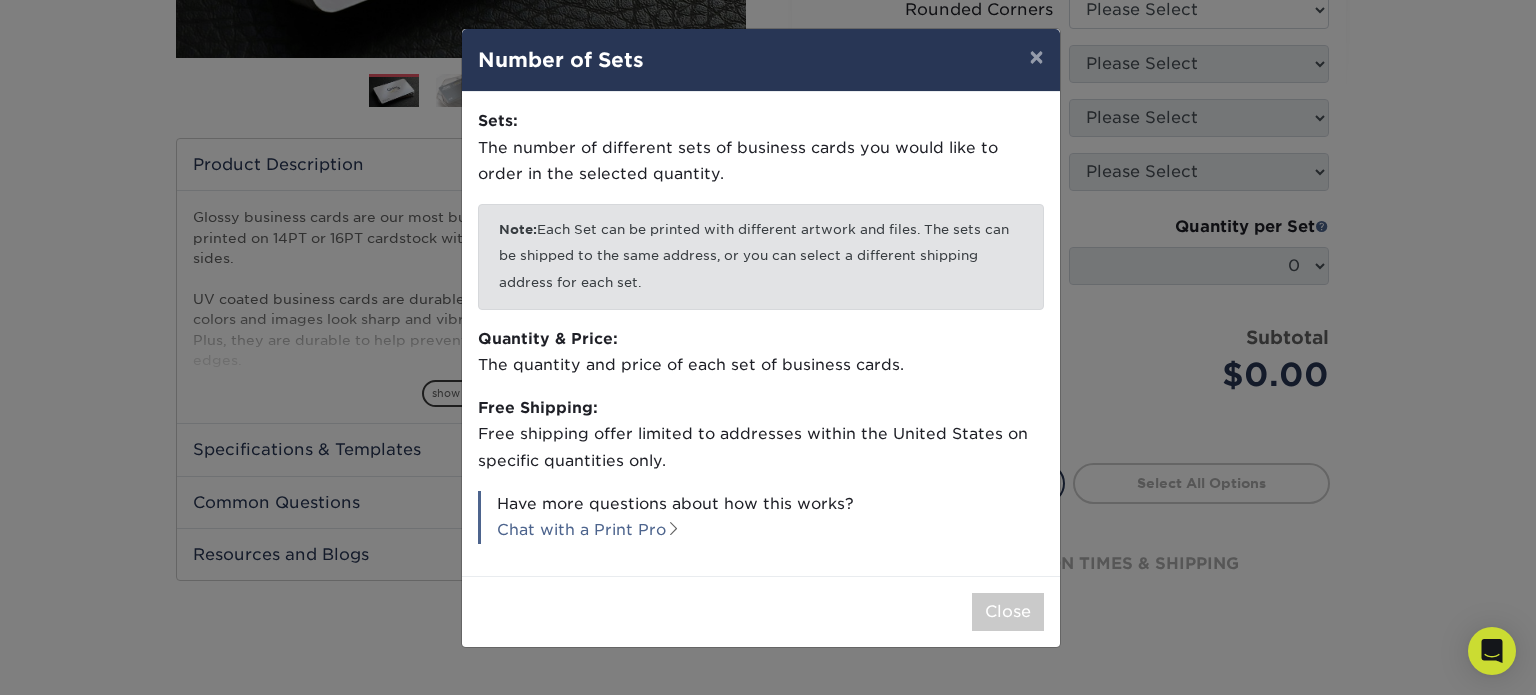 click on "×
Number of Sets
Sets: The number of different sets of business cards you would like to order in the selected quantity.
Note:  Each Set can be printed with different artwork and files. The sets can be shipped to the same address, or you can select a different shipping address for each set.
Quantity & Price: The quantity and price of each set of business cards.
Free Shipping: Free shipping offer limited to addresses within the United States on specific quantities only.
Have more questions about how this works? Chat with a Print Pro
Close" at bounding box center [768, 347] 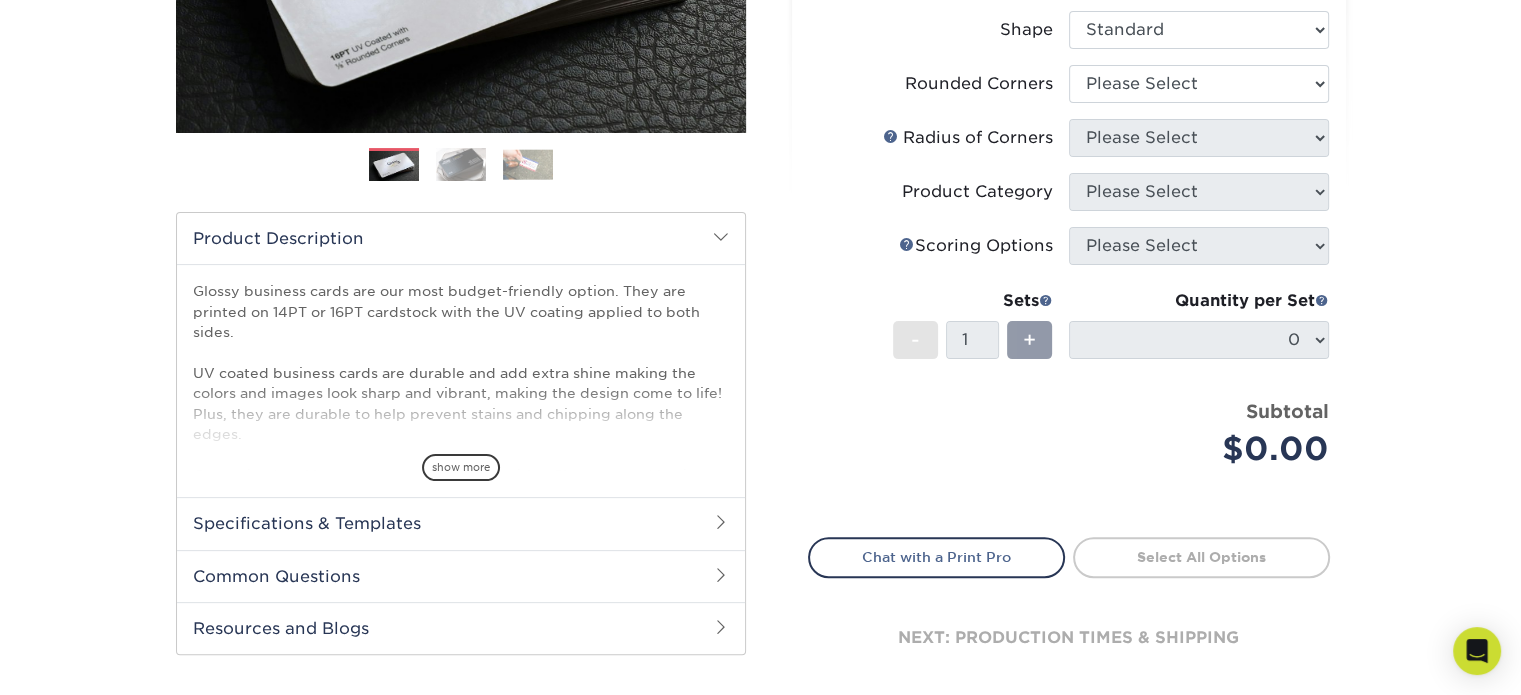 scroll, scrollTop: 463, scrollLeft: 0, axis: vertical 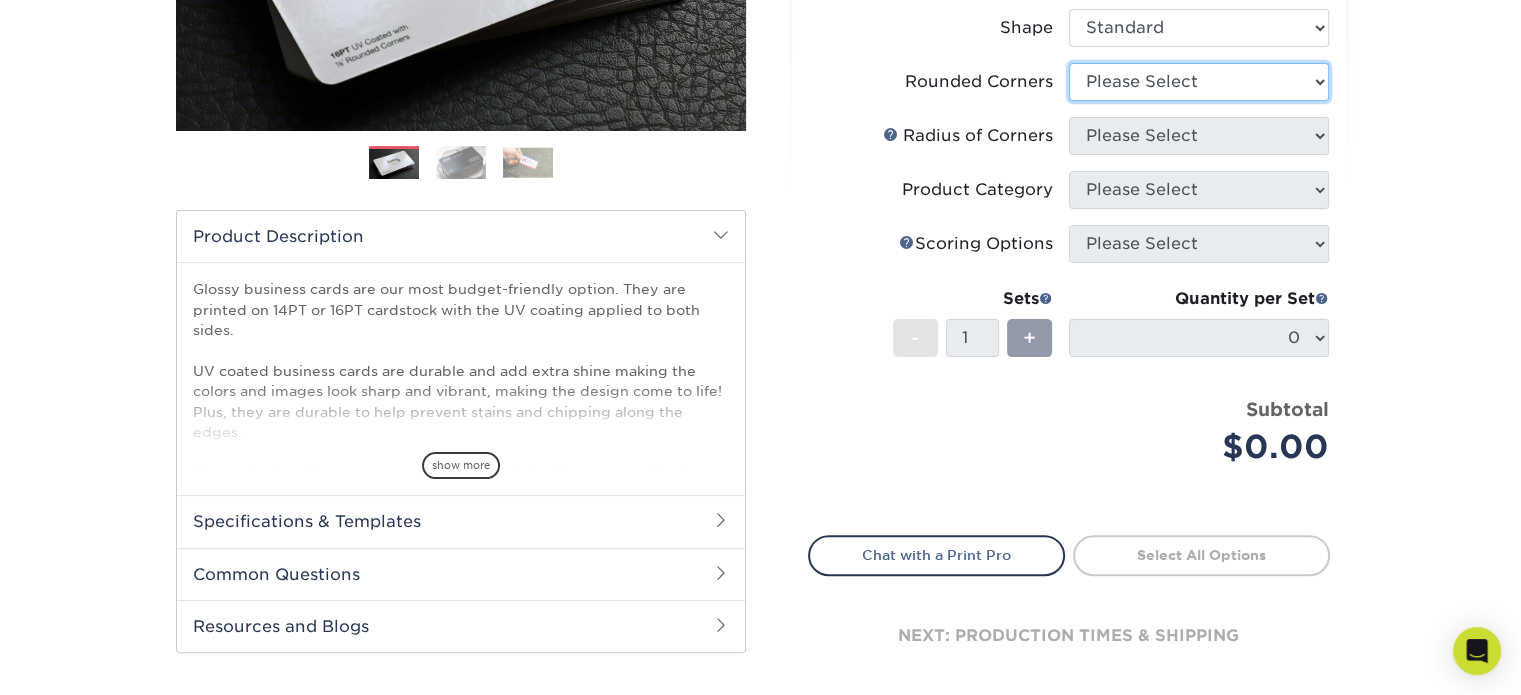 click on "Please Select
Yes - Round 2 Corners                                                    Yes - Round 4 Corners                                                    No" at bounding box center (1199, 82) 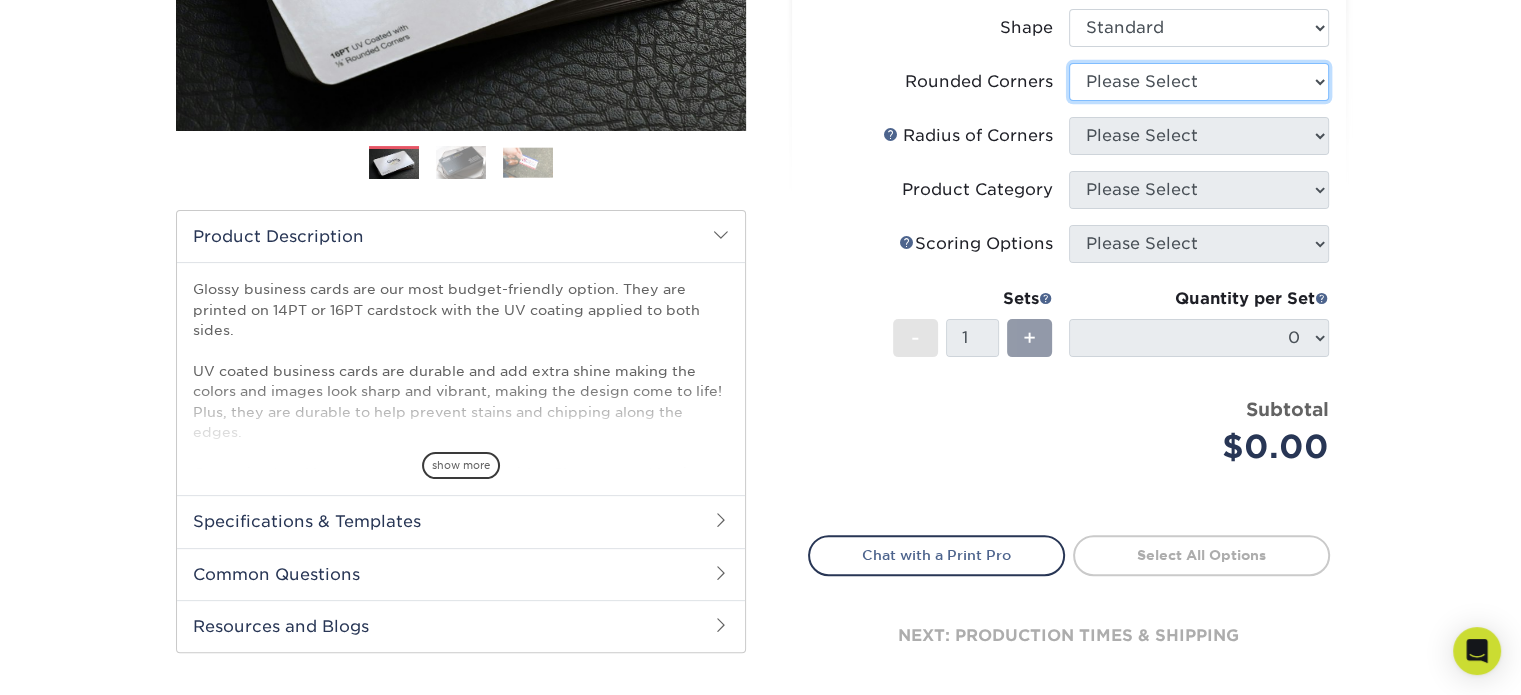 select on "0" 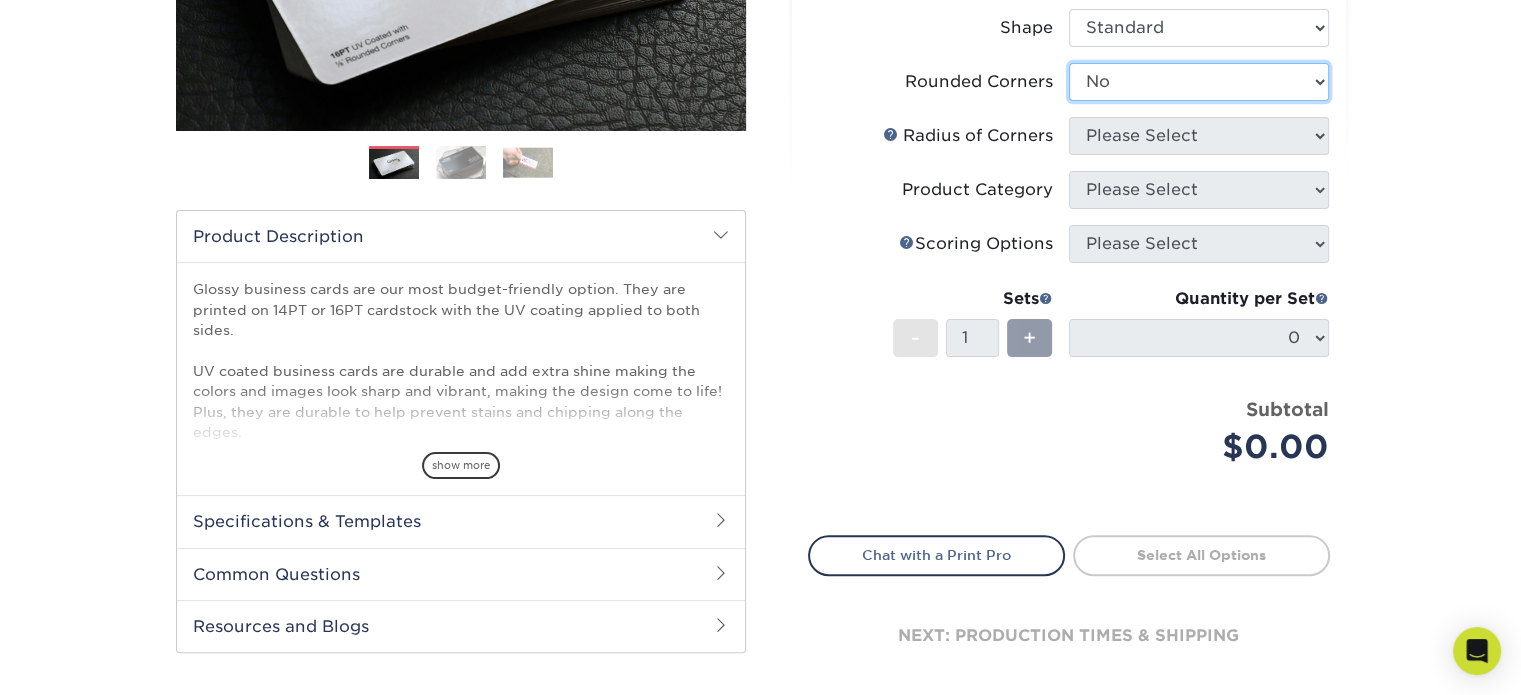 click on "Please Select
Yes - Round 2 Corners                                                    Yes - Round 4 Corners                                                    No" at bounding box center (1199, 82) 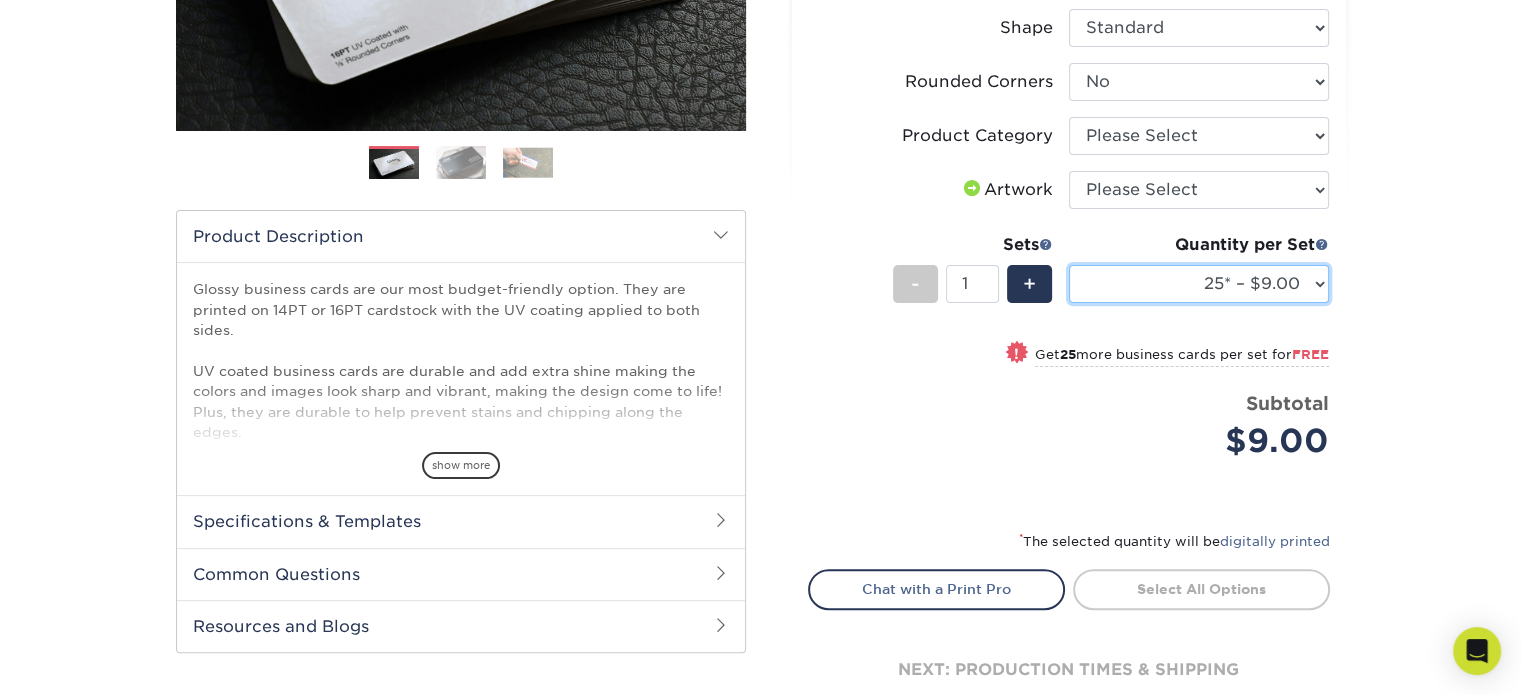 click on "[NUMBER]* – $[PRICE] [NUMBER]* – $[PRICE] [NUMBER]* – $[PRICE] [NUMBER]* – $[PRICE] [NUMBER] – $[PRICE] (free shipping*) [NUMBER] – $[PRICE] (free shipping*) [NUMBER] – $[PRICE] (free shipping*) [NUMBER] – $[PRICE] [NUMBER] – $[PRICE] [NUMBER] – $[PRICE] [NUMBER] – $[PRICE] [NUMBER] – $[PRICE] [NUMBER] – $[PRICE] [NUMBER] – $[PRICE] [NUMBER] – $[PRICE] [NUMBER] – $[PRICE] [NUMBER] – $[PRICE] [NUMBER] – $[PRICE] [NUMBER] – $[PRICE] [NUMBER] – $[PRICE] [NUMBER] – $[PRICE] [NUMBER] – $[PRICE] [NUMBER] – $[PRICE]" at bounding box center (1199, 284) 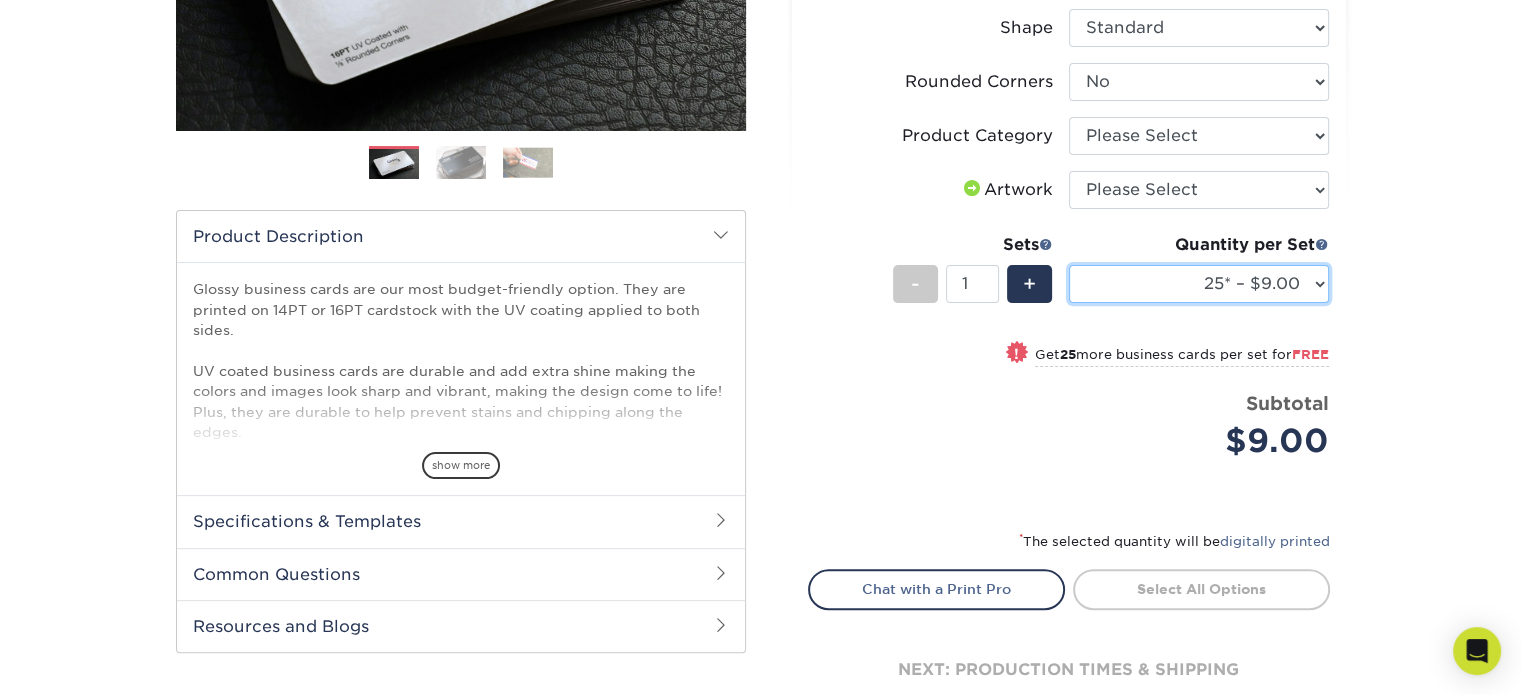 select on "100* – $9.00" 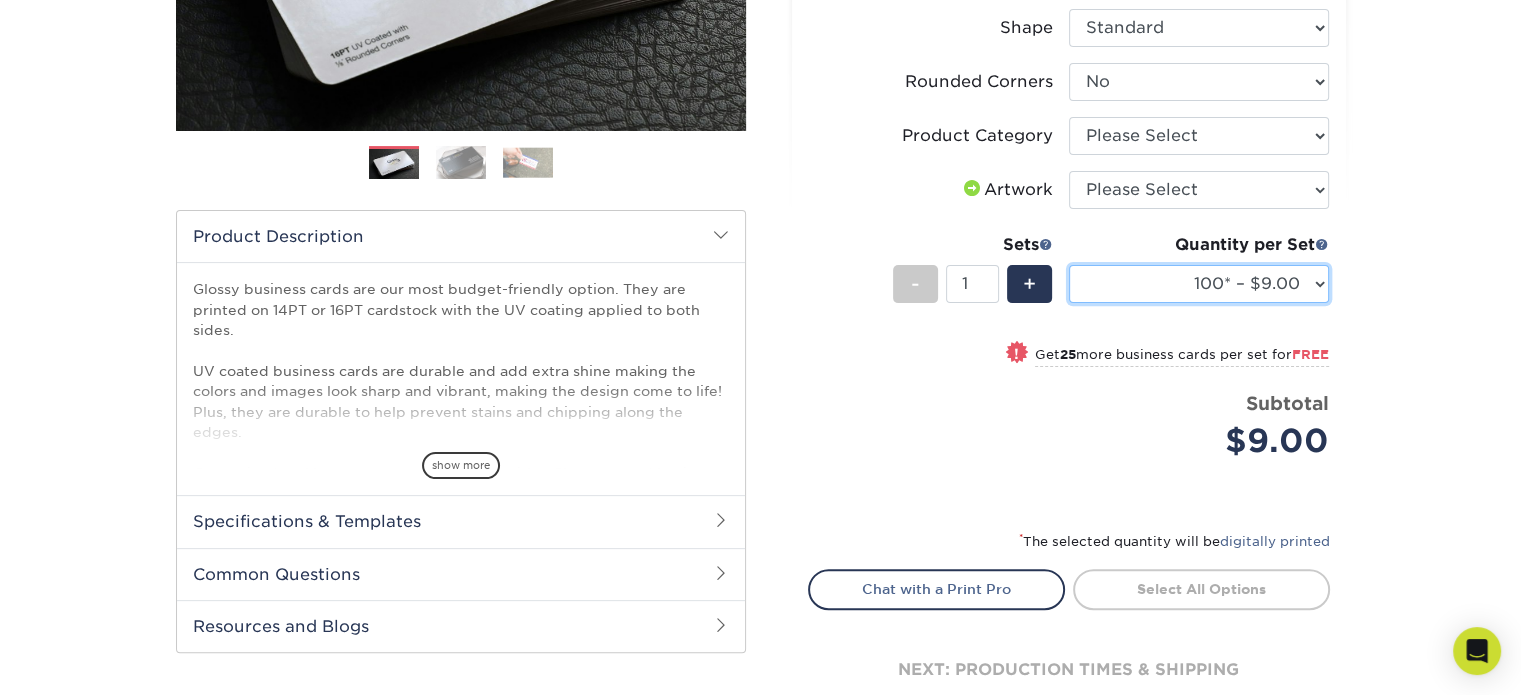 click on "[NUMBER]* – $[PRICE] [NUMBER]* – $[PRICE] [NUMBER]* – $[PRICE] [NUMBER]* – $[PRICE] [NUMBER] – $[PRICE] (free shipping*) [NUMBER] – $[PRICE] (free shipping*) [NUMBER] – $[PRICE] (free shipping*) [NUMBER] – $[PRICE] [NUMBER] – $[PRICE] [NUMBER] – $[PRICE] [NUMBER] – $[PRICE] [NUMBER] – $[PRICE] [NUMBER] – $[PRICE] [NUMBER] – $[PRICE] [NUMBER] – $[PRICE] [NUMBER] – $[PRICE] [NUMBER] – $[PRICE] [NUMBER] – $[PRICE] [NUMBER] – $[PRICE] [NUMBER] – $[PRICE] [NUMBER] – $[PRICE] [NUMBER] – $[PRICE] [NUMBER] – $[PRICE]" at bounding box center [1199, 284] 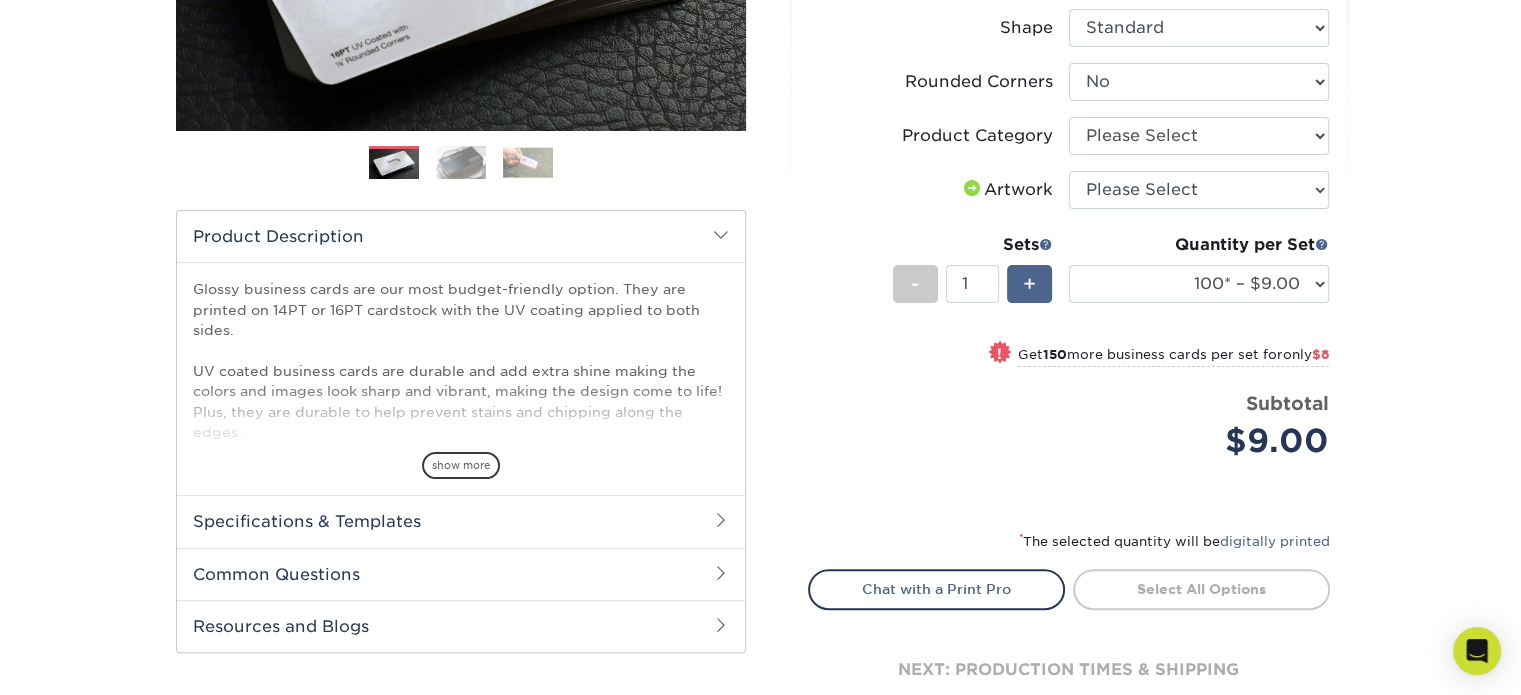 click on "+" at bounding box center (1029, 284) 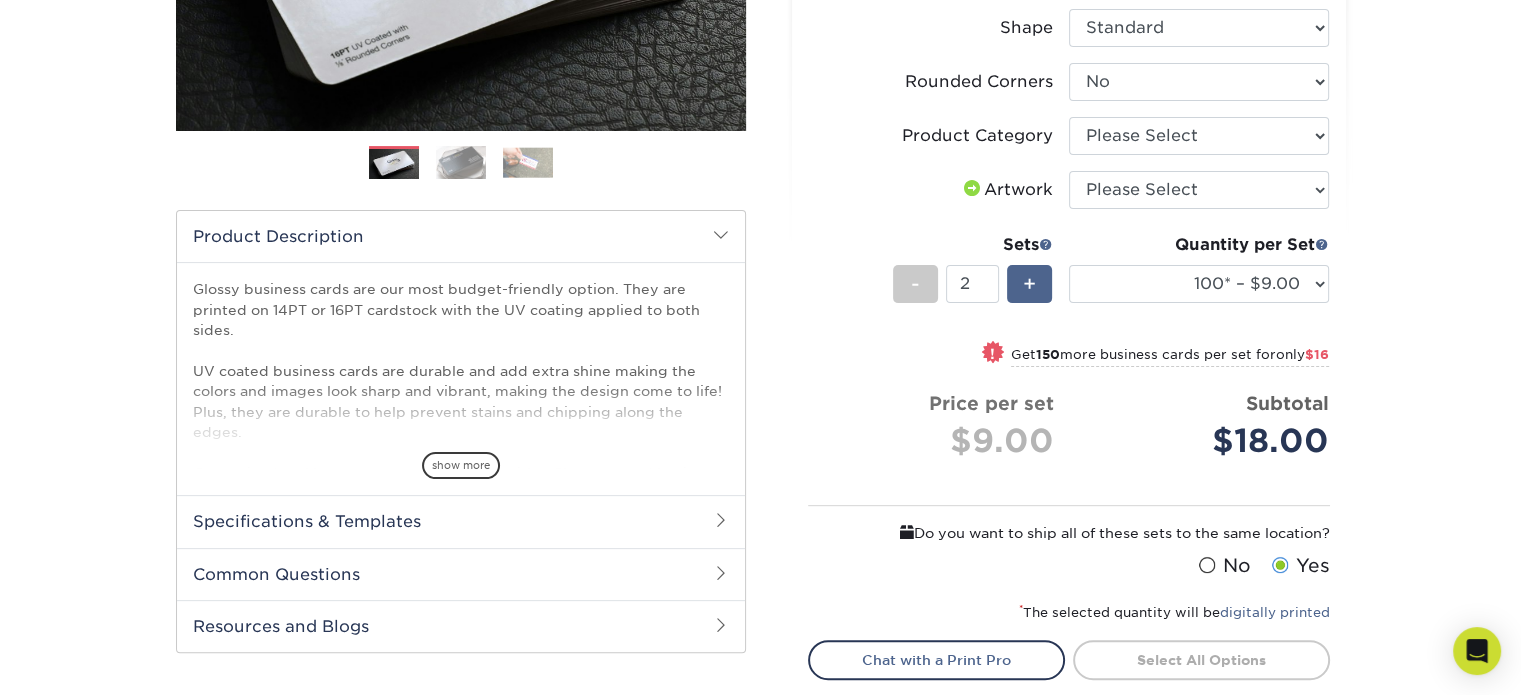 click on "+" at bounding box center (1029, 284) 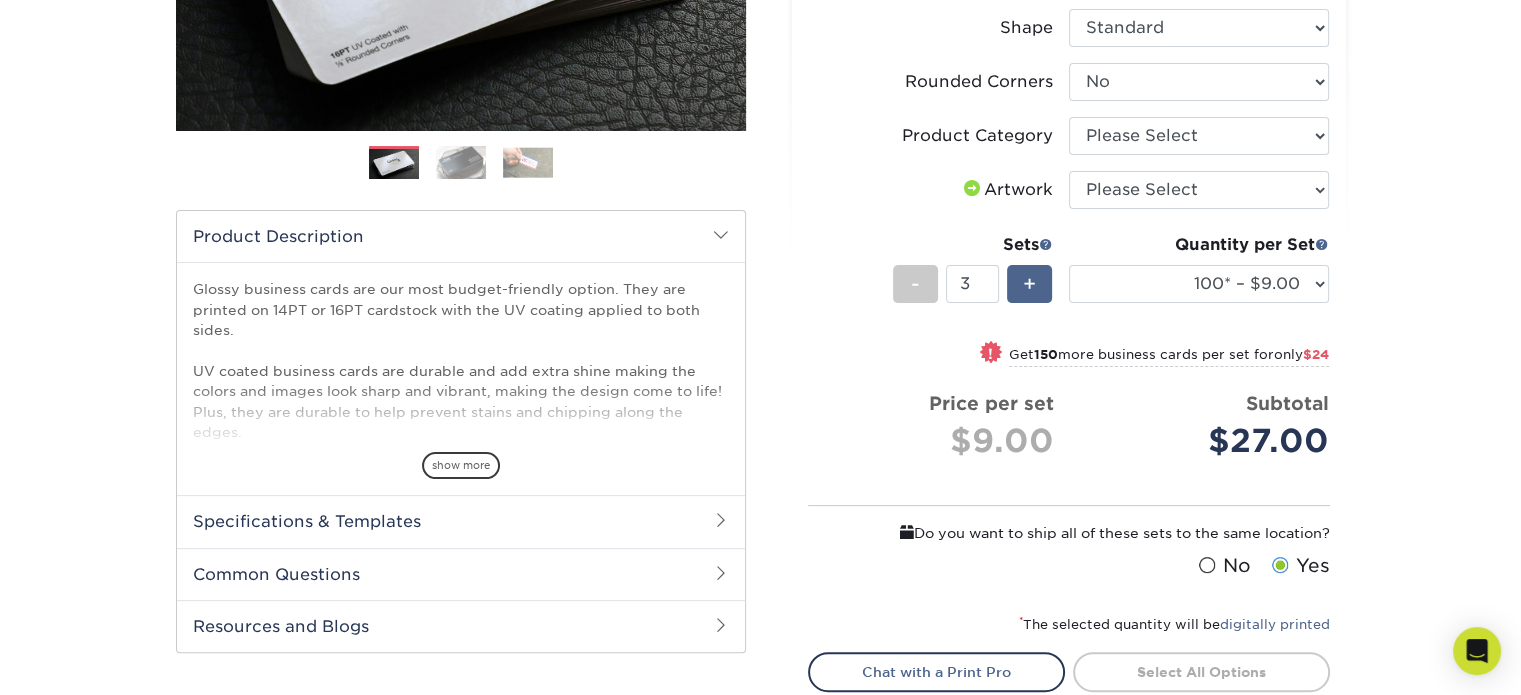 click on "+" at bounding box center [1029, 284] 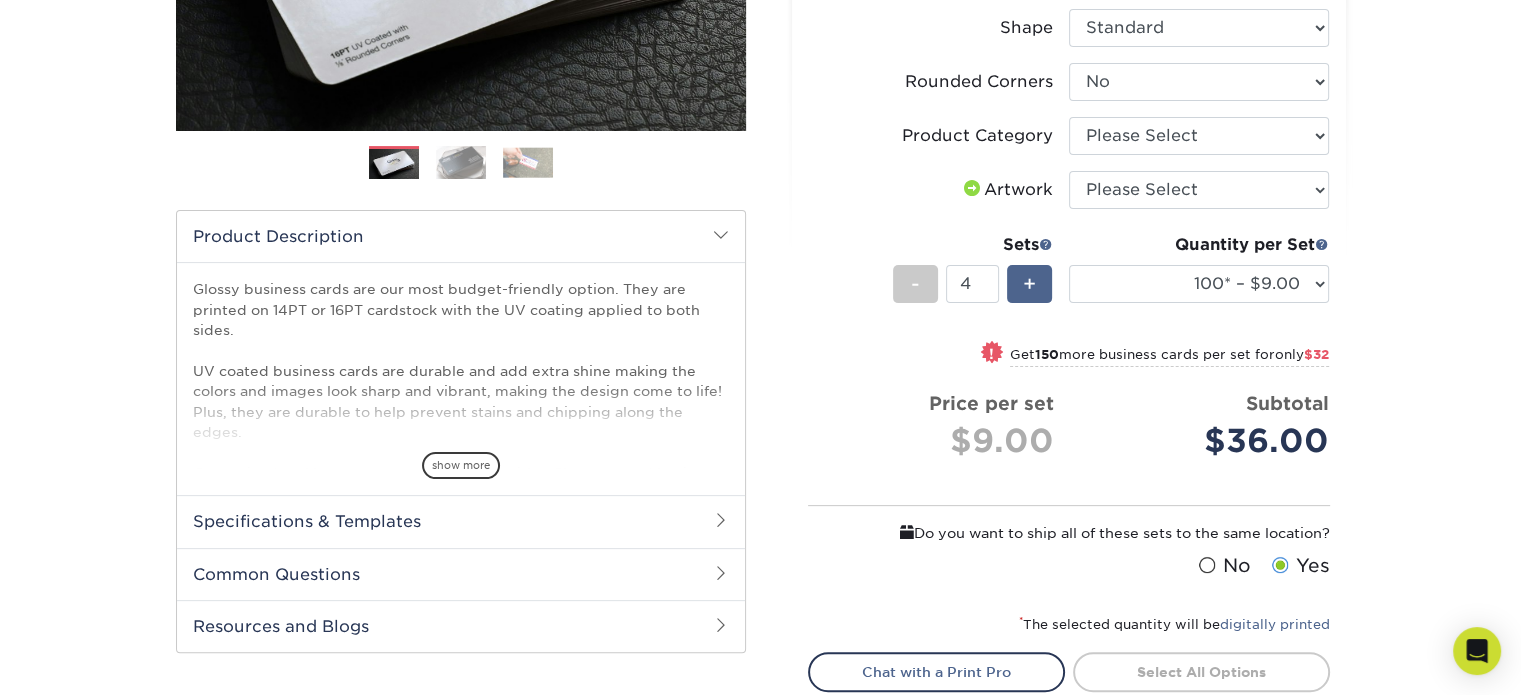 click on "+" at bounding box center (1029, 284) 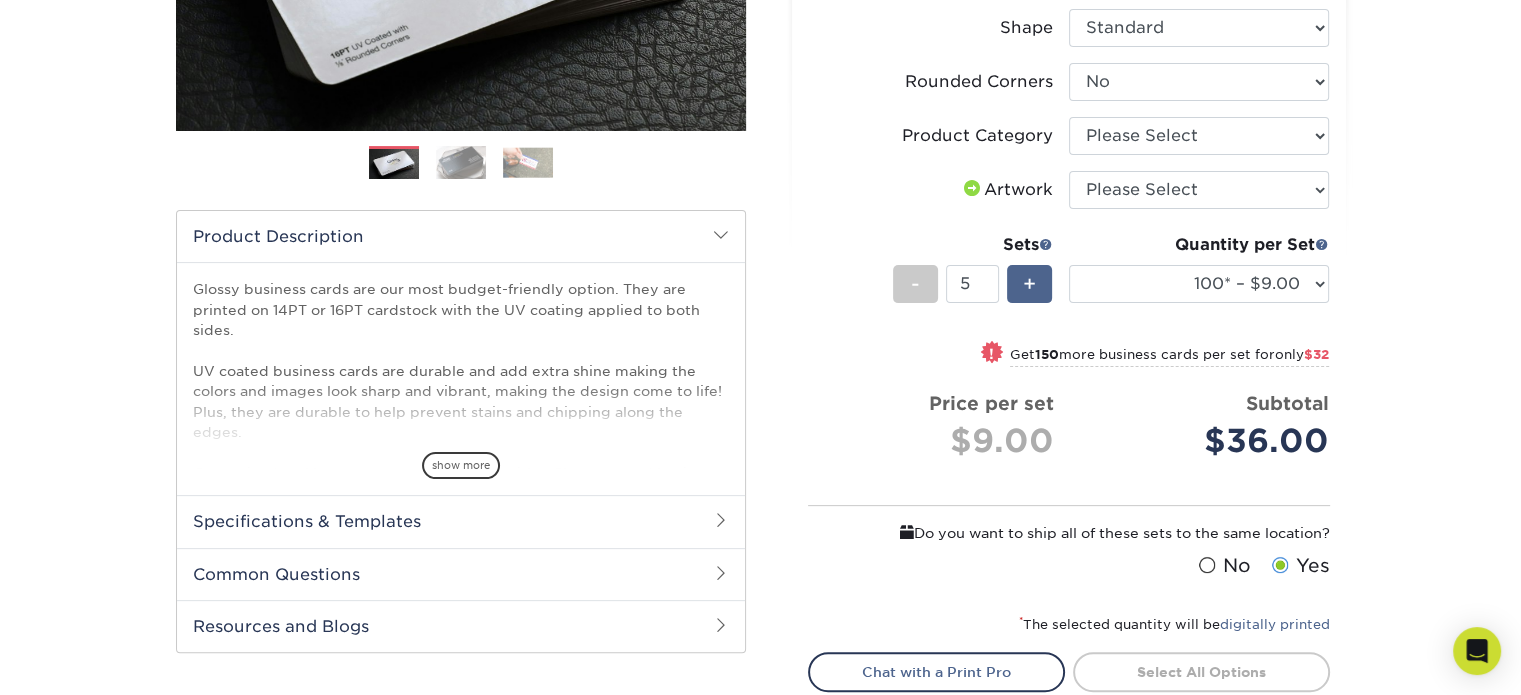 click on "+" at bounding box center (1029, 284) 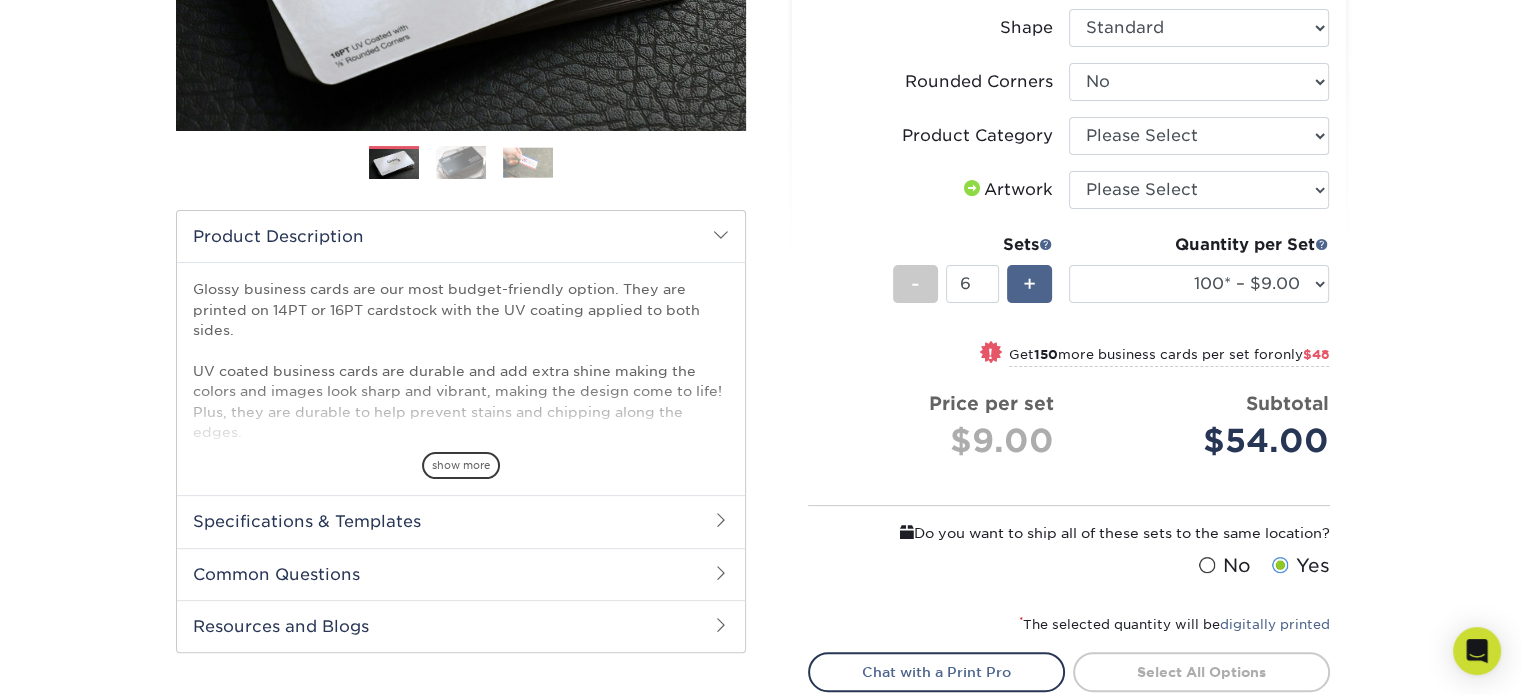 click on "+" at bounding box center [1029, 284] 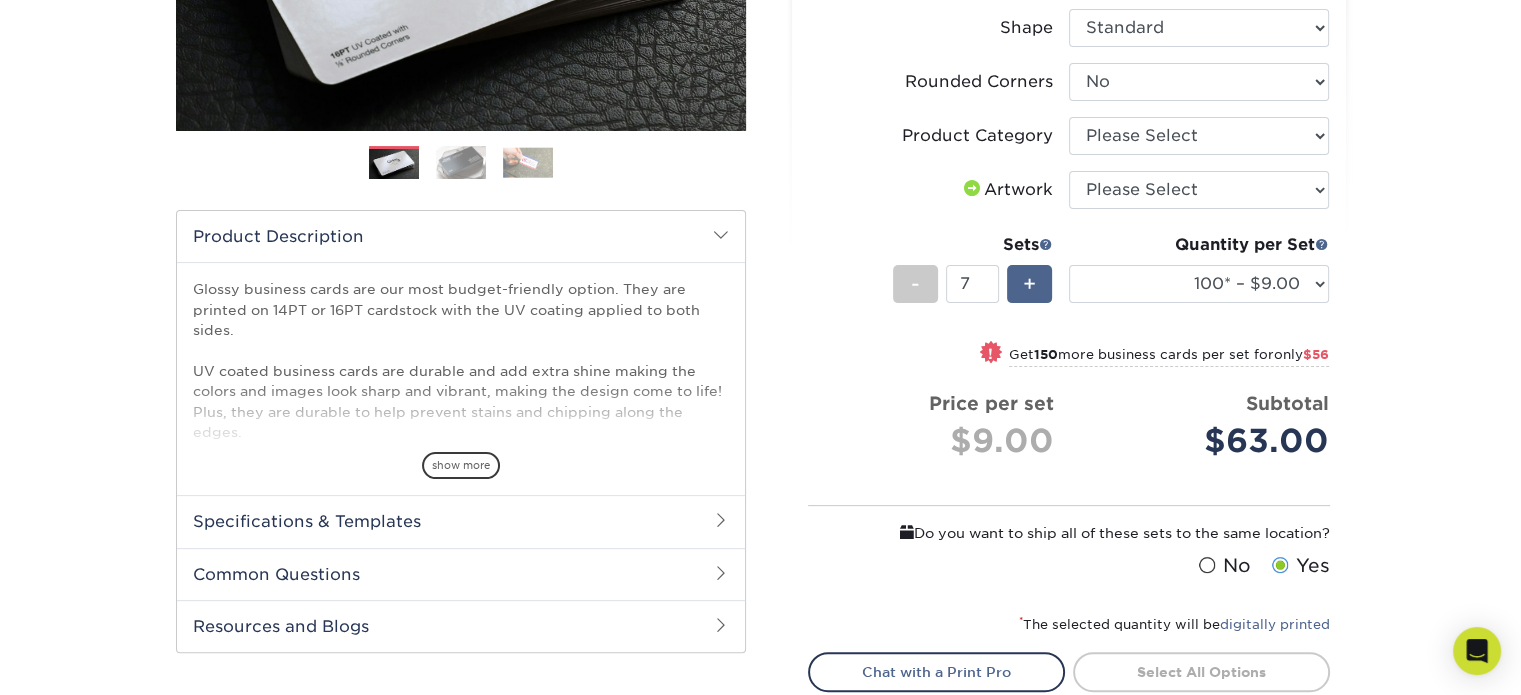 click on "+" at bounding box center (1029, 284) 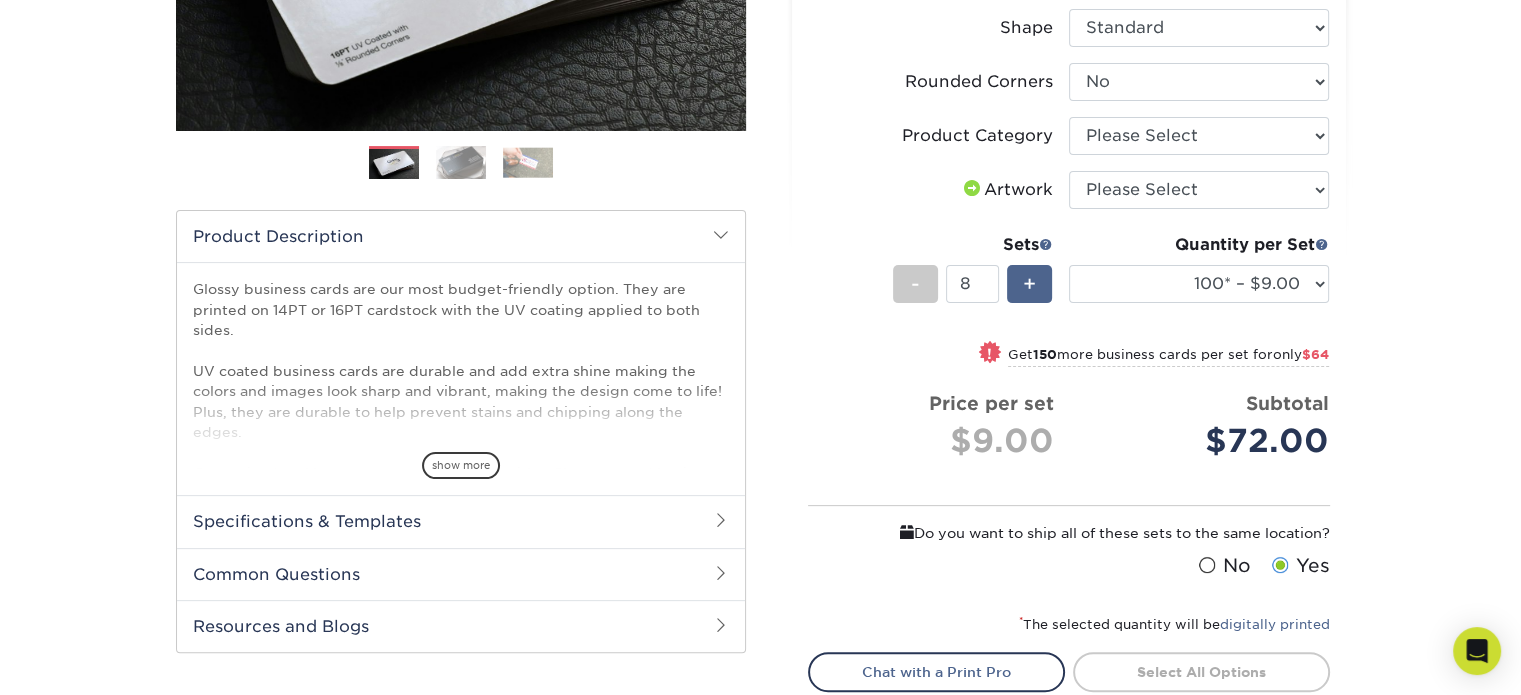 click on "+" at bounding box center (1029, 284) 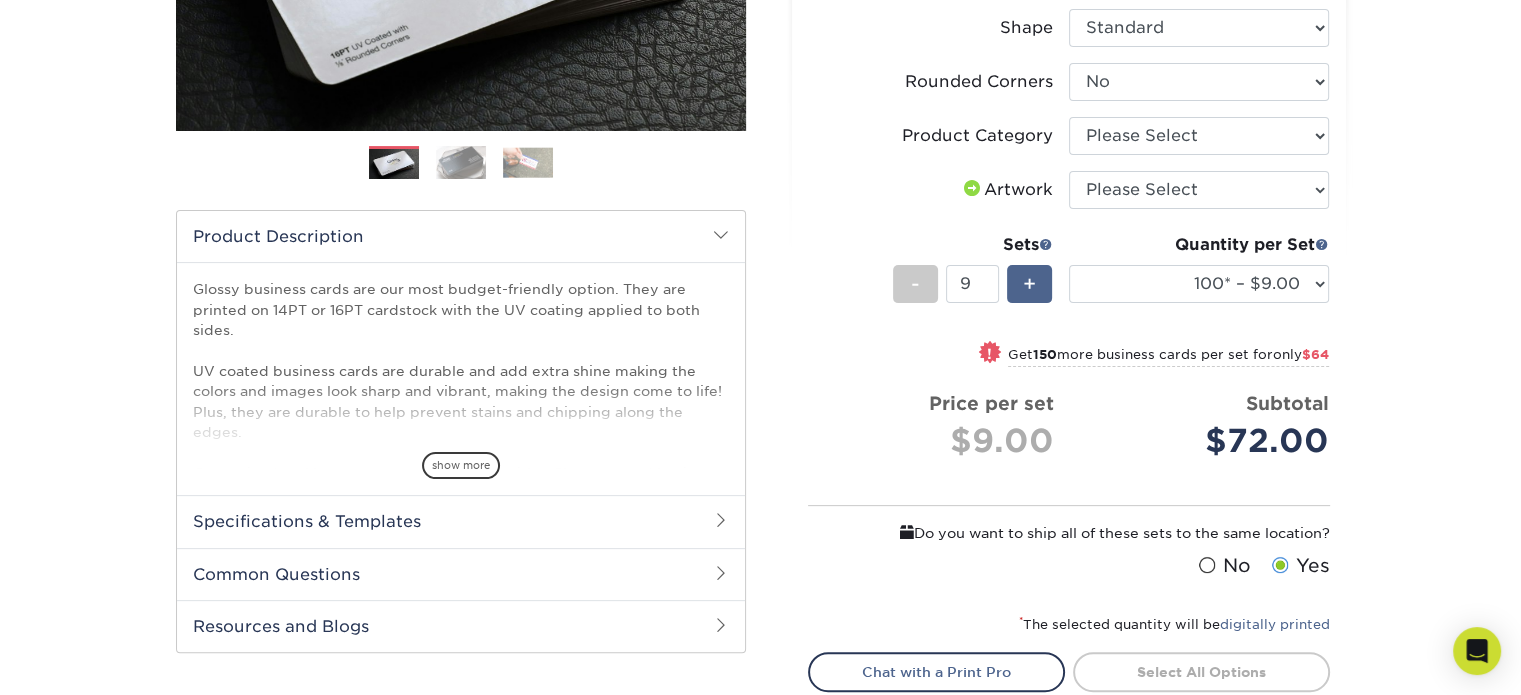 click on "+" at bounding box center (1029, 284) 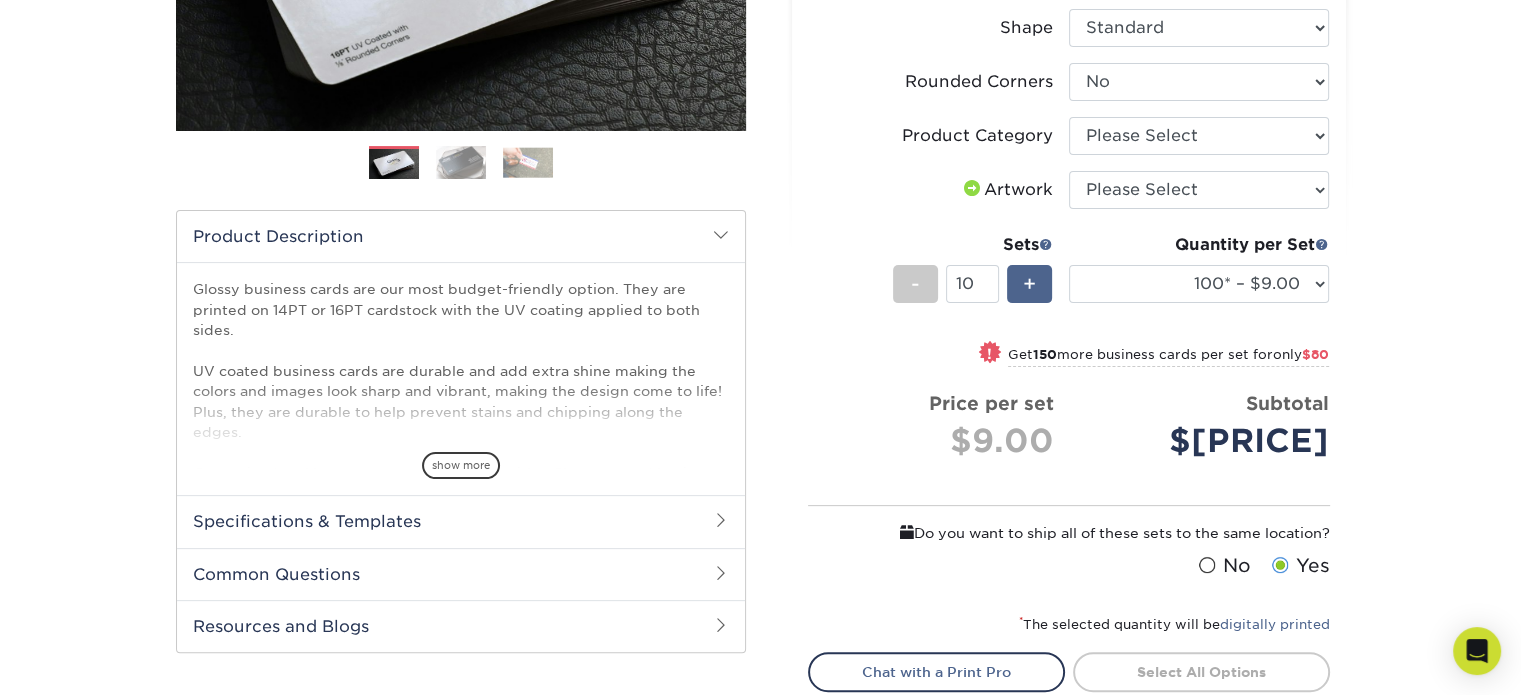 click on "+" at bounding box center (1029, 284) 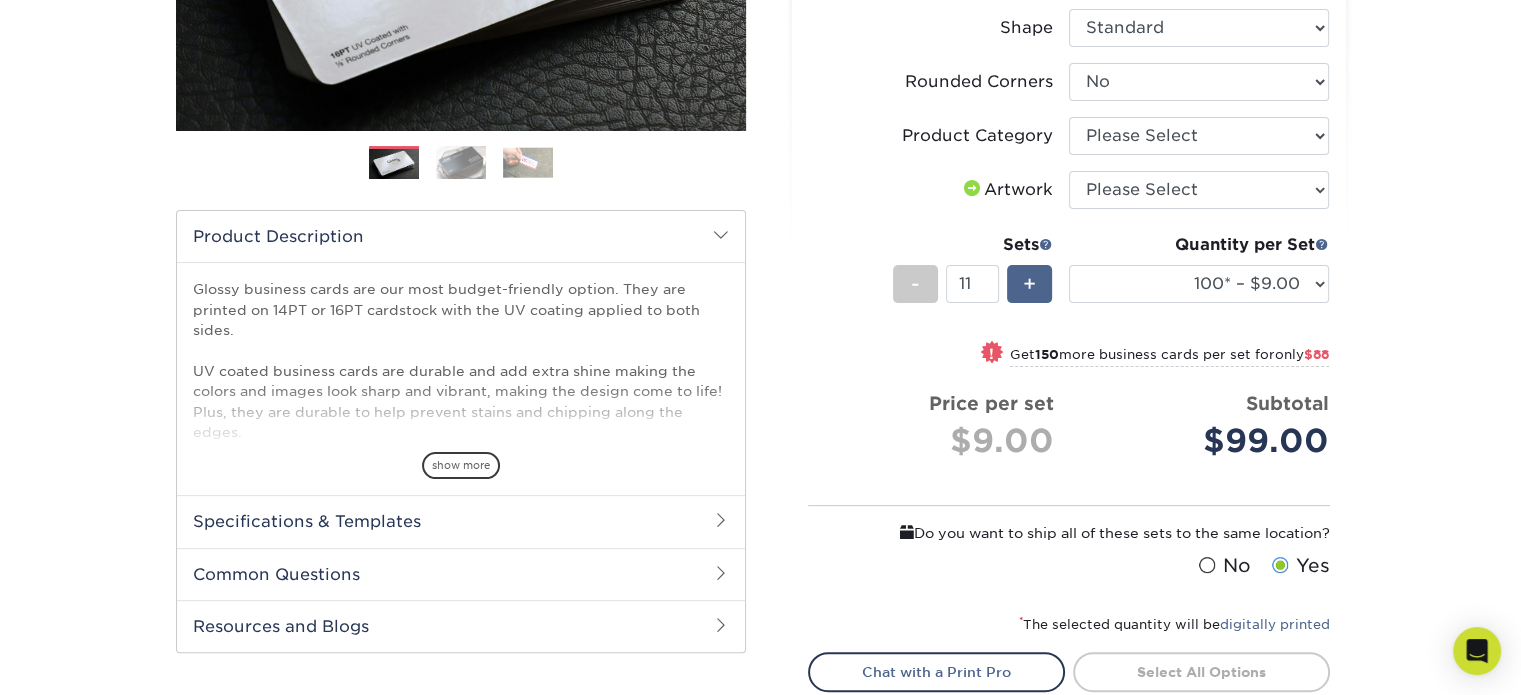 click on "+" at bounding box center [1029, 284] 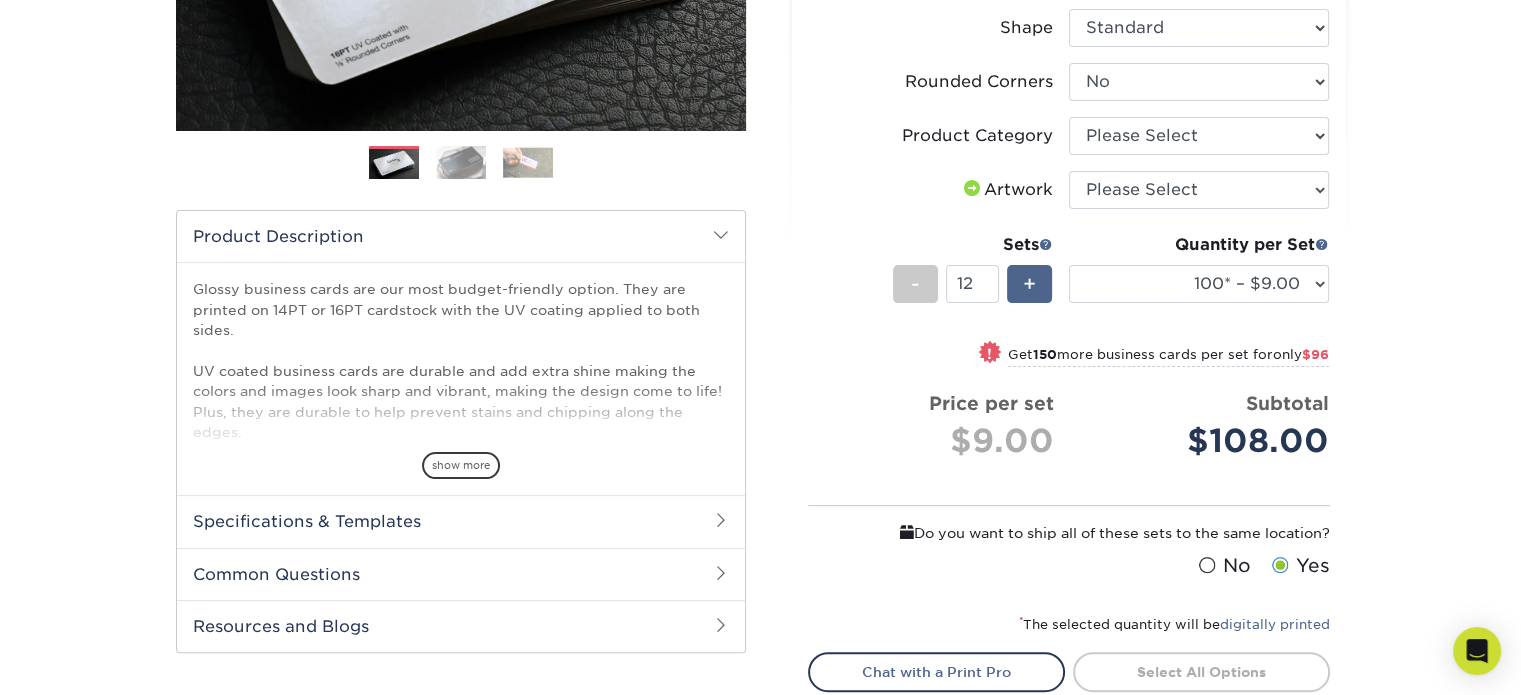 click on "+" at bounding box center [1029, 284] 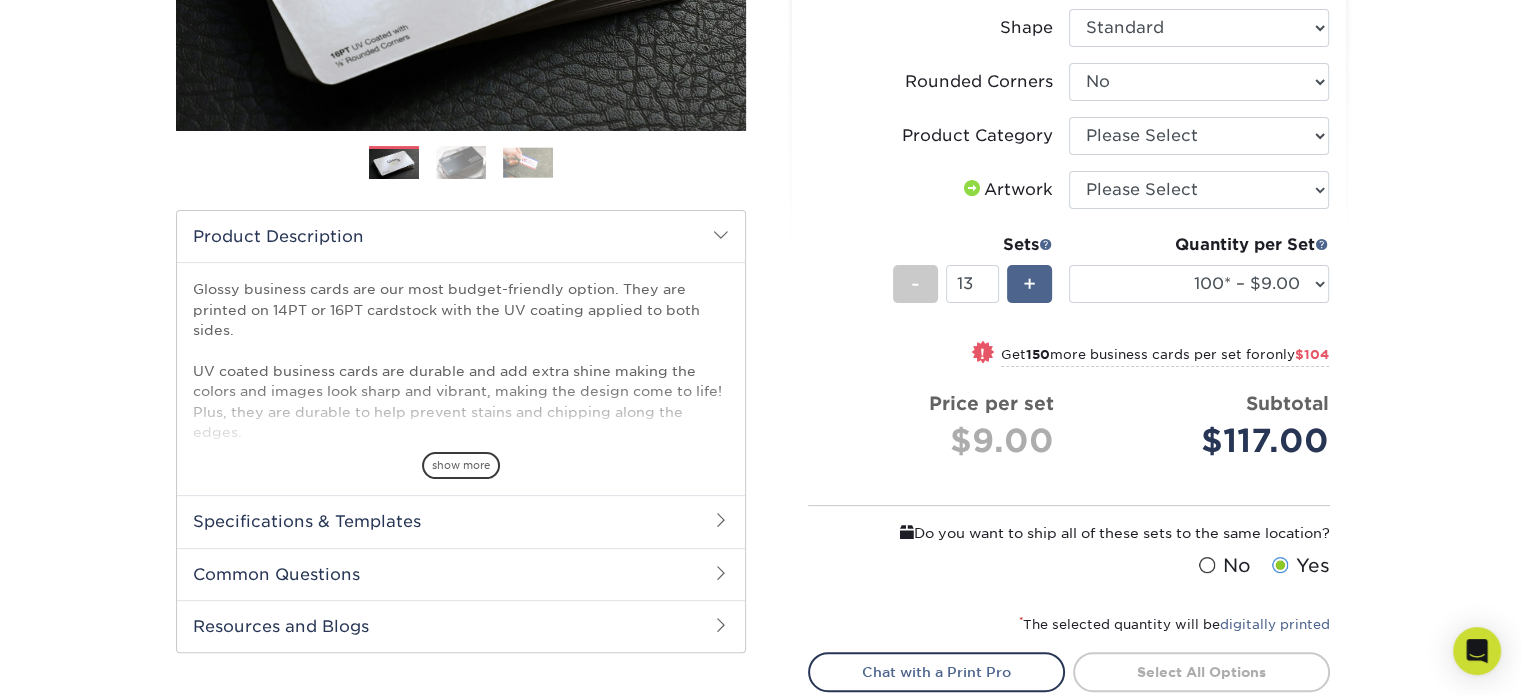 click on "+" at bounding box center [1029, 284] 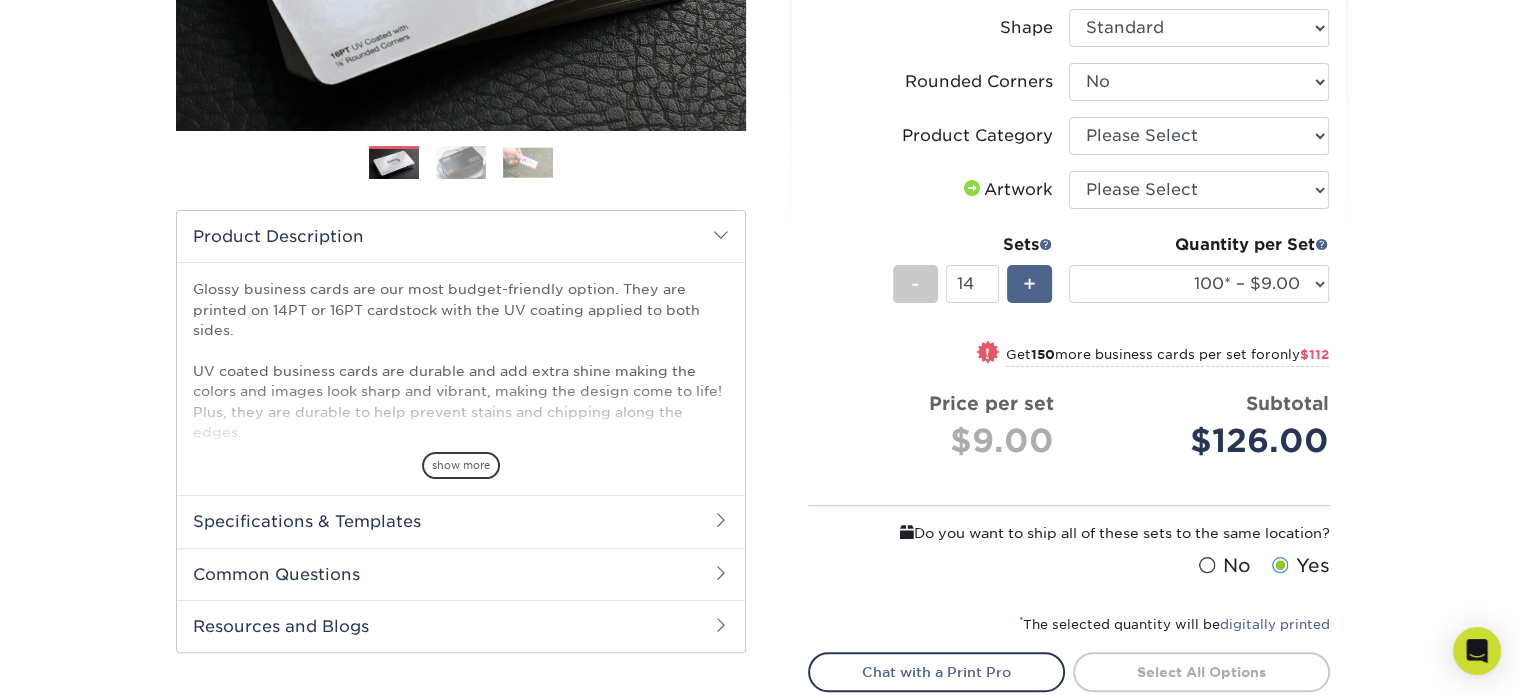 click on "+" at bounding box center [1029, 284] 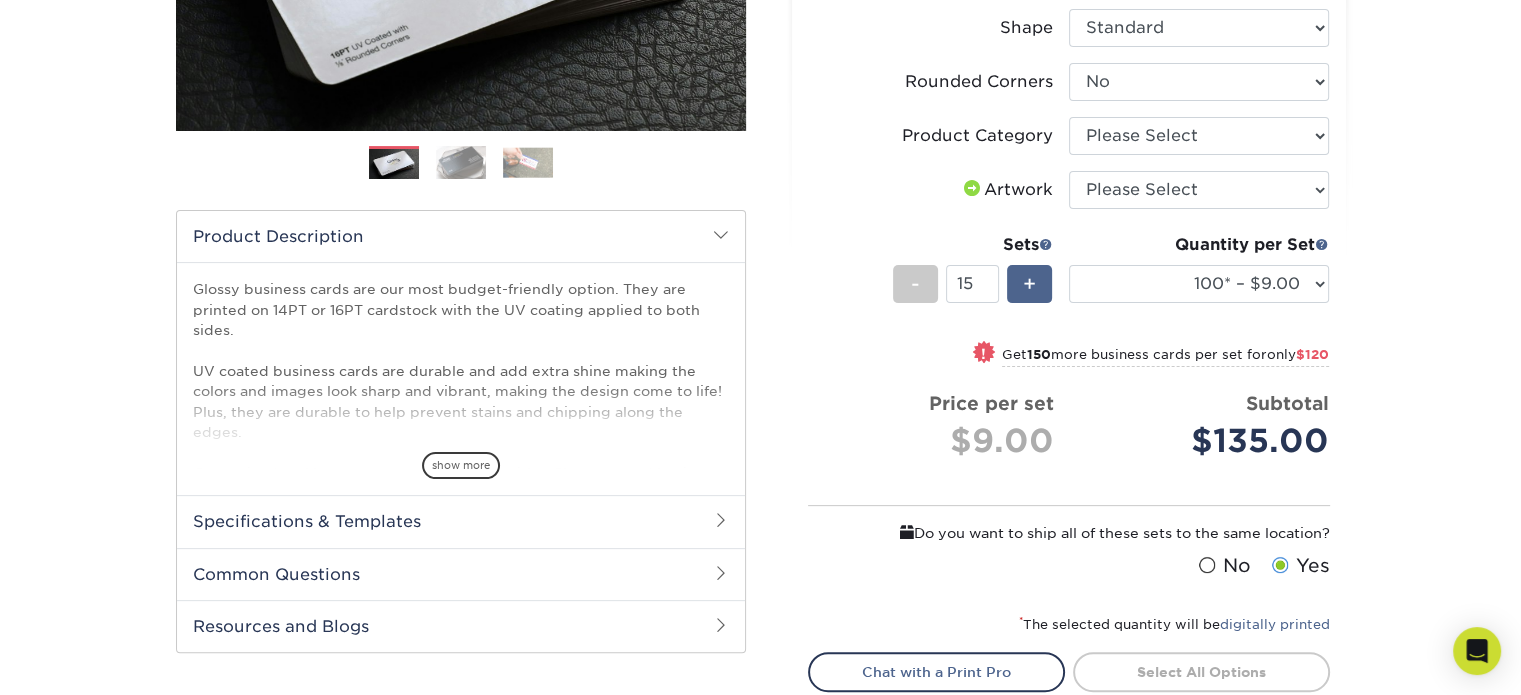 click on "+" at bounding box center (1029, 284) 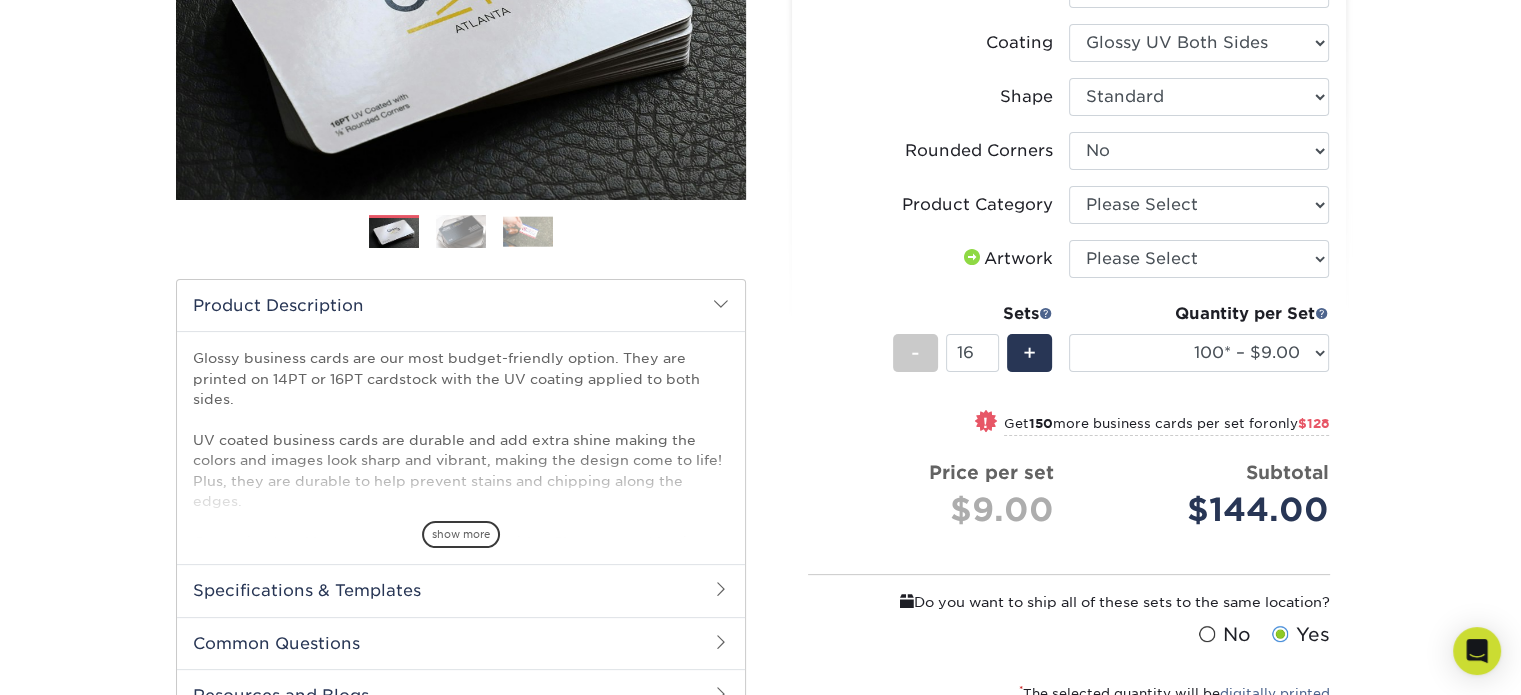 scroll, scrollTop: 396, scrollLeft: 0, axis: vertical 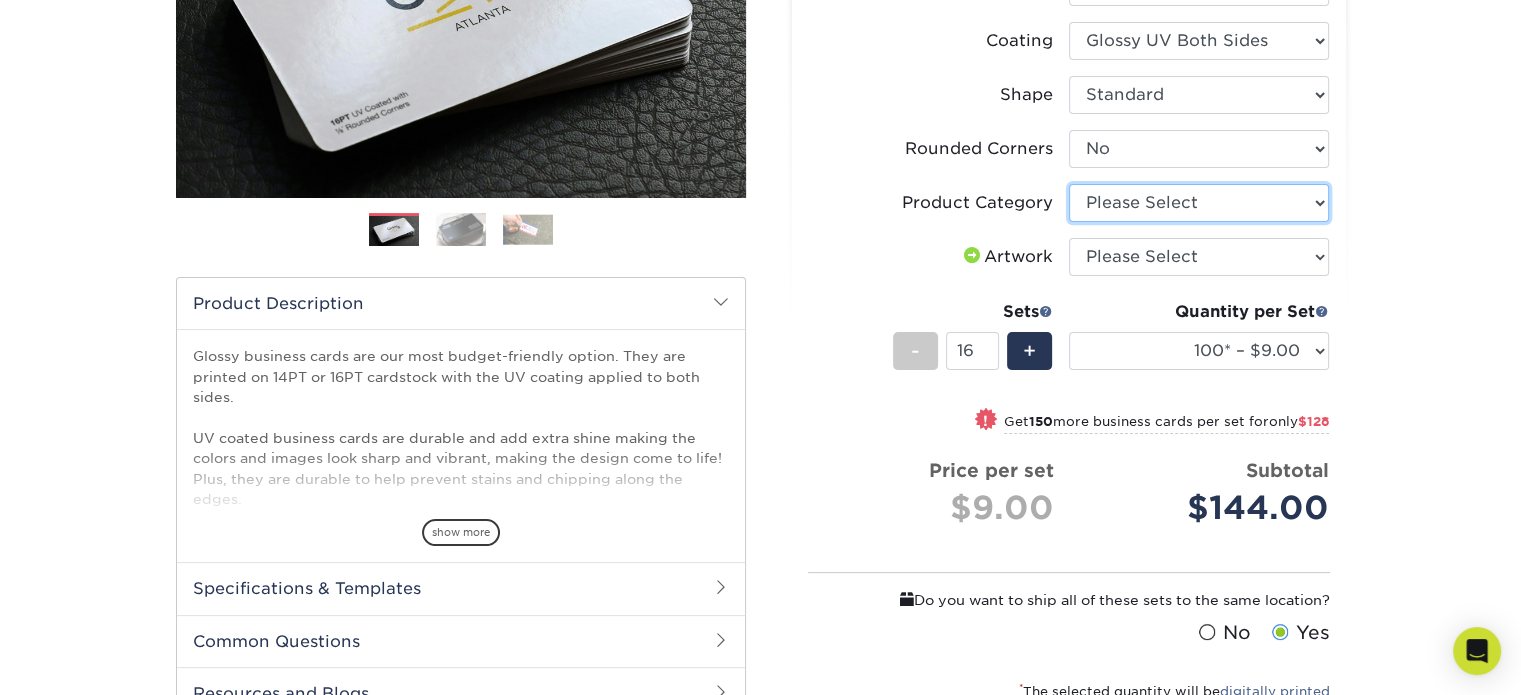 click on "Please Select Business Cards" at bounding box center (1199, 203) 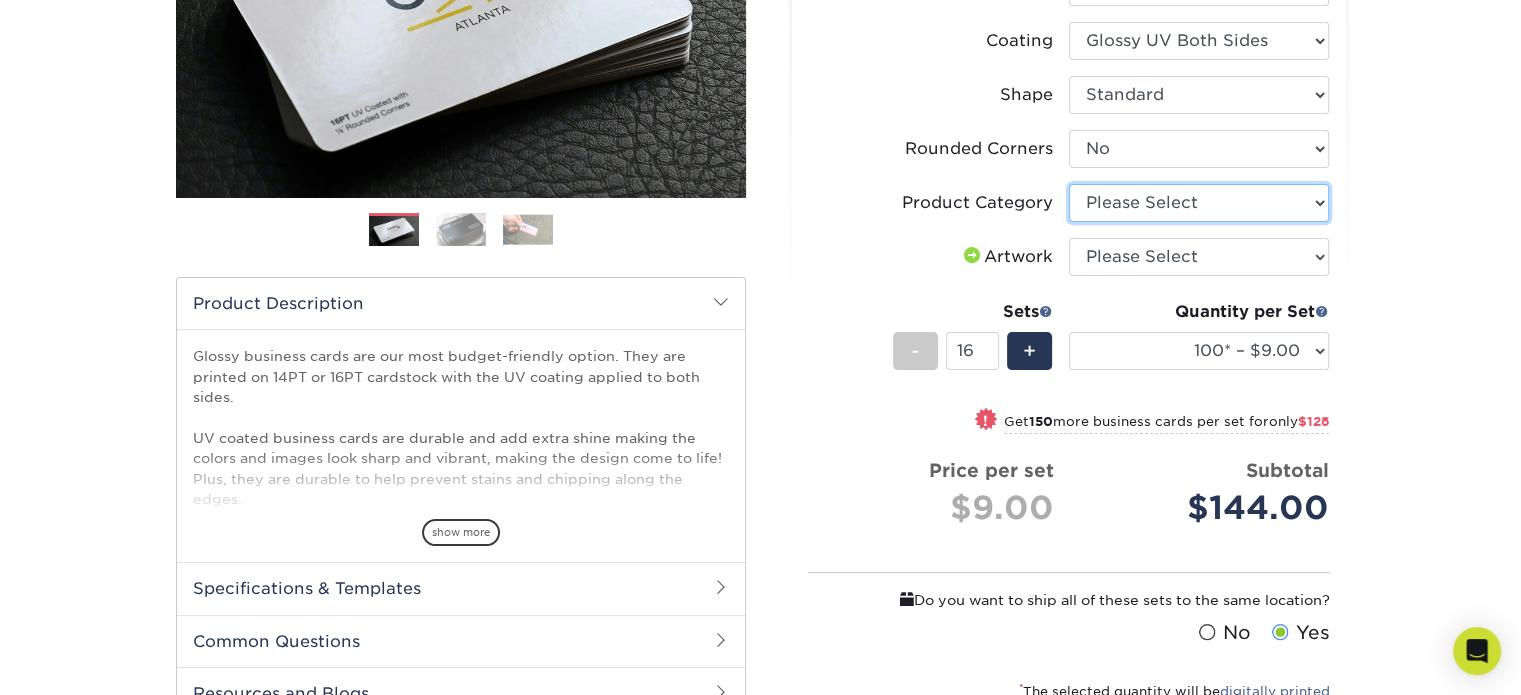 select on "3b5148f1-0588-4f88-a218-97bcfdce65c1" 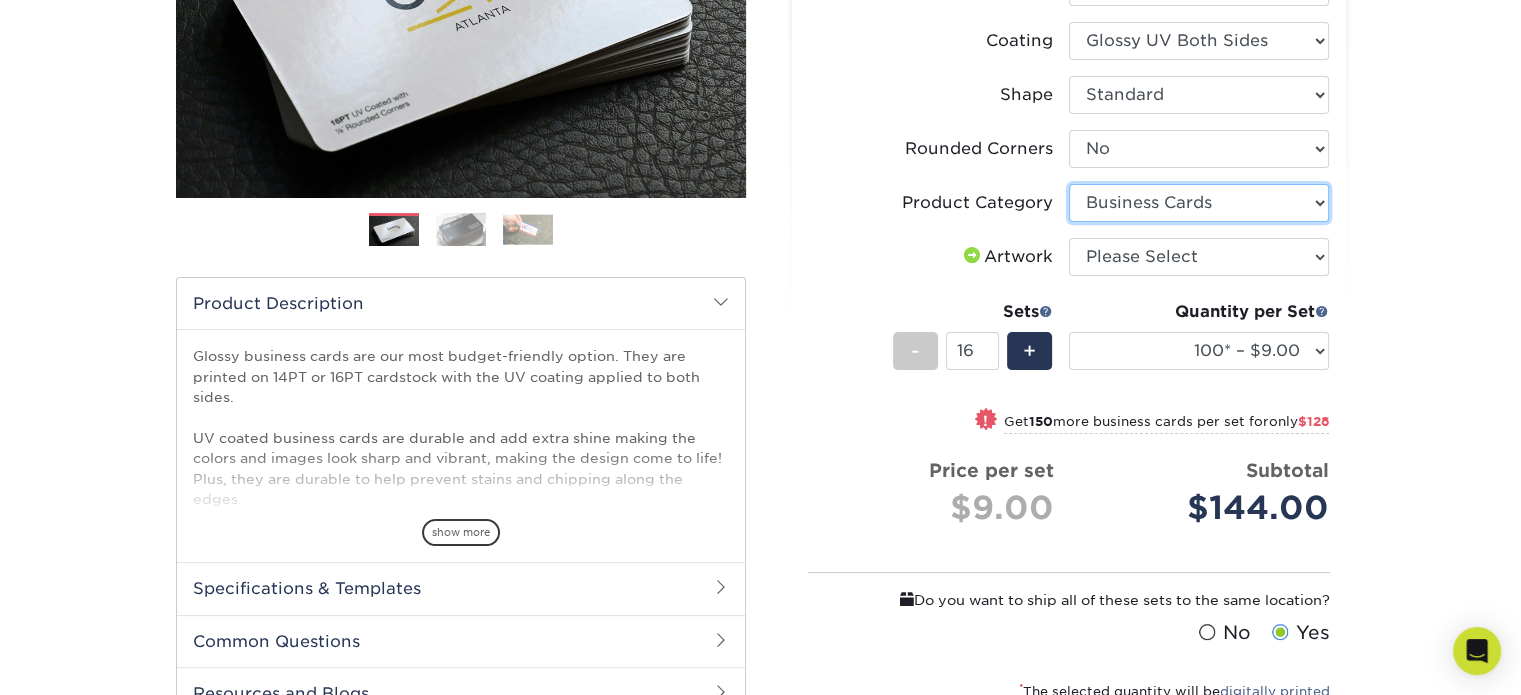 click on "Please Select Business Cards" at bounding box center [1199, 203] 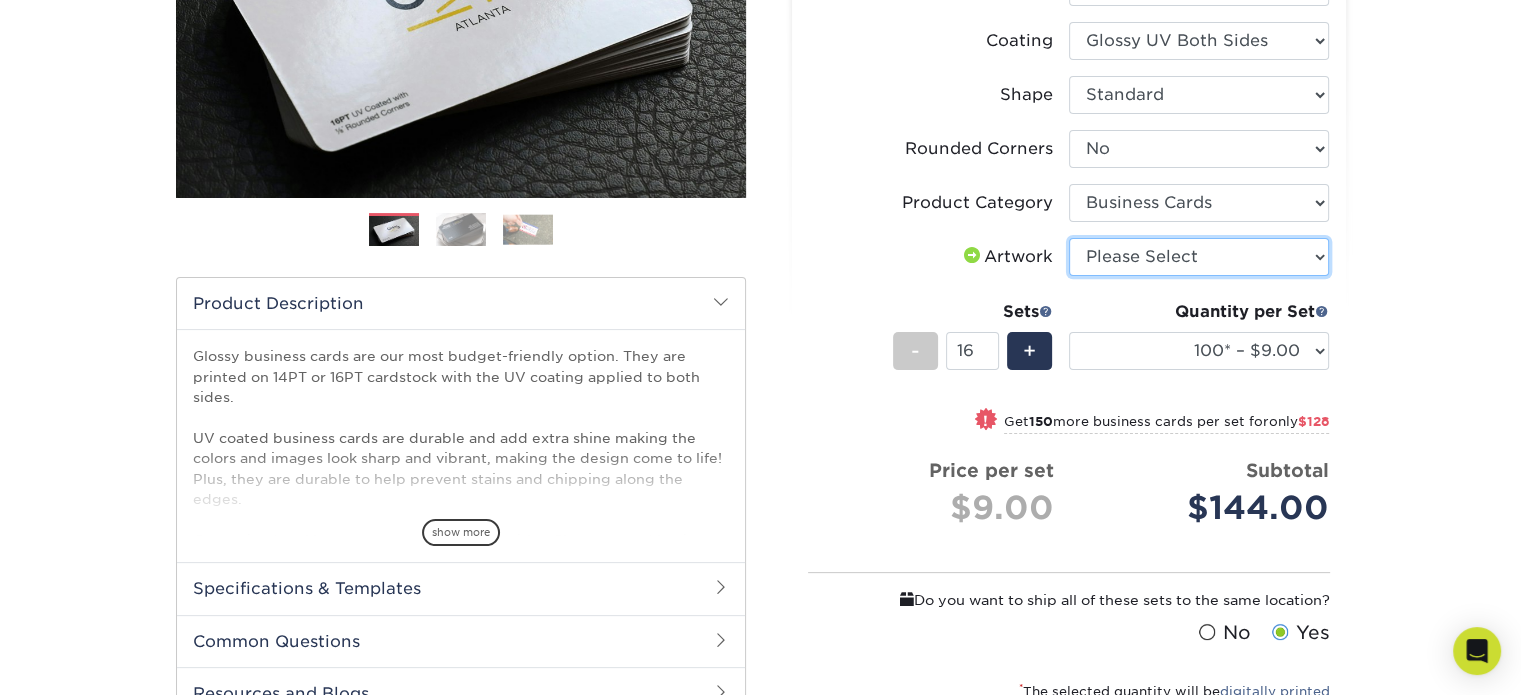 click on "Please Select I will upload files I need a design - $100" at bounding box center (1199, 257) 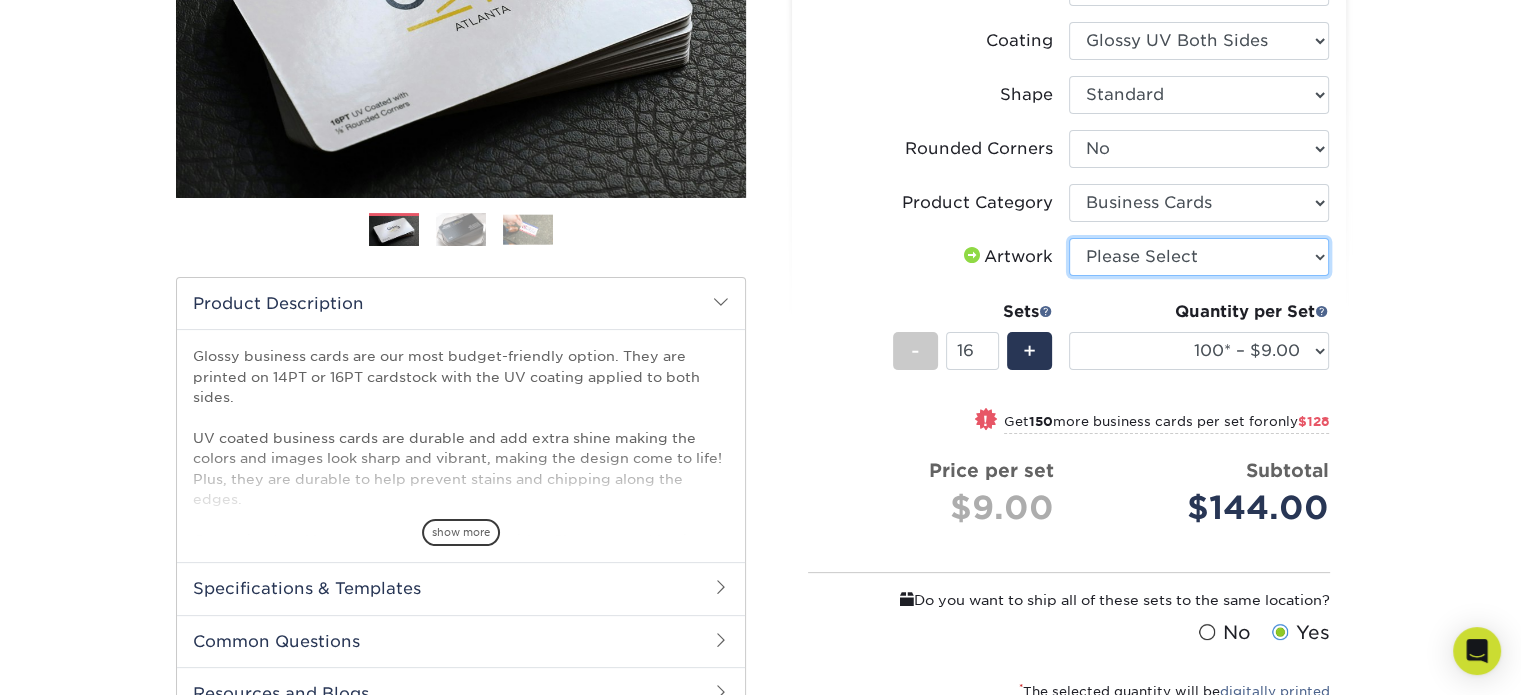 select on "upload" 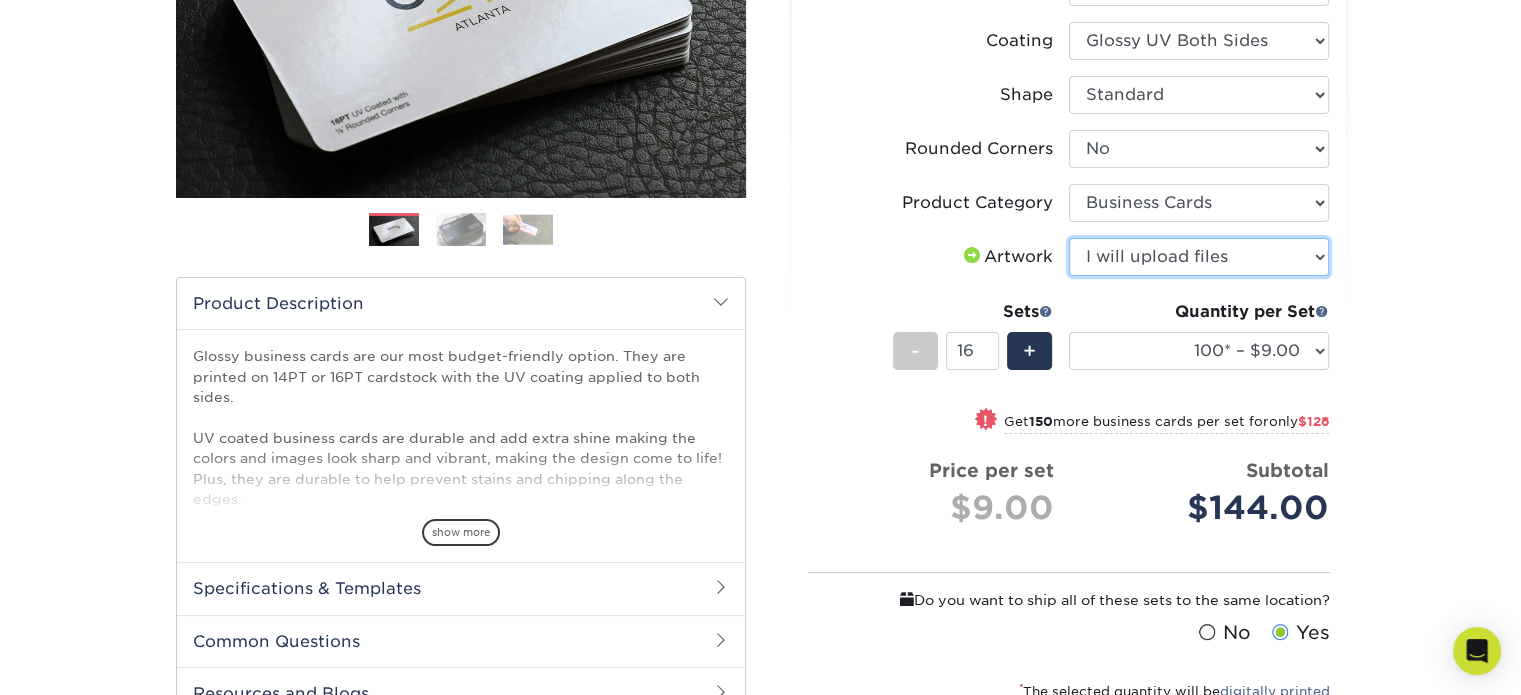 click on "Please Select I will upload files I need a design - $100" at bounding box center (1199, 257) 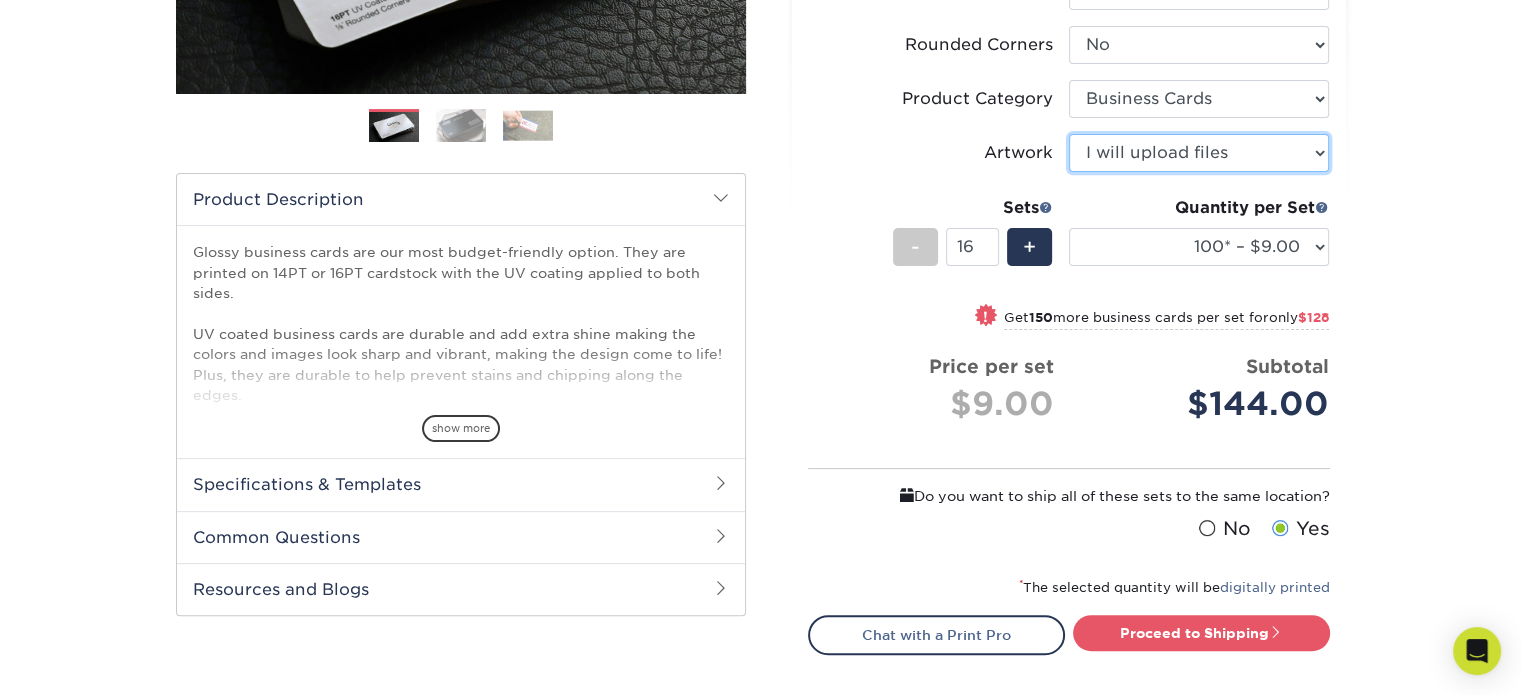 scroll, scrollTop: 502, scrollLeft: 0, axis: vertical 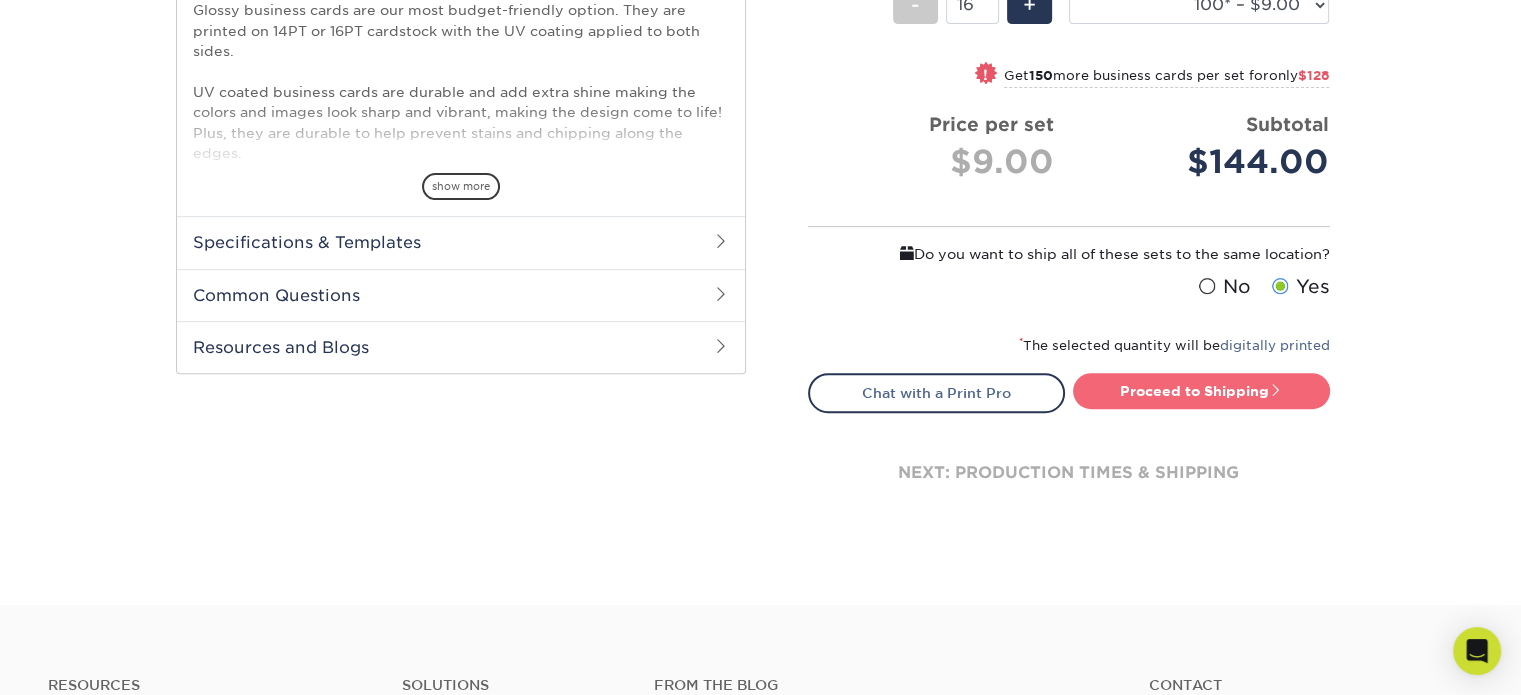 click on "Proceed to Shipping" at bounding box center (1201, 391) 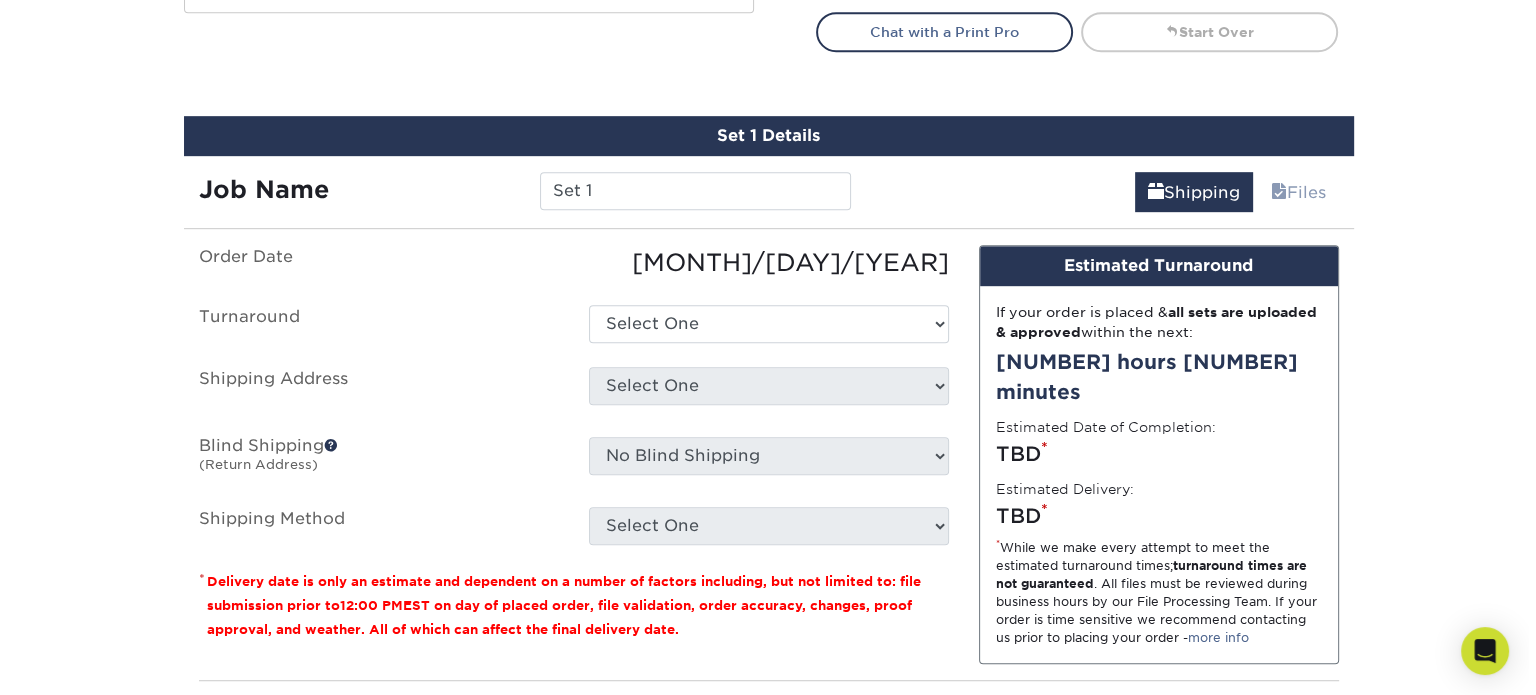 scroll, scrollTop: 1168, scrollLeft: 0, axis: vertical 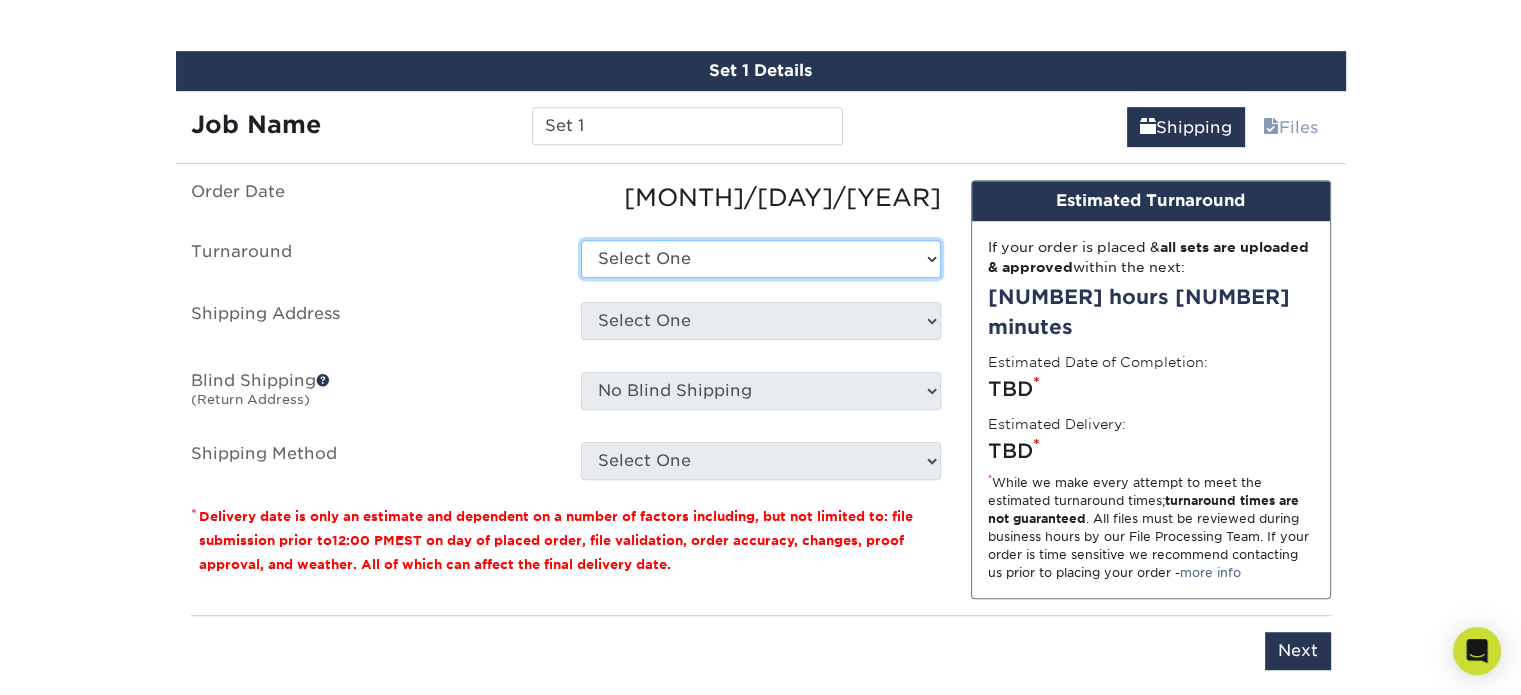 click on "Select One 2-4 Business Days 2 Day Next Business Day" at bounding box center (761, 259) 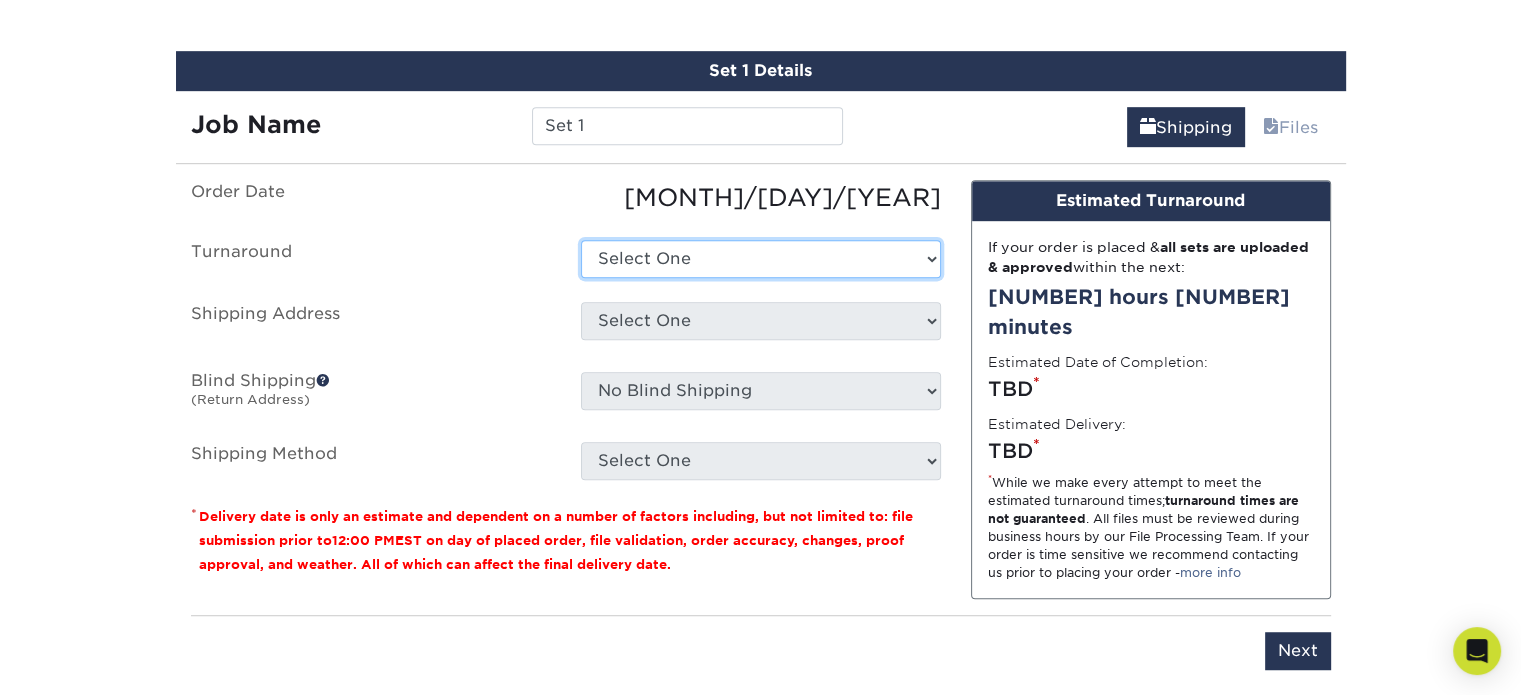 select on "[UUID]" 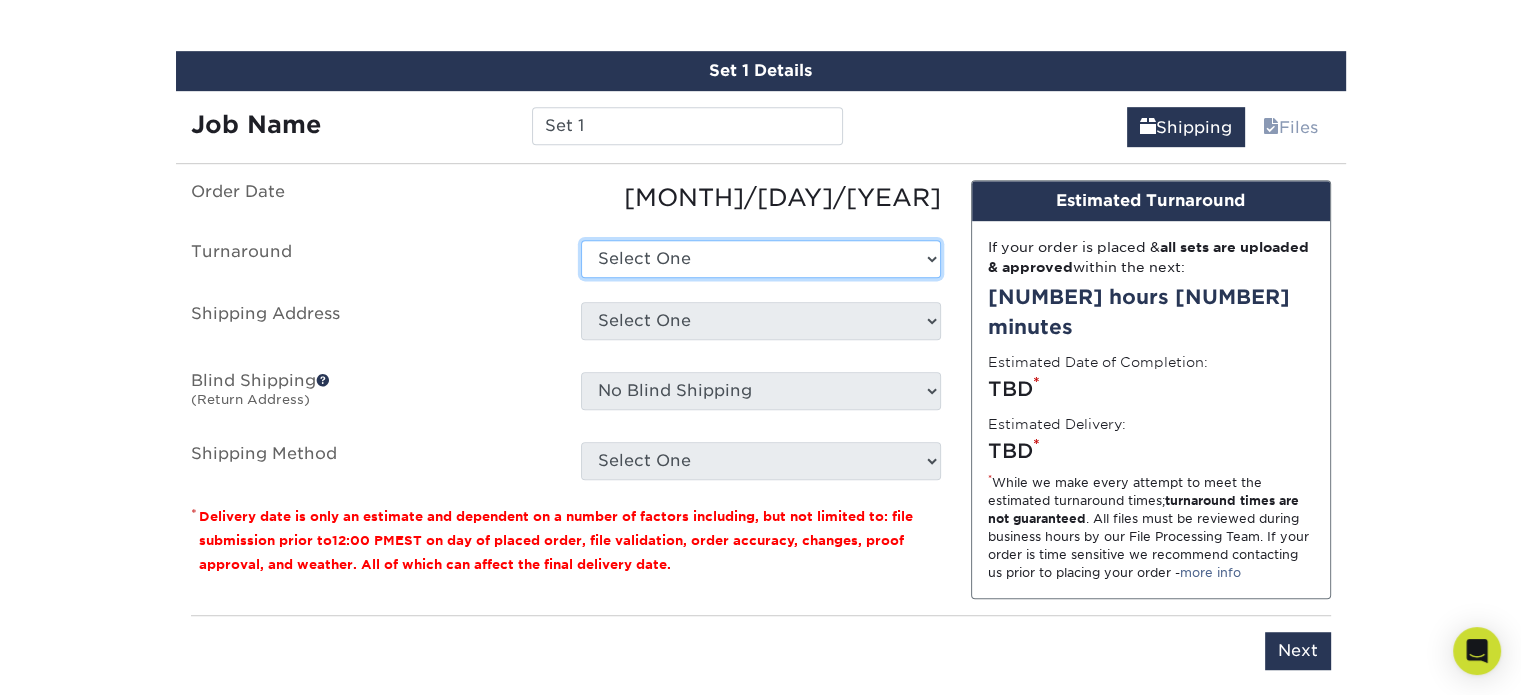 click on "Select One 2-4 Business Days 2 Day Next Business Day" at bounding box center (761, 259) 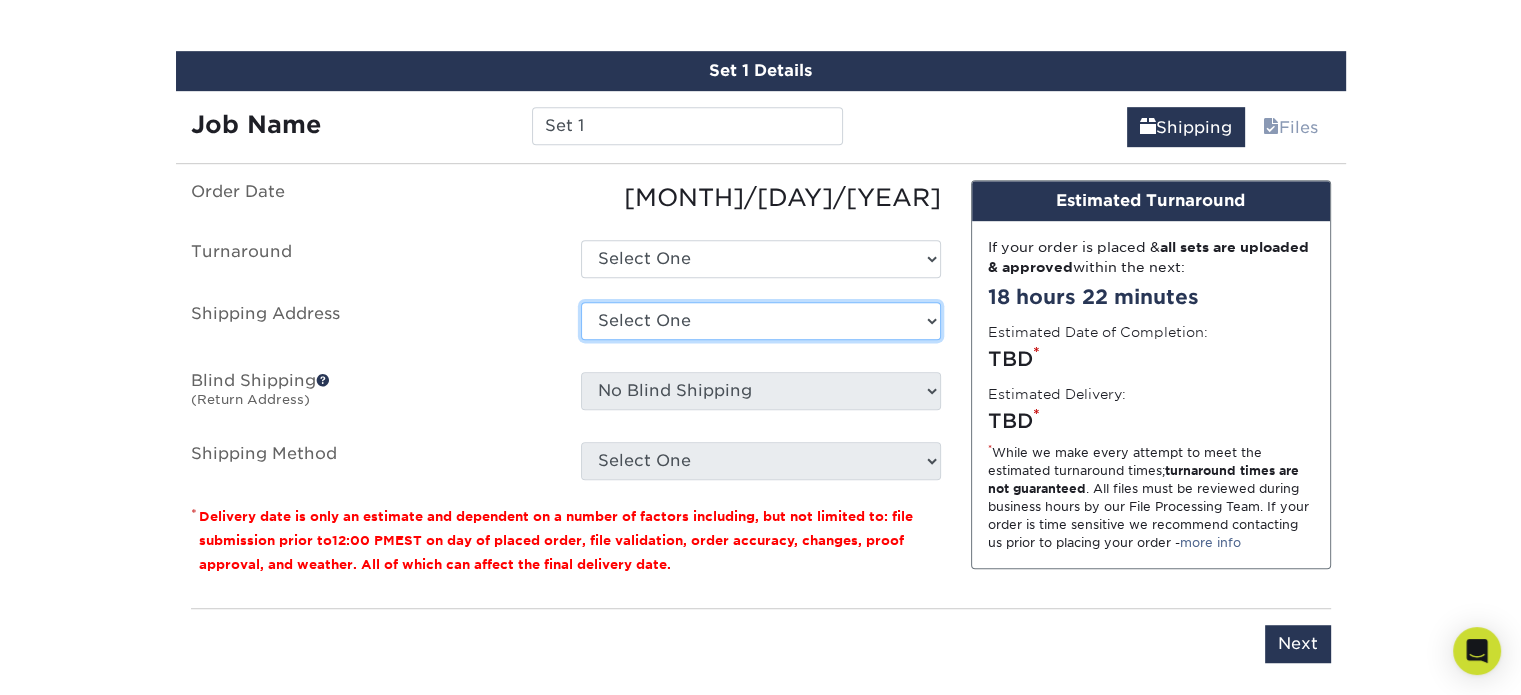 click on "Select One
+ Add New Address
- Login" at bounding box center (761, 321) 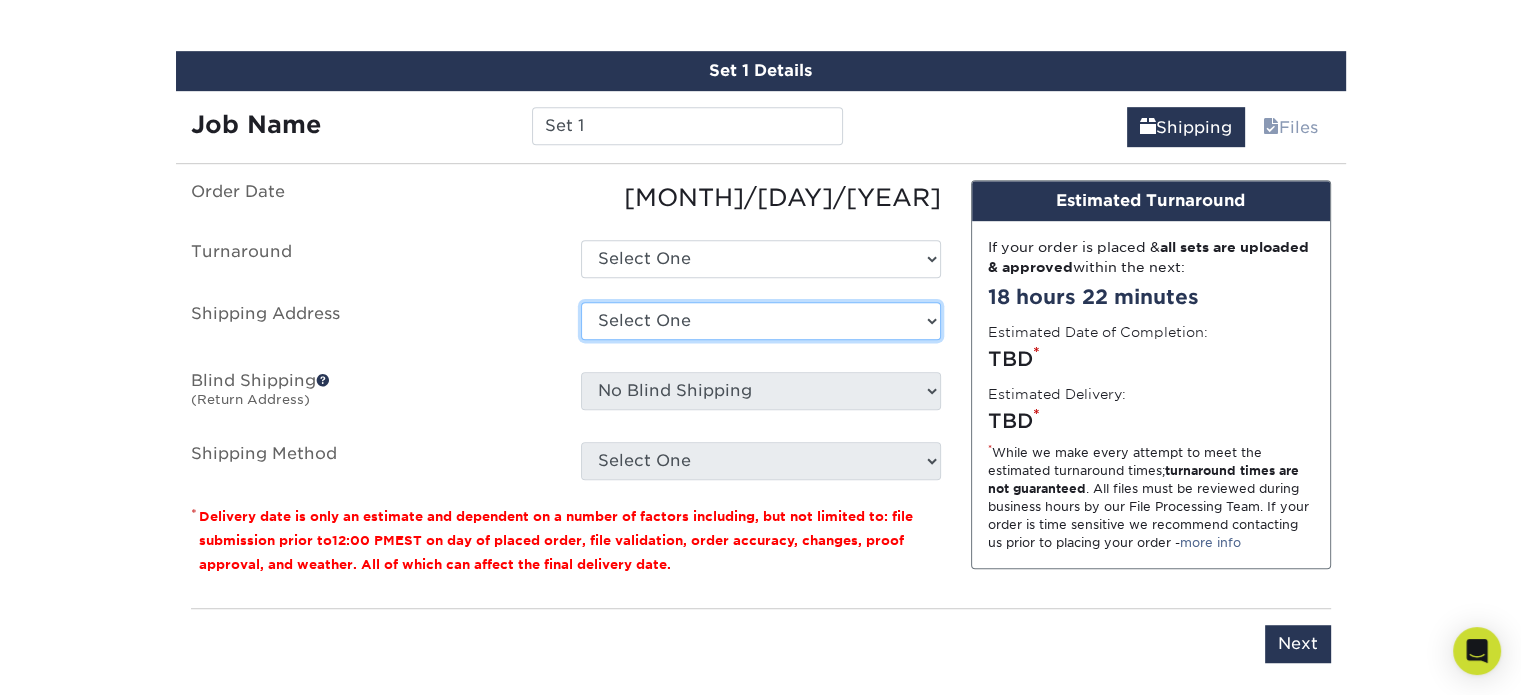 select on "newaddress" 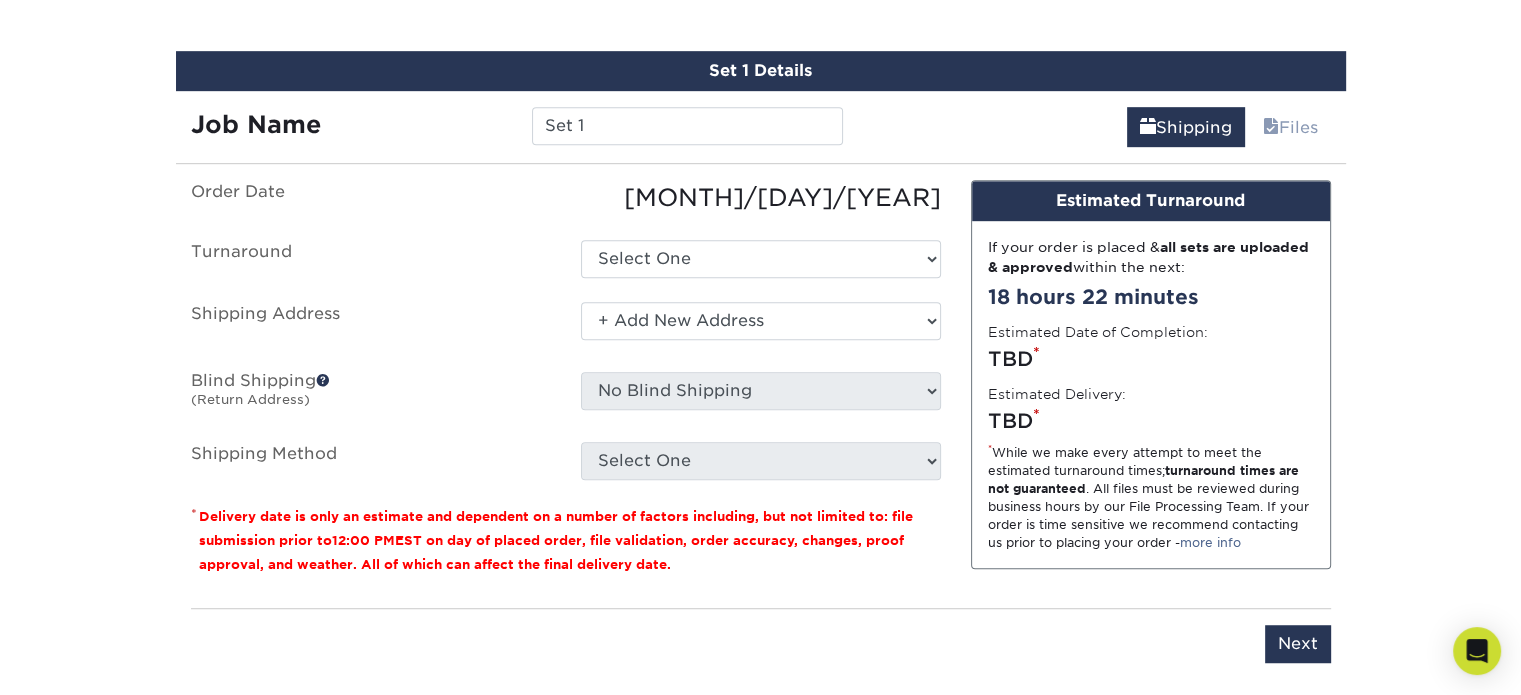 click on "Select One
+ Add New Address
- Login" at bounding box center [761, 321] 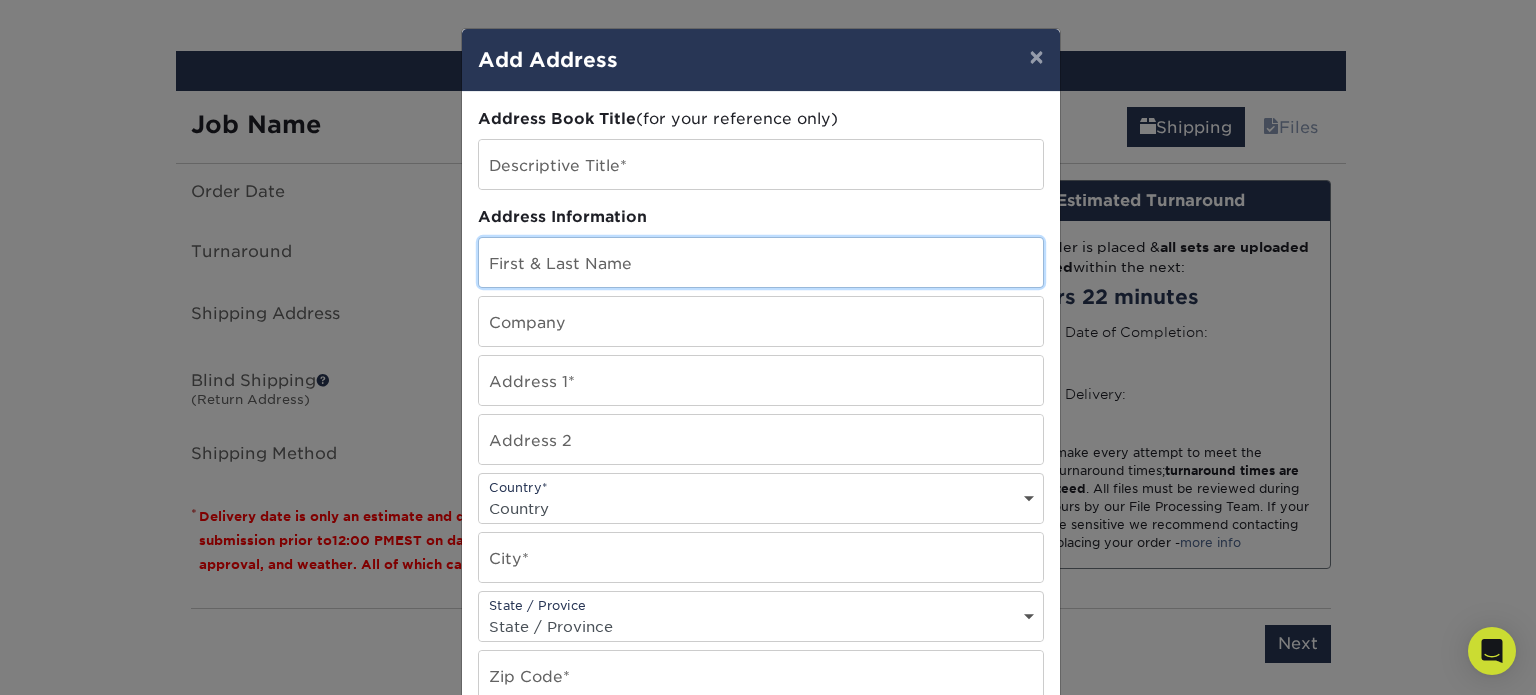 click at bounding box center (761, 262) 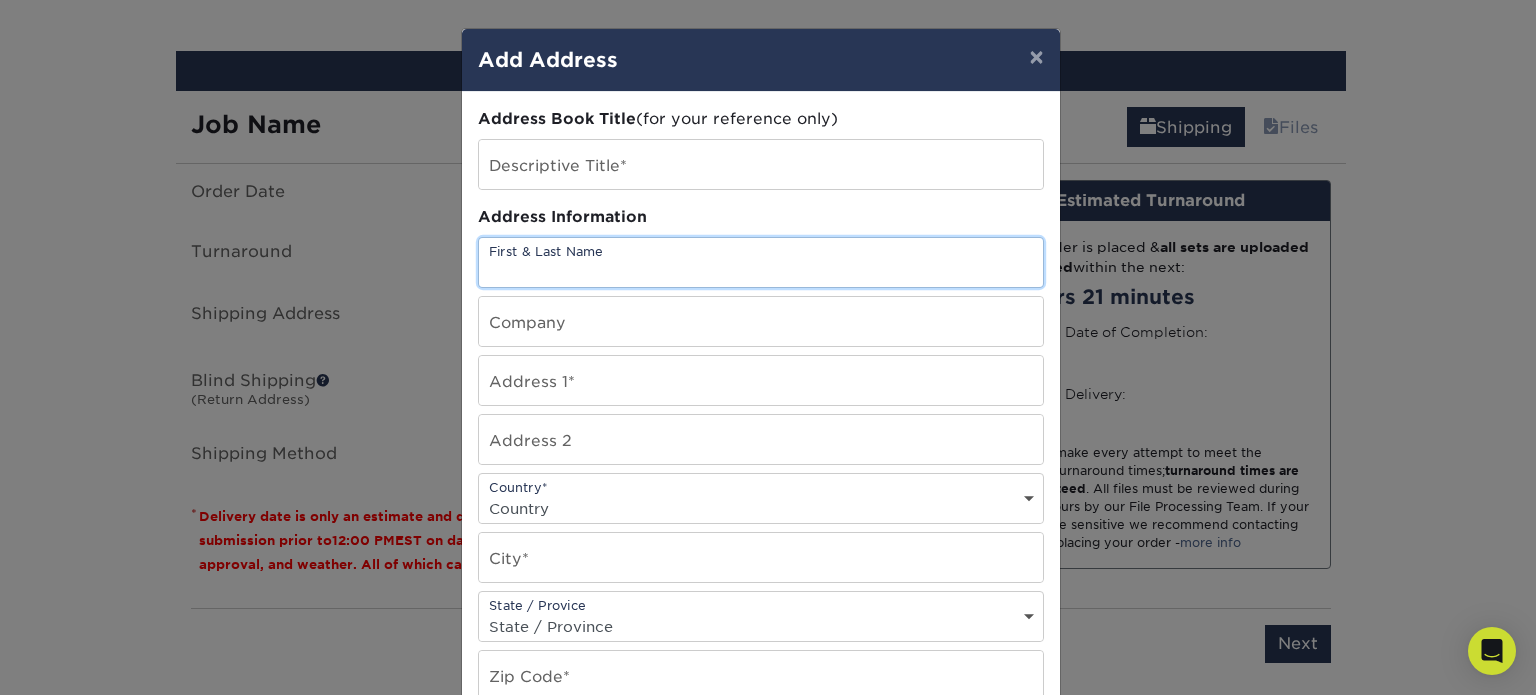 type on "DKC Graphix" 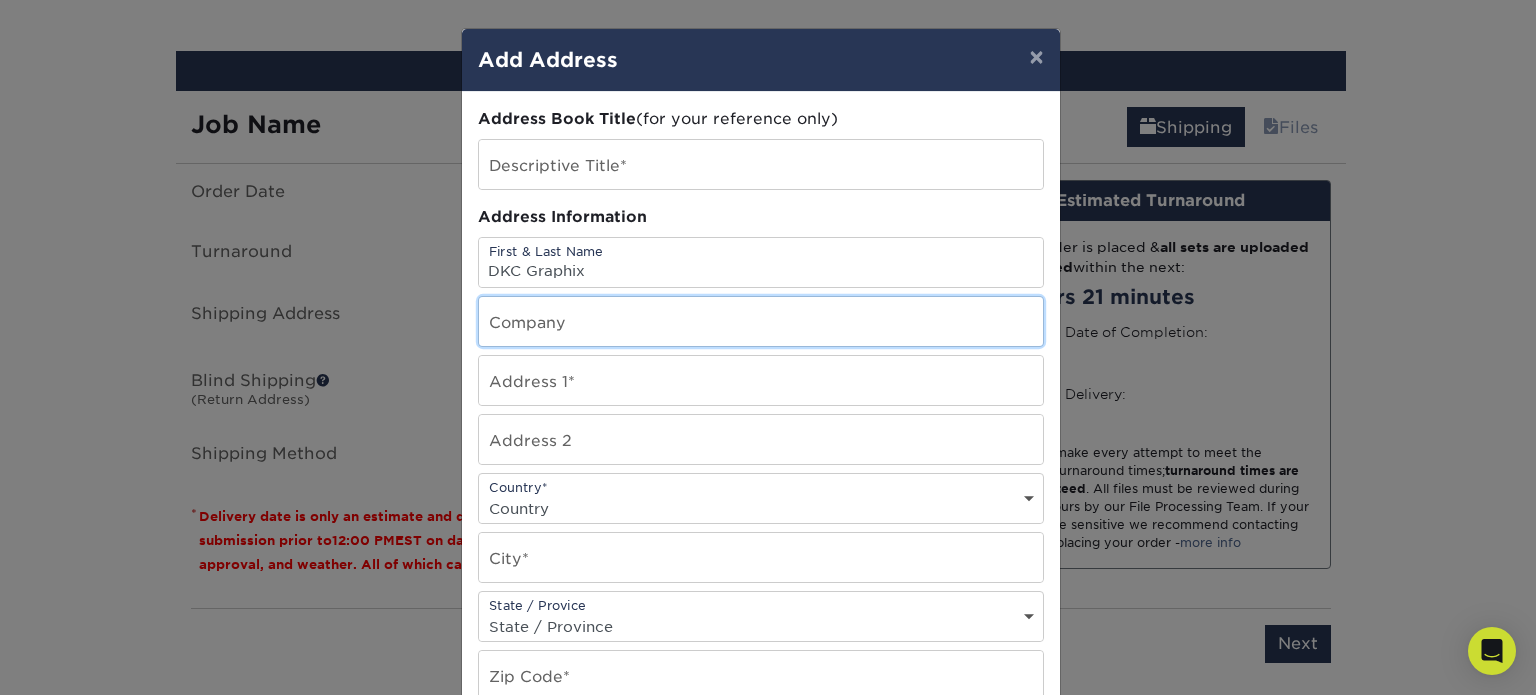 type on "DKC GRAPHIX" 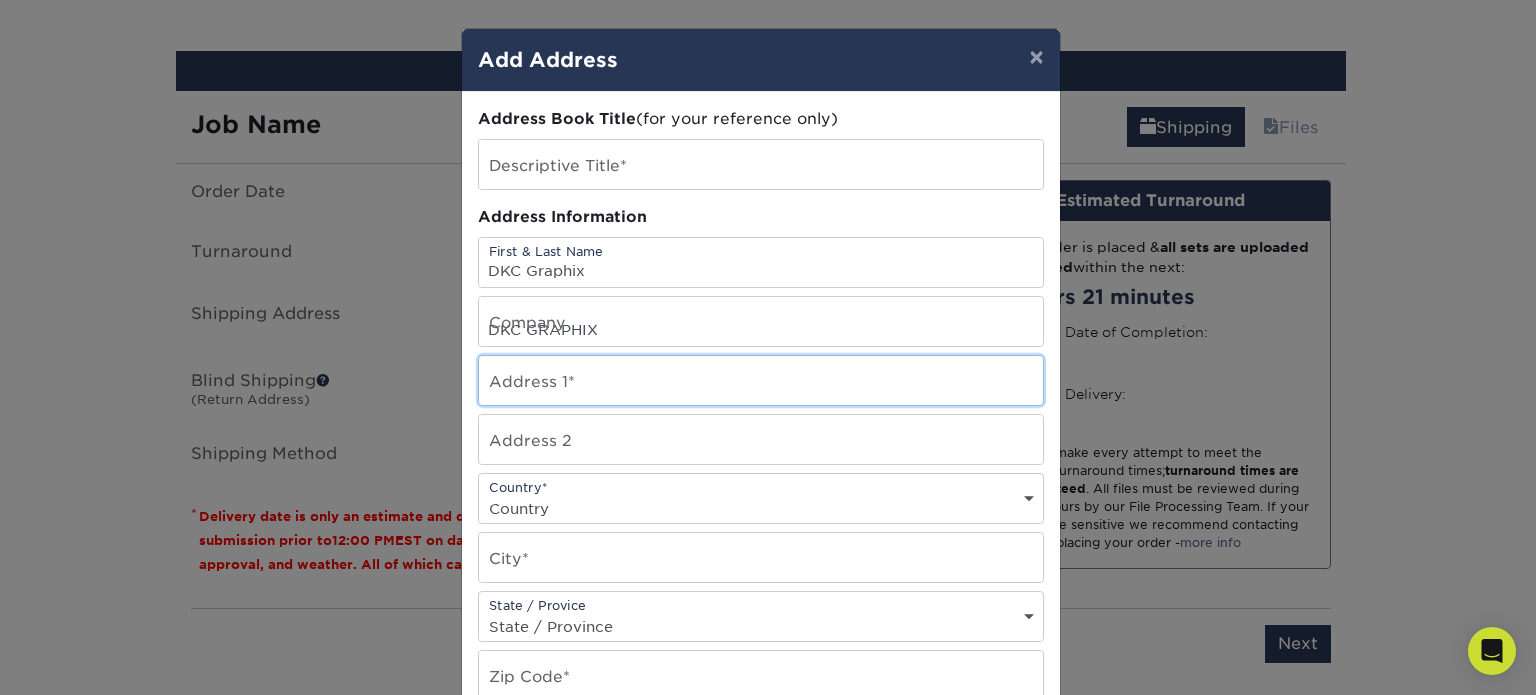 type on "[NUMBER] [STREET]" 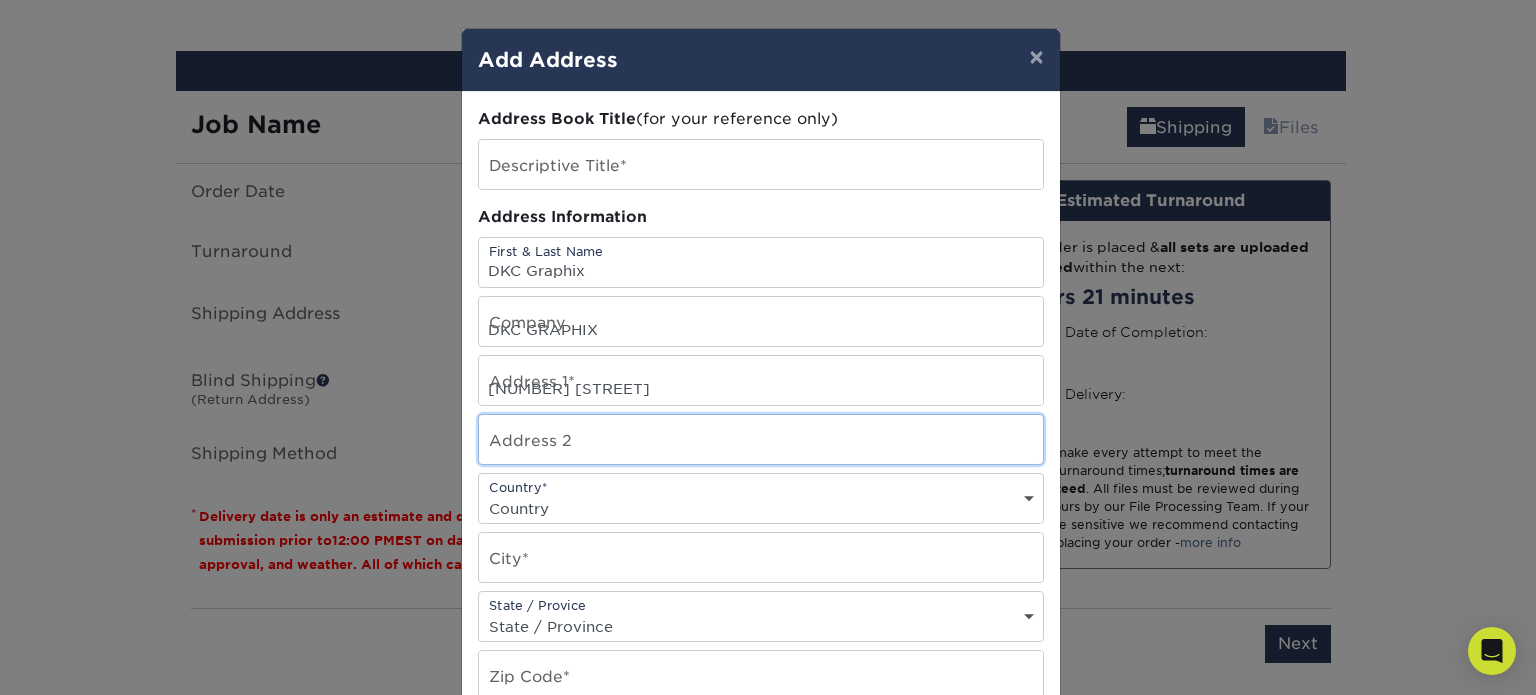 type on "Suite 101" 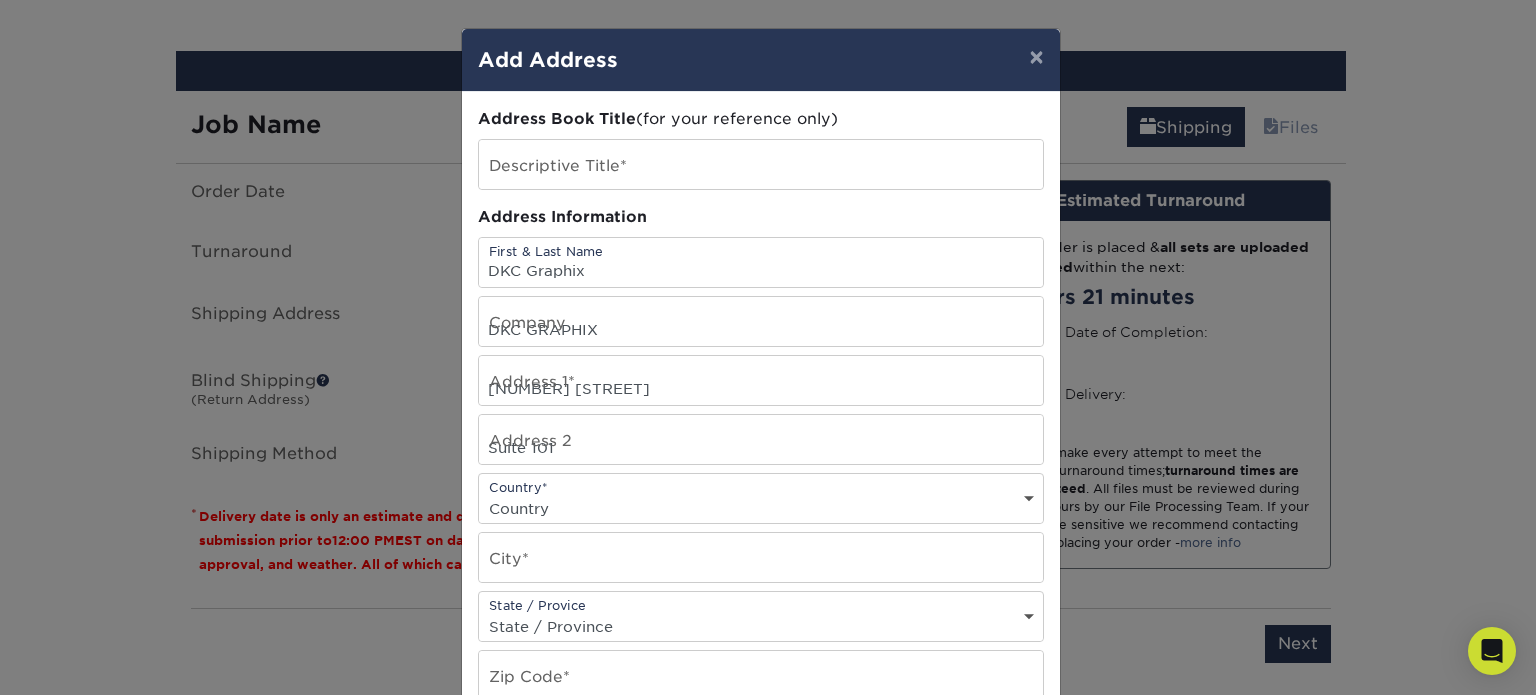 select on "US" 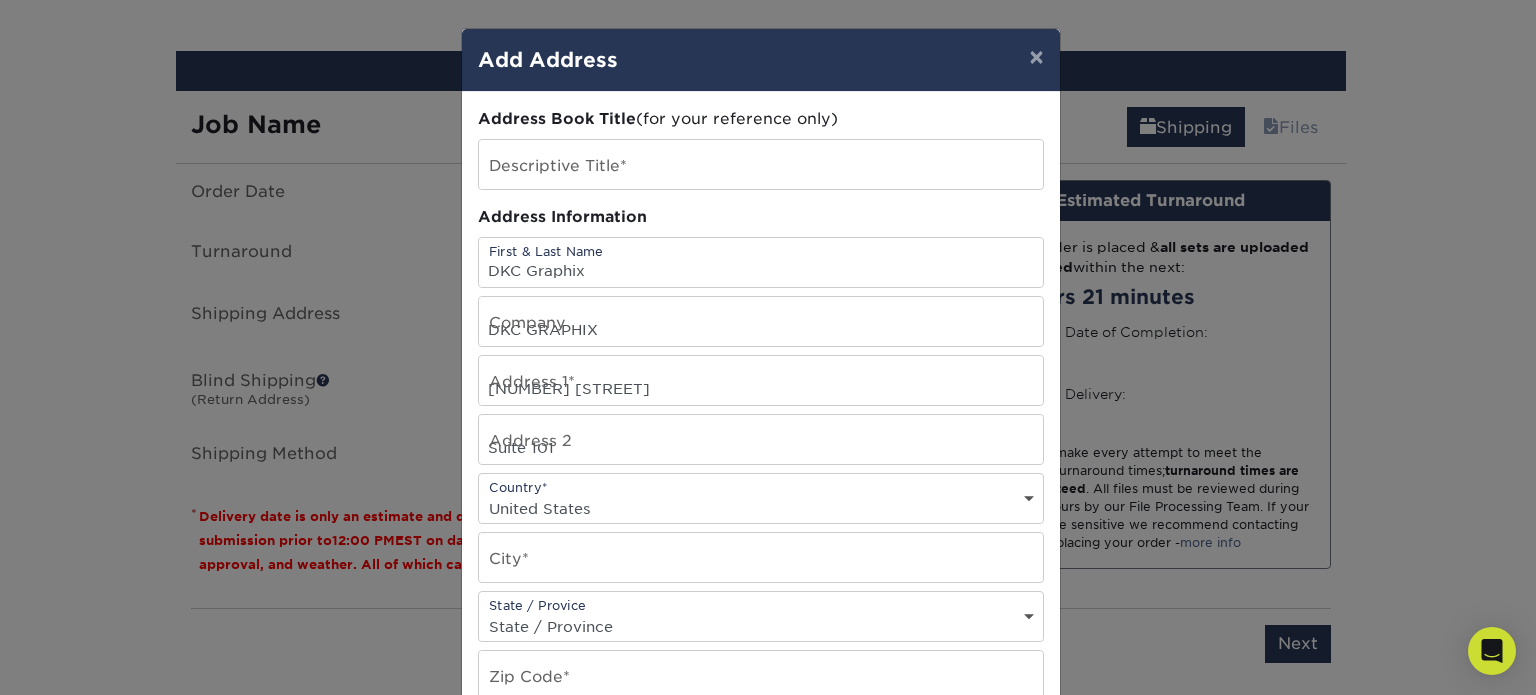 type on "High Point" 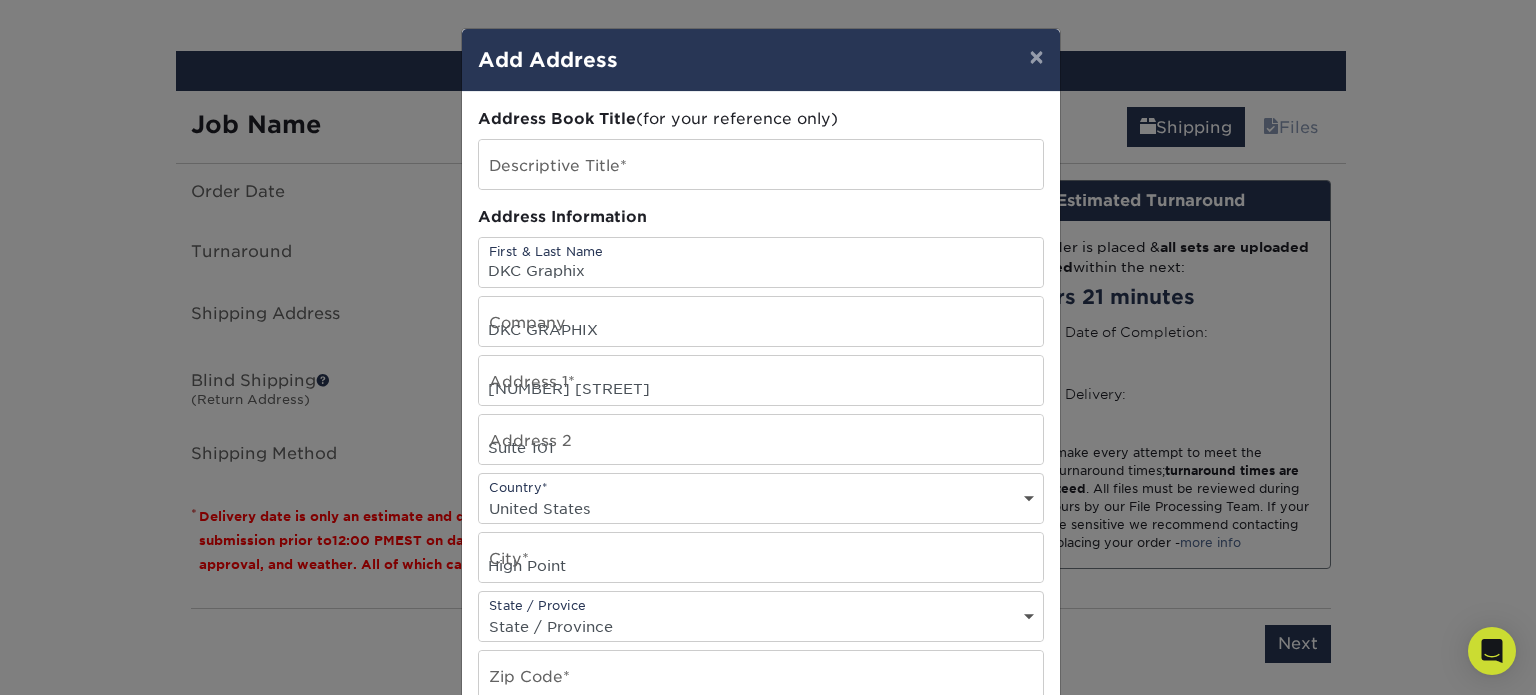 select on "NC" 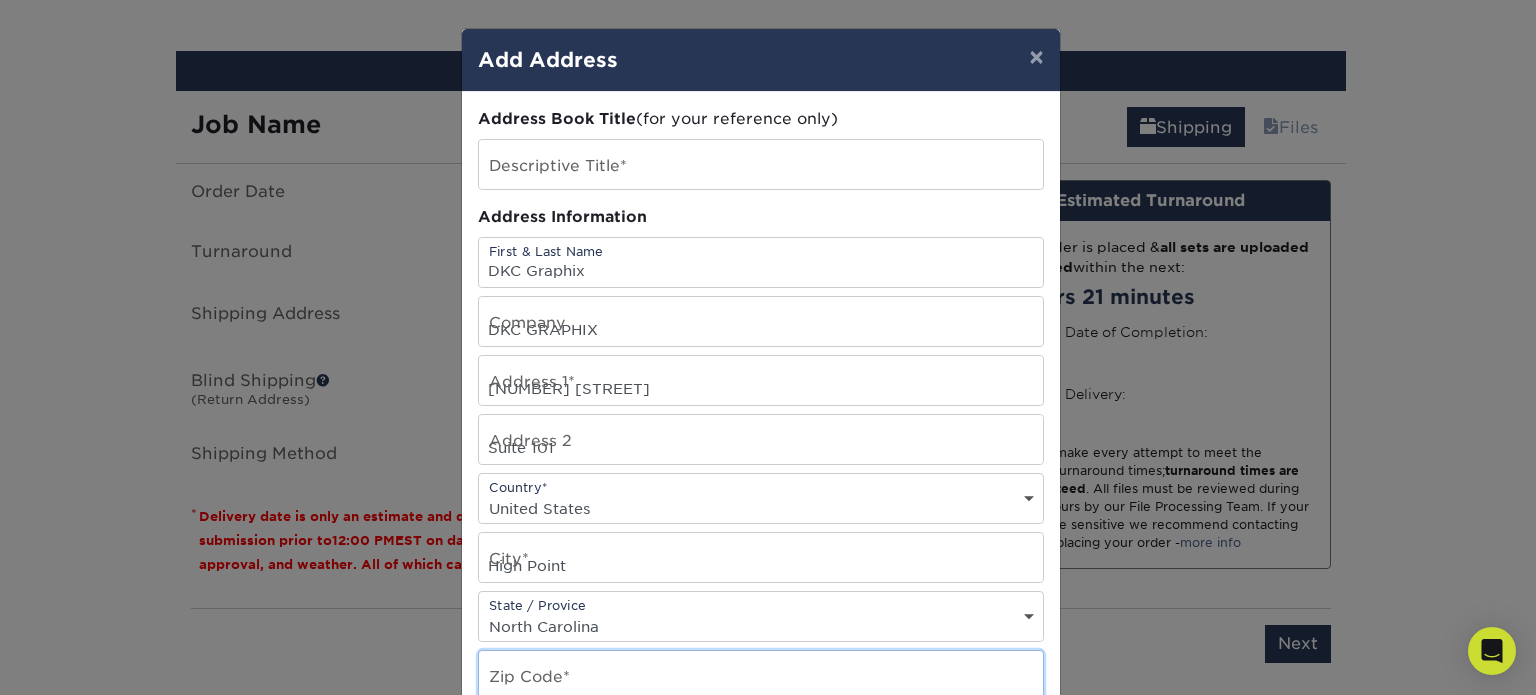 type on "[POSTAL_CODE]" 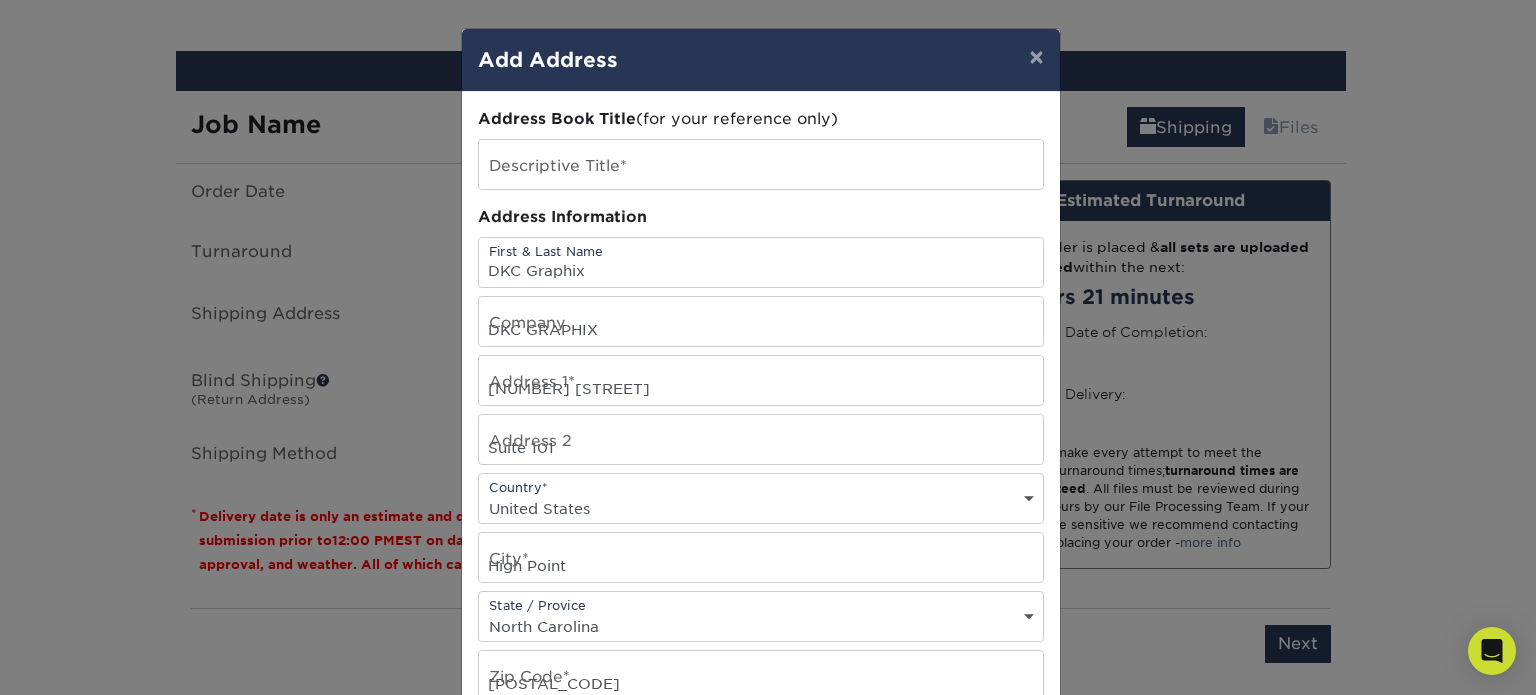 type on "[PHONE]" 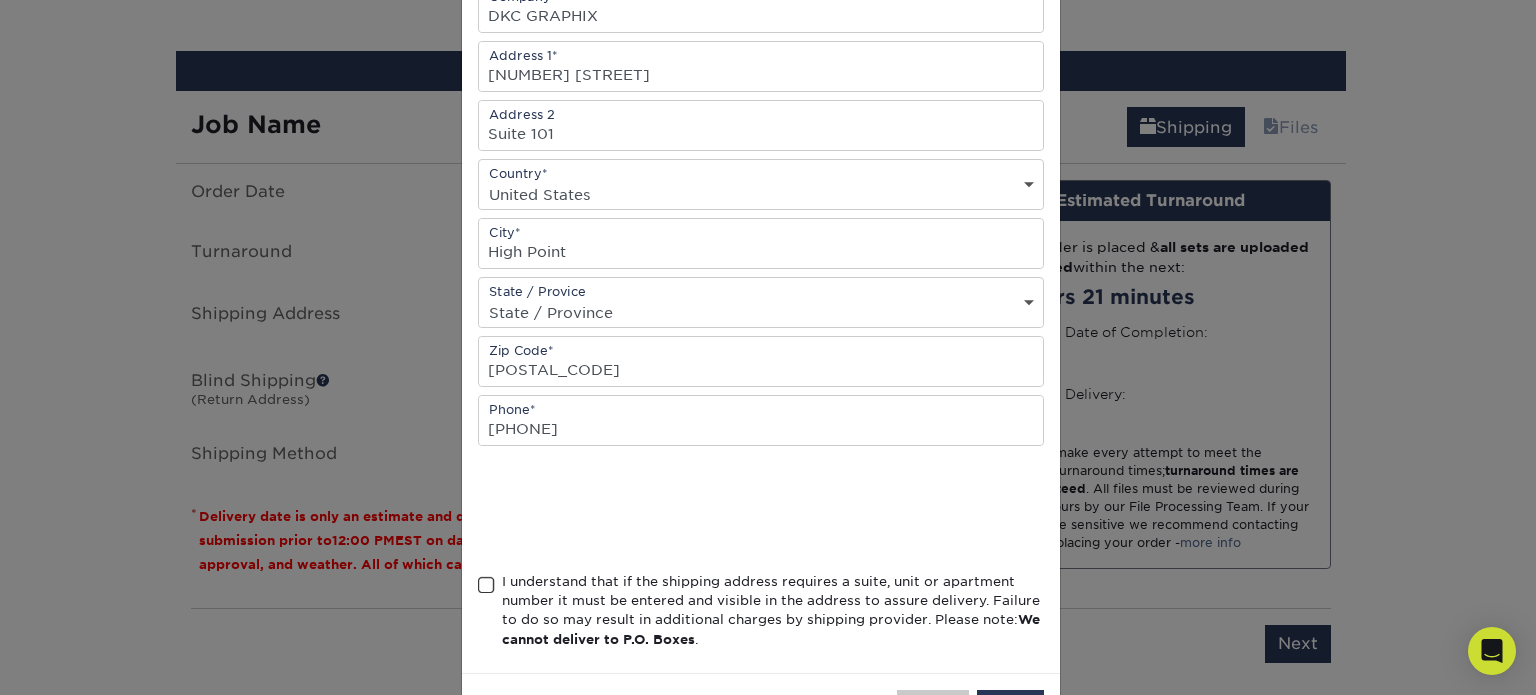scroll, scrollTop: 318, scrollLeft: 0, axis: vertical 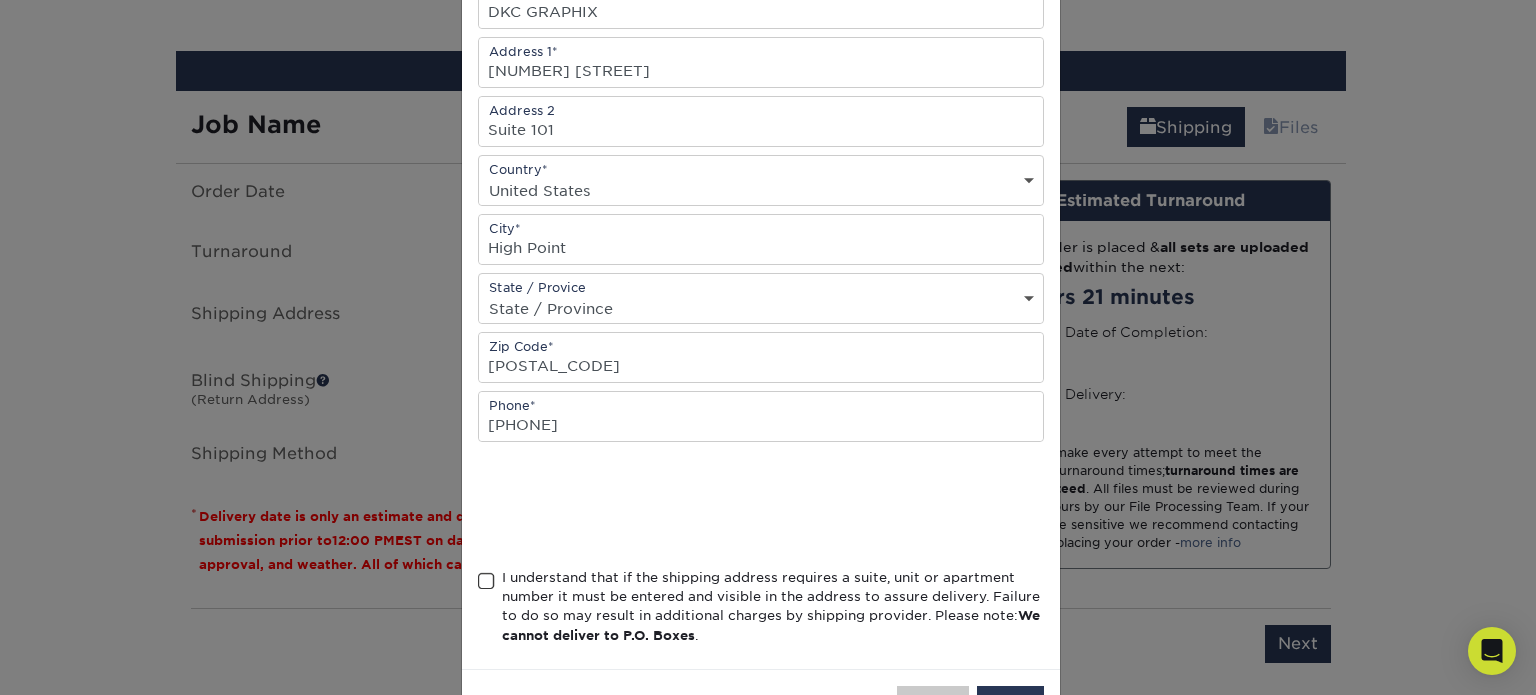 click at bounding box center [486, 581] 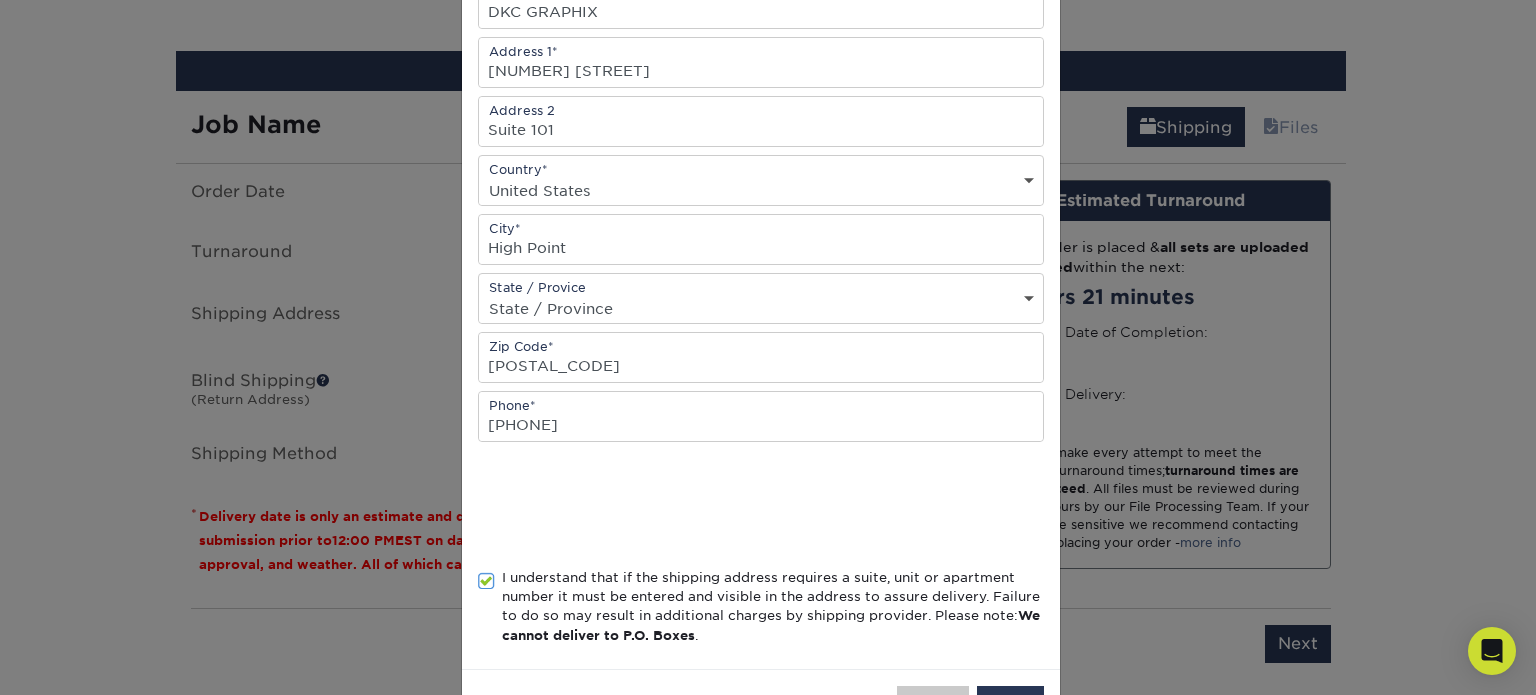 scroll, scrollTop: 386, scrollLeft: 0, axis: vertical 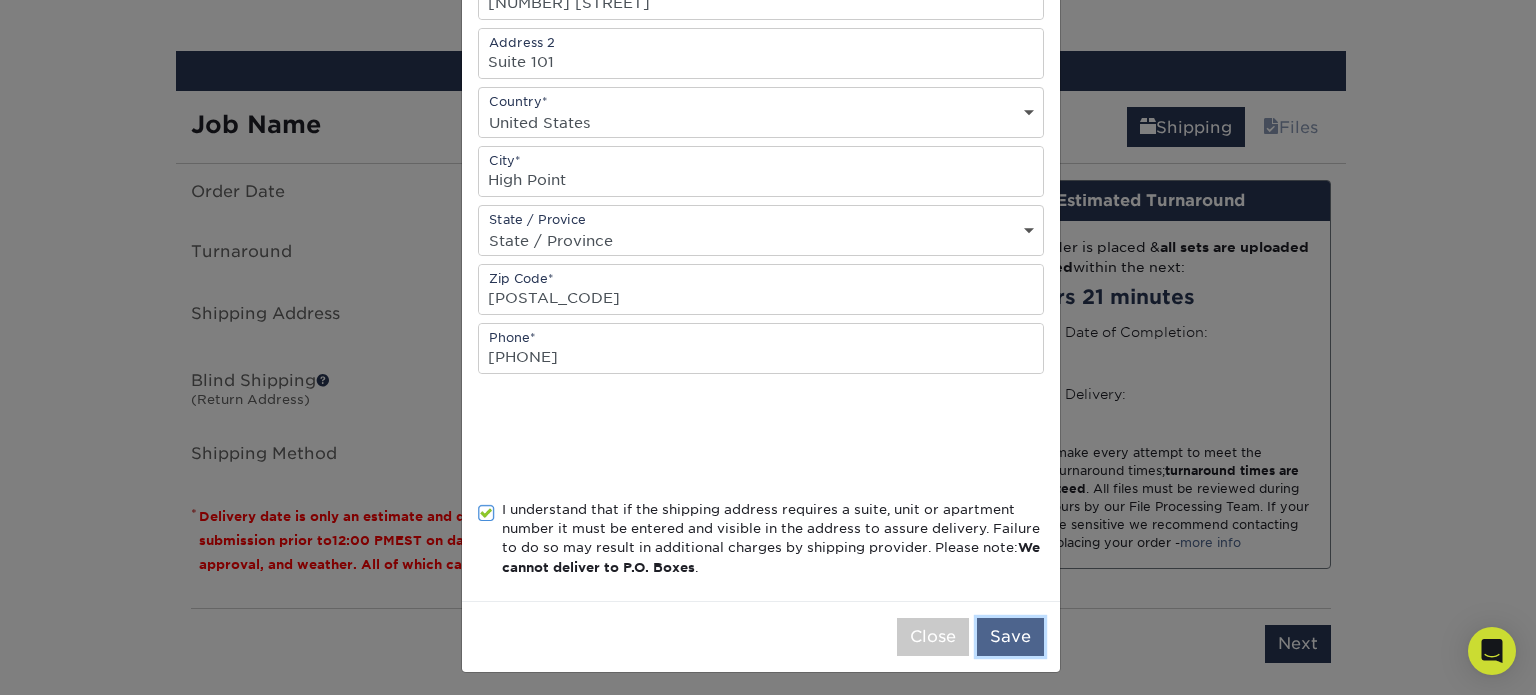click on "Save" at bounding box center [1010, 637] 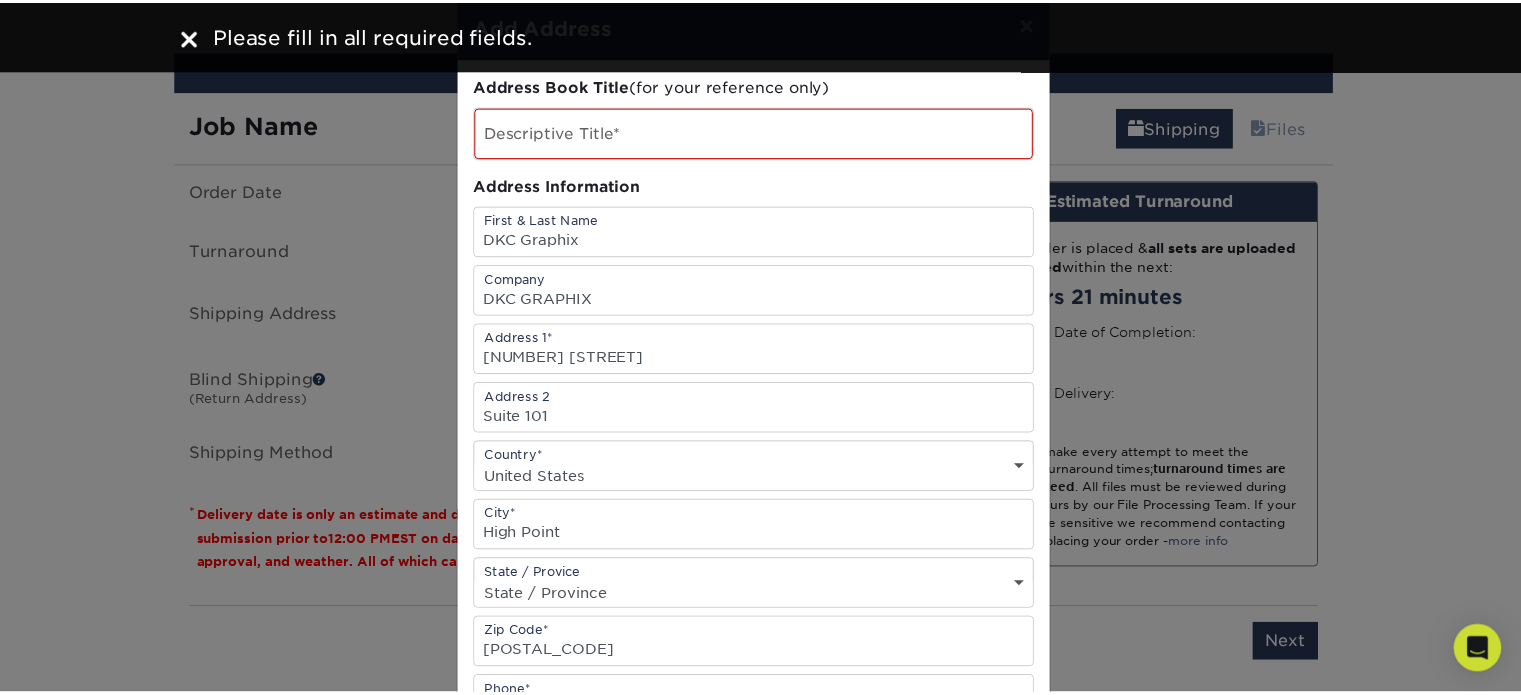 scroll, scrollTop: 0, scrollLeft: 0, axis: both 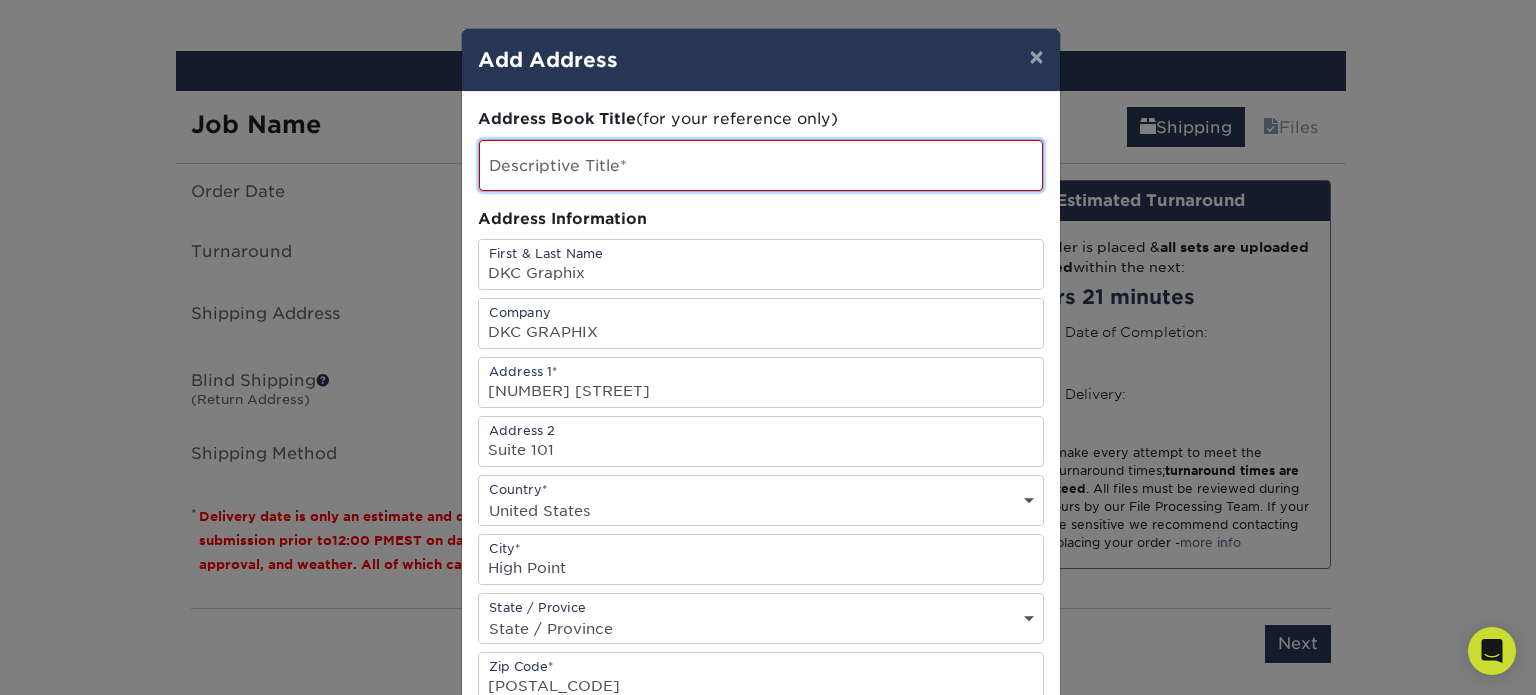 click at bounding box center (761, 165) 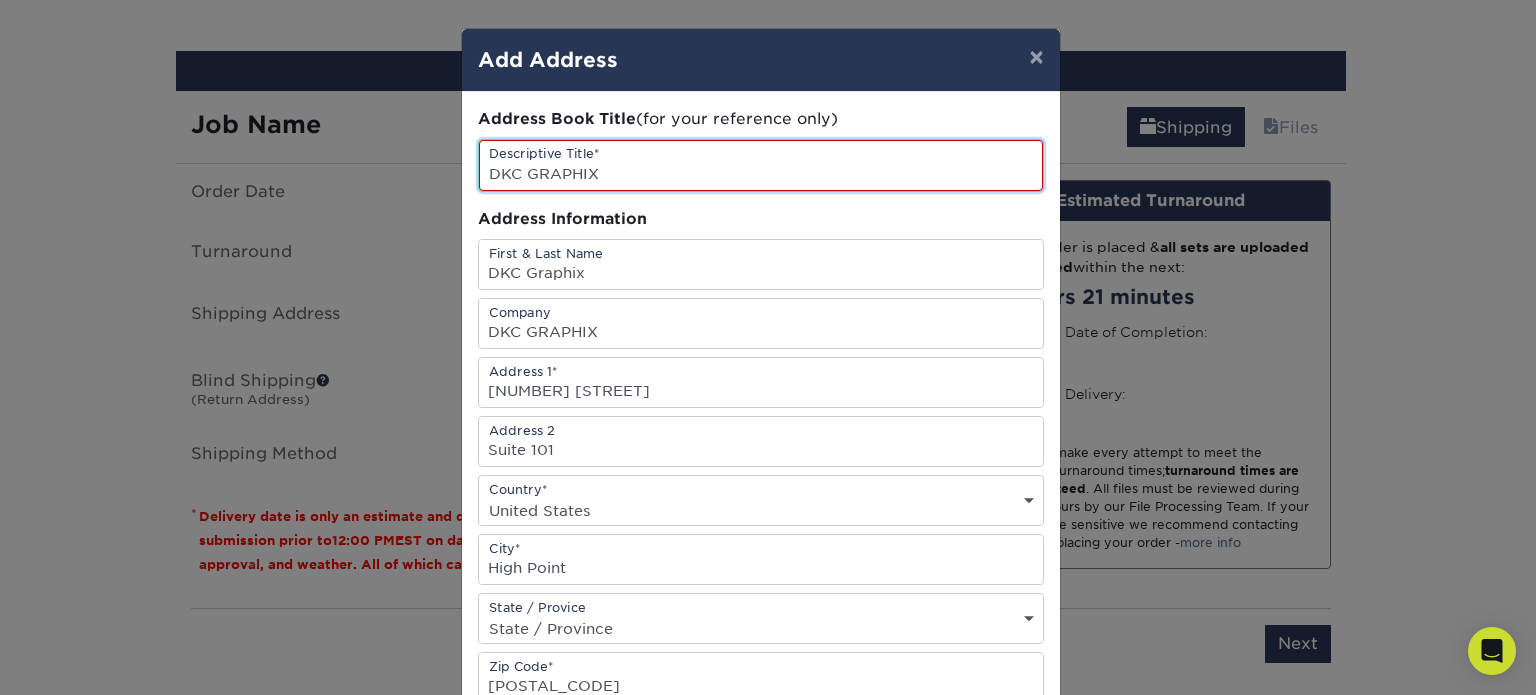 type on "DKC GRAPHIX" 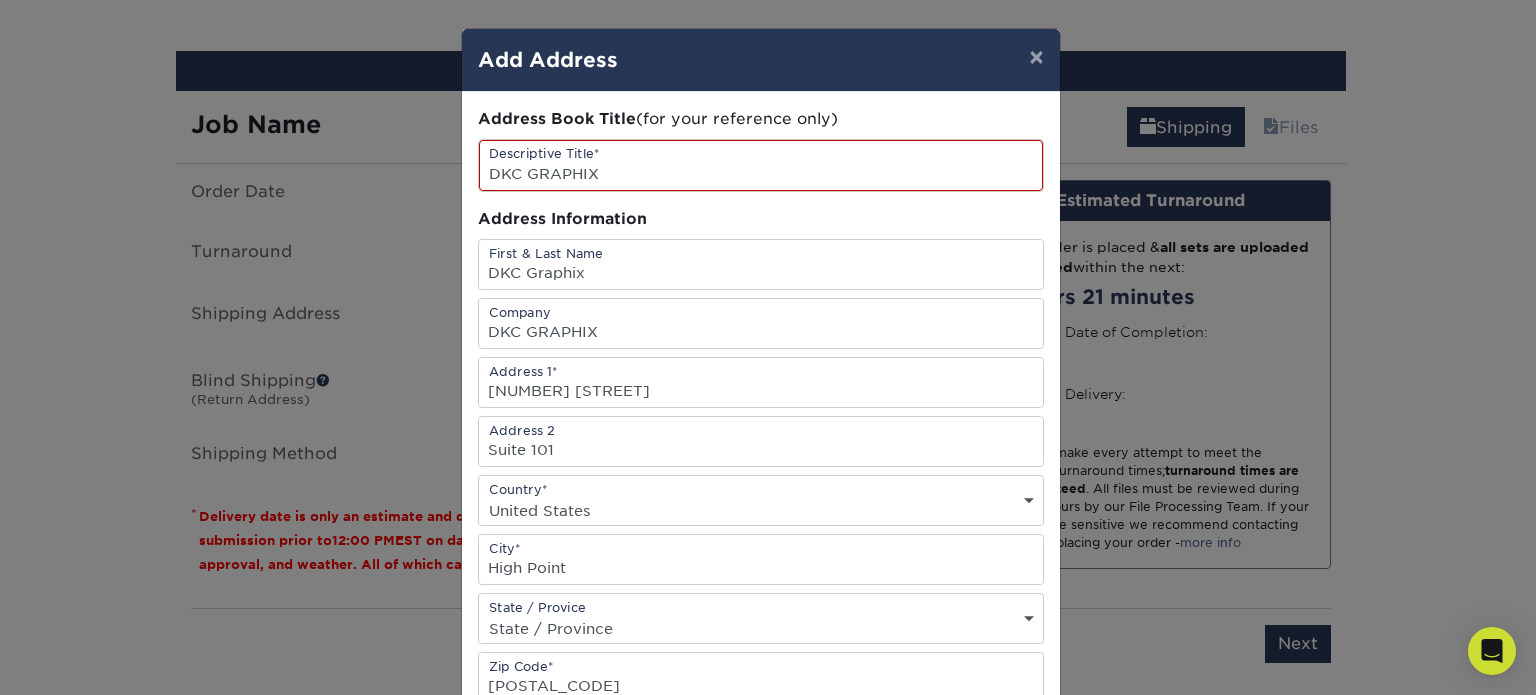 click on "×
Add Address
Address Book Title  (for your reference only)
Descriptive Title*
Address Information
First & Last Name
DKC Graphix
Company
DKC GRAPHIX
Address 1*
[NUMBER] [STREET]
Address 2 Suite [NUMBER]" at bounding box center (768, 347) 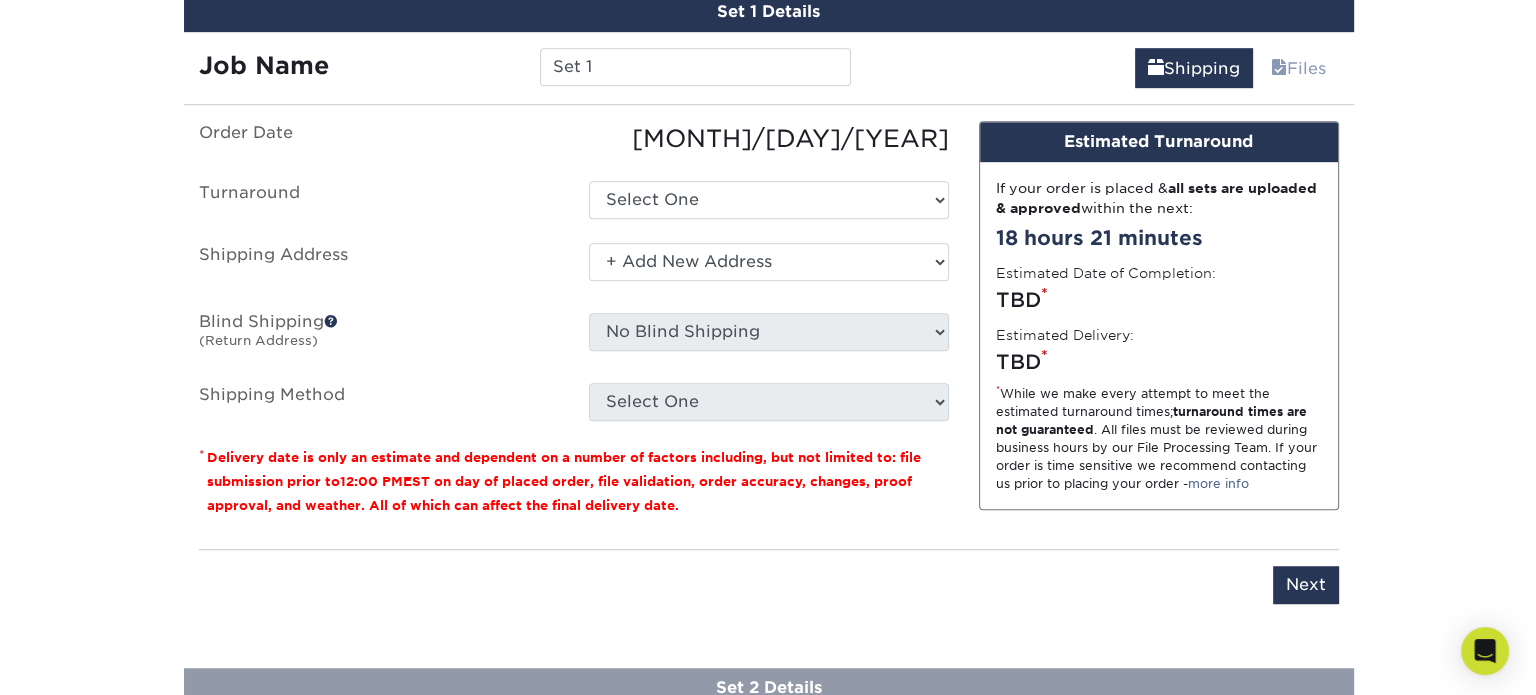 scroll, scrollTop: 1233, scrollLeft: 0, axis: vertical 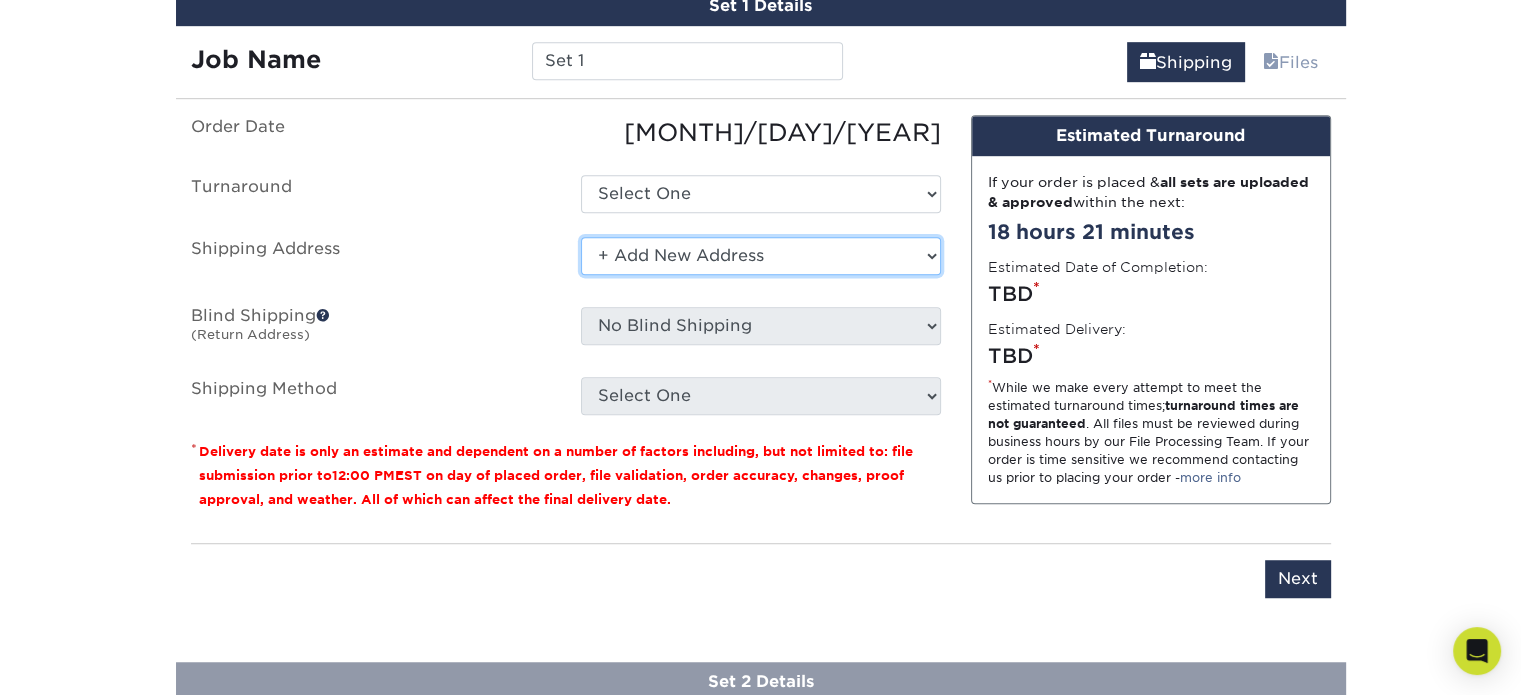 click on "Select One
+ Add New Address
- Login" at bounding box center [761, 256] 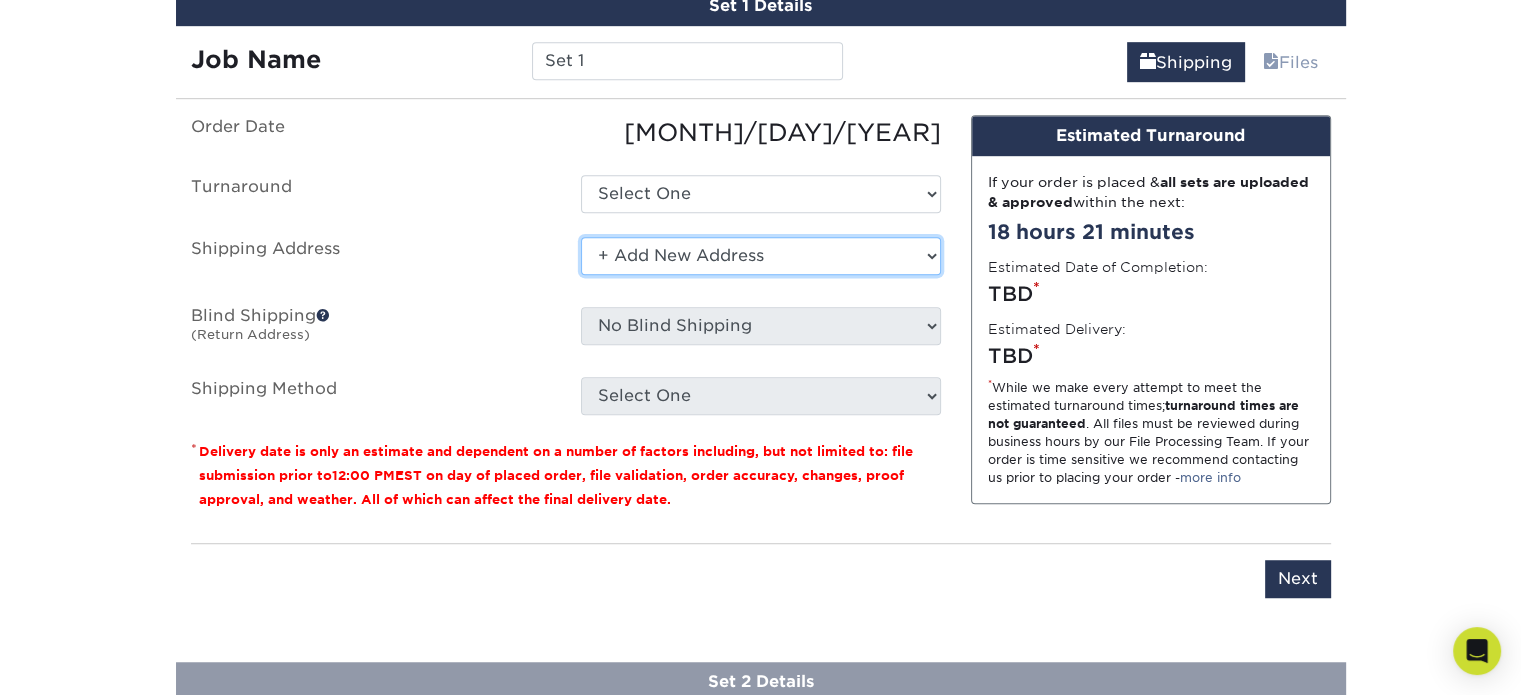 click on "Select One
+ Add New Address
- Login" at bounding box center (761, 256) 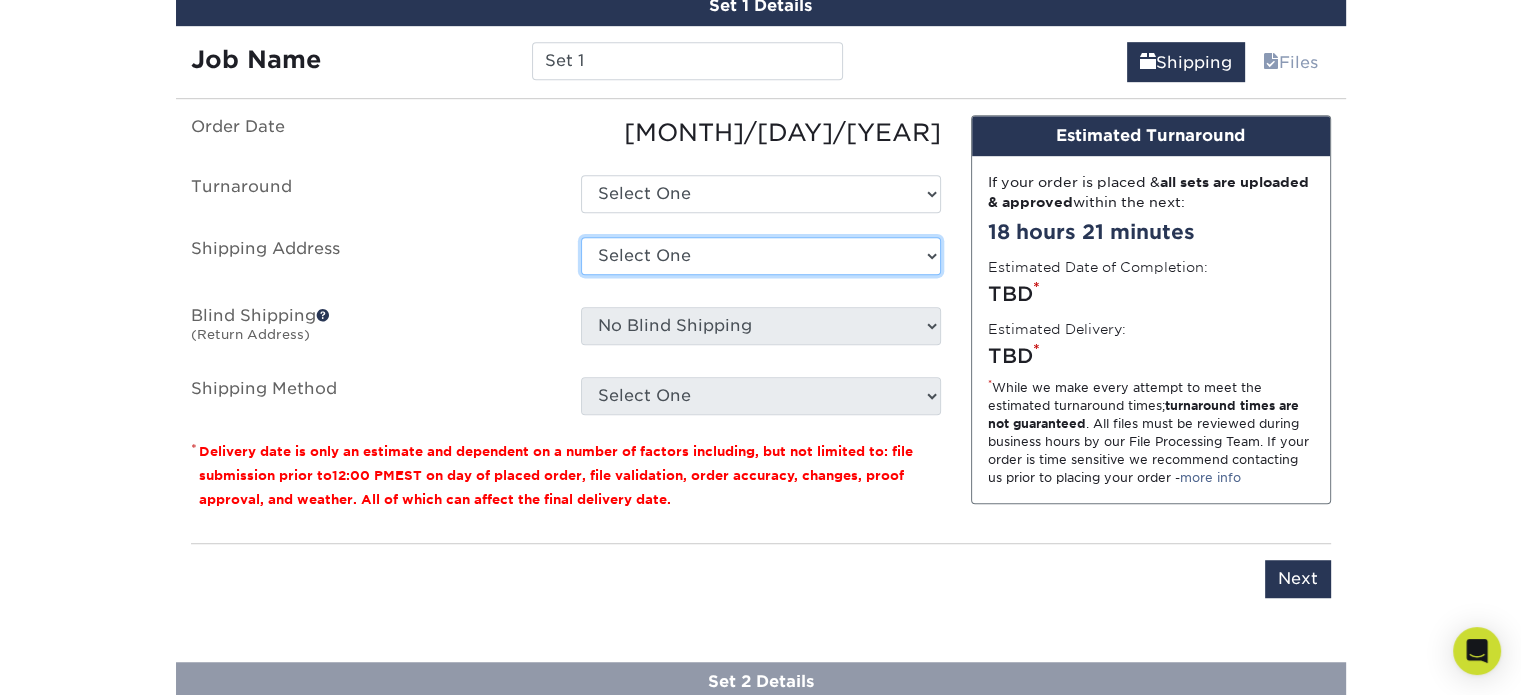click on "Select One
+ Add New Address
- Login" at bounding box center [761, 256] 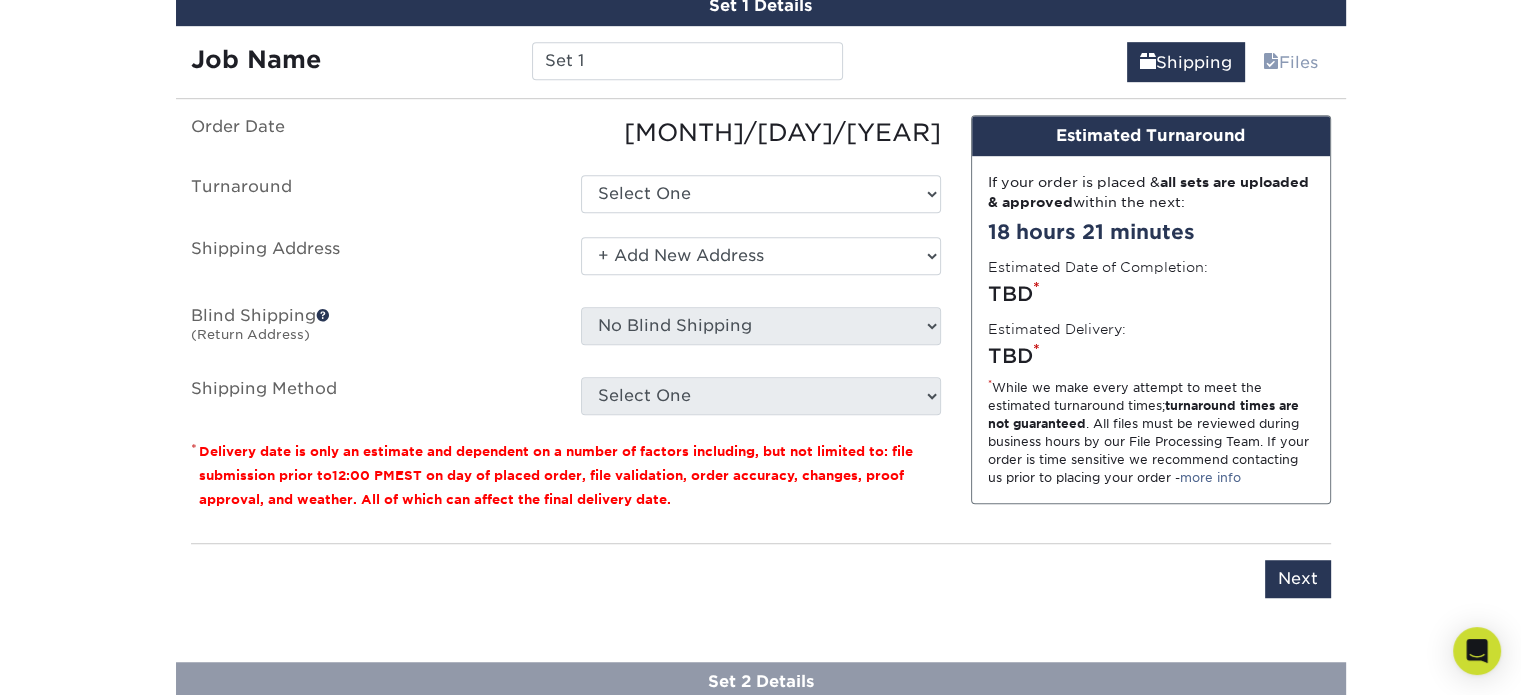 click on "Select One
+ Add New Address
- Login" at bounding box center (761, 256) 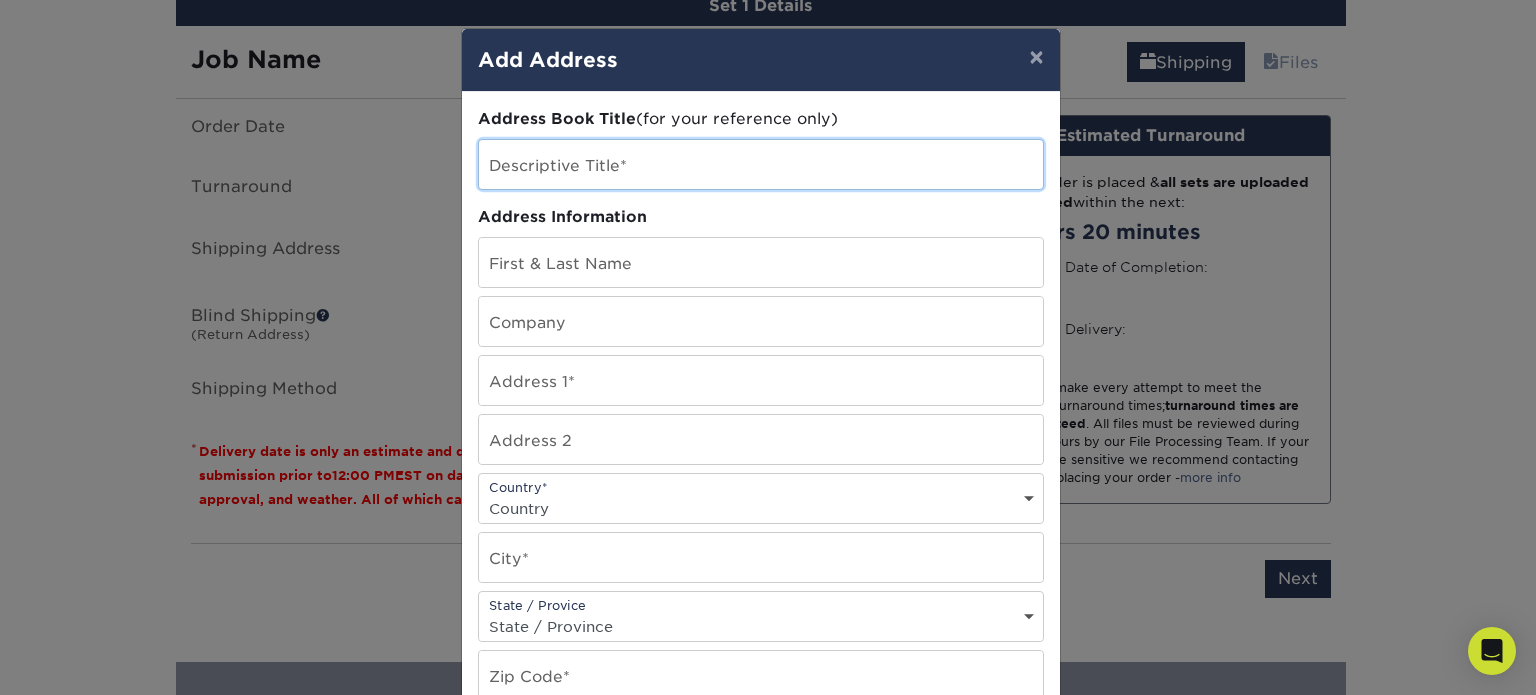 click at bounding box center [761, 164] 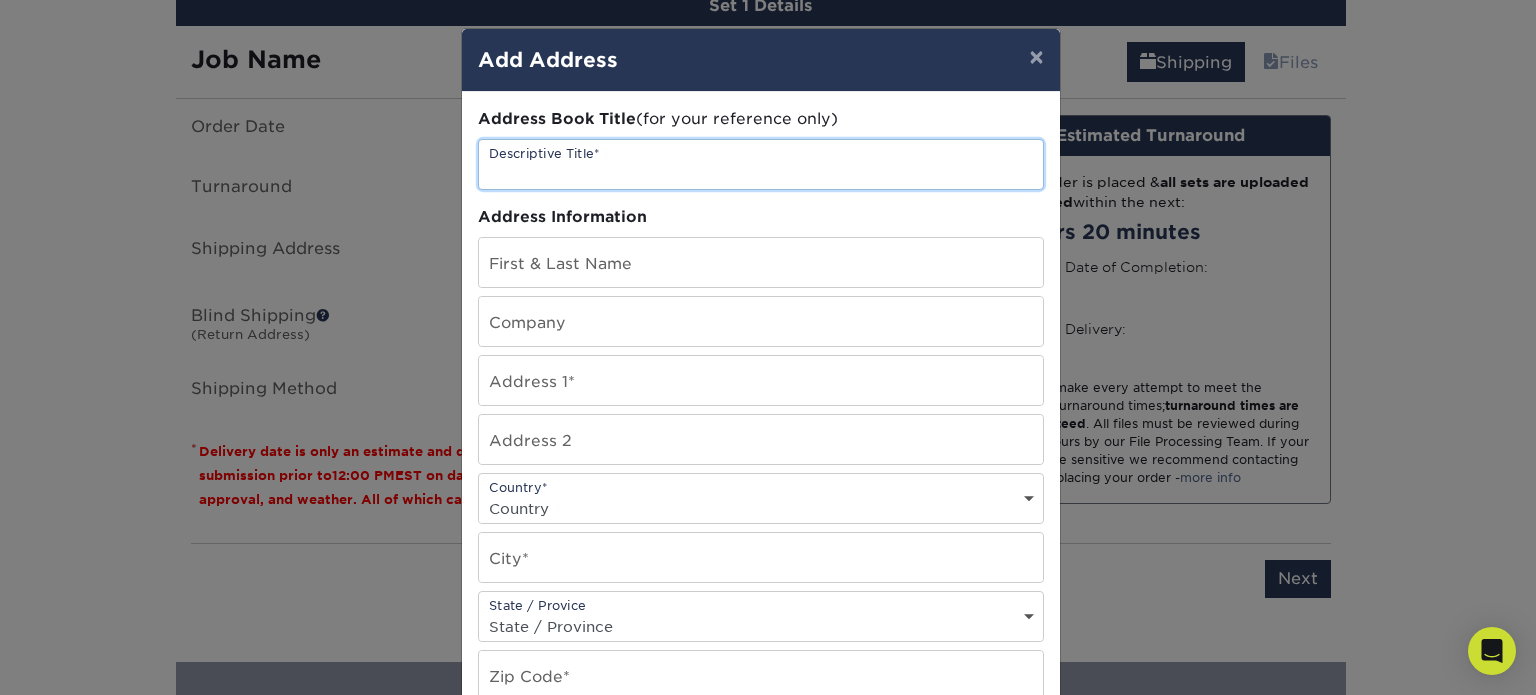 type on "DKC GRAPHIX" 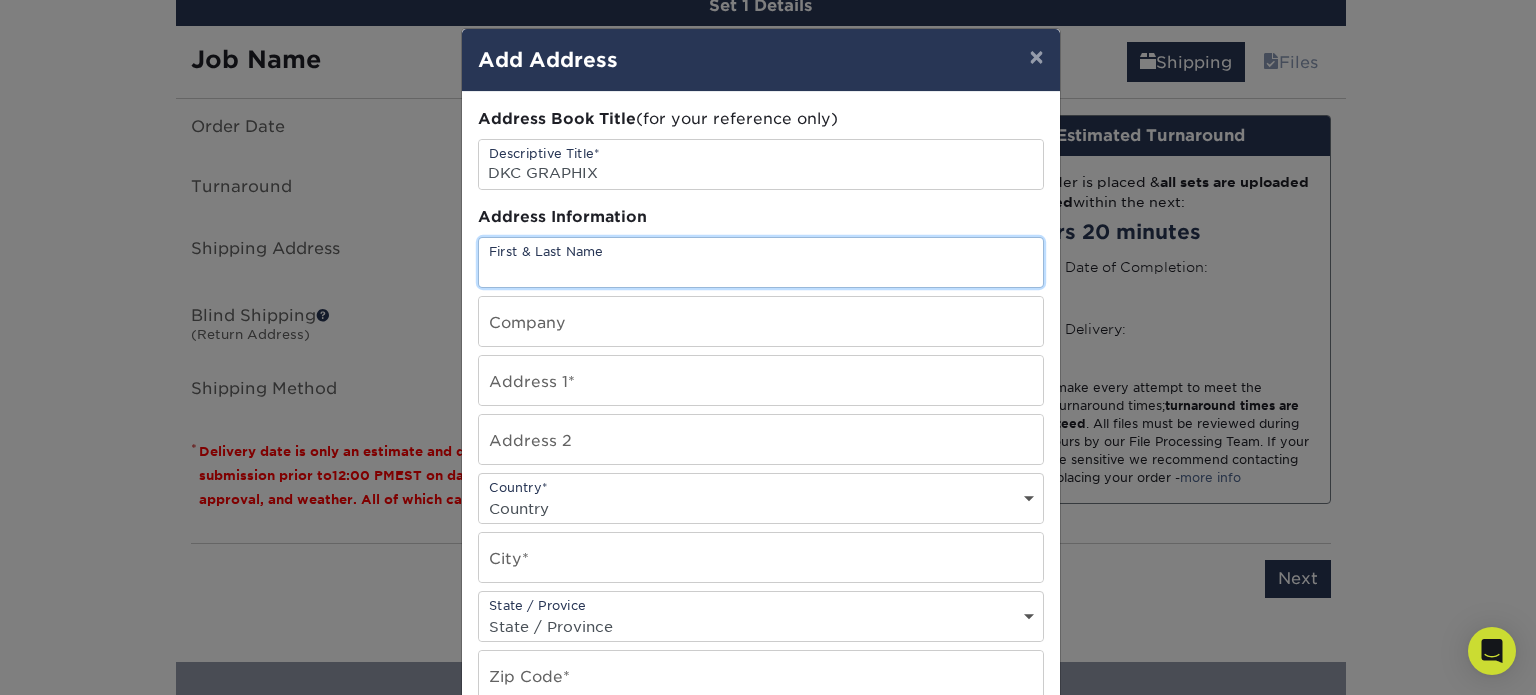 click at bounding box center [761, 262] 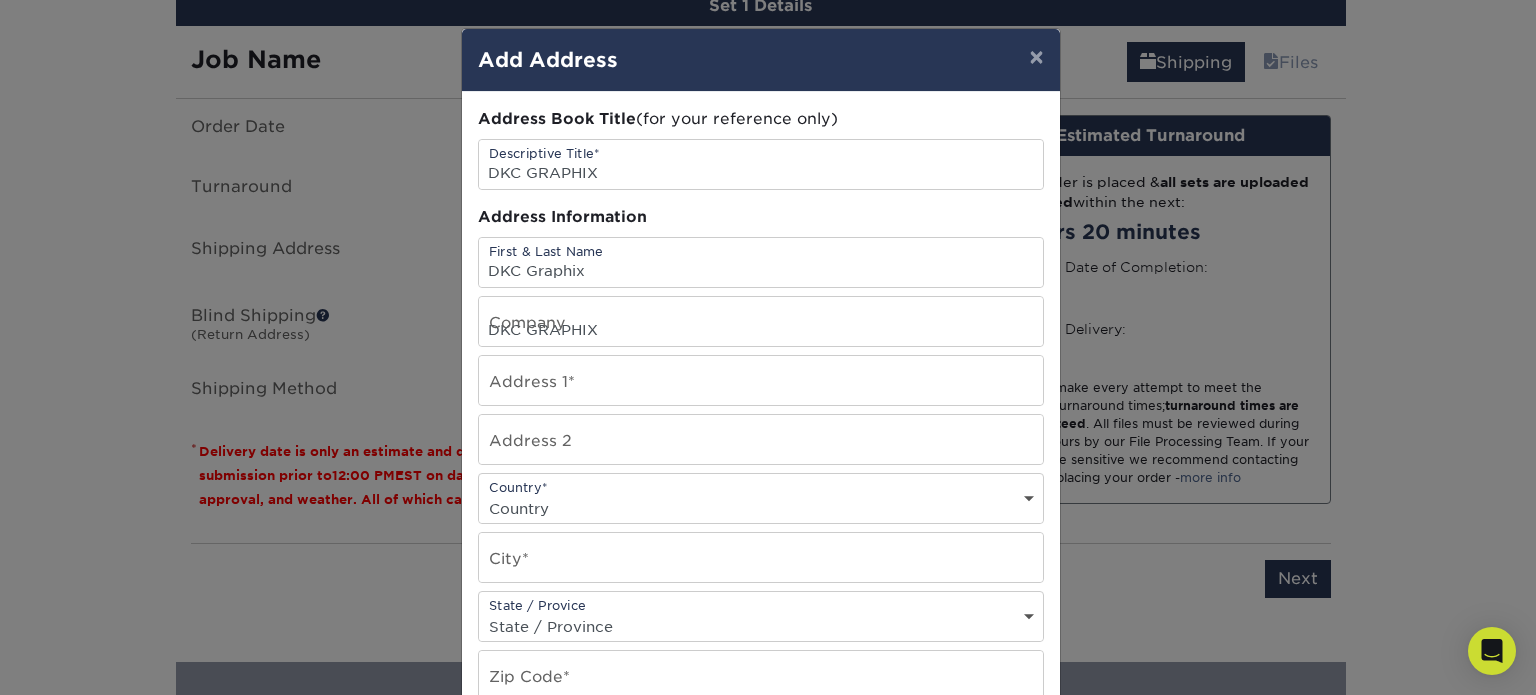 type on "[NUMBER] [STREET]" 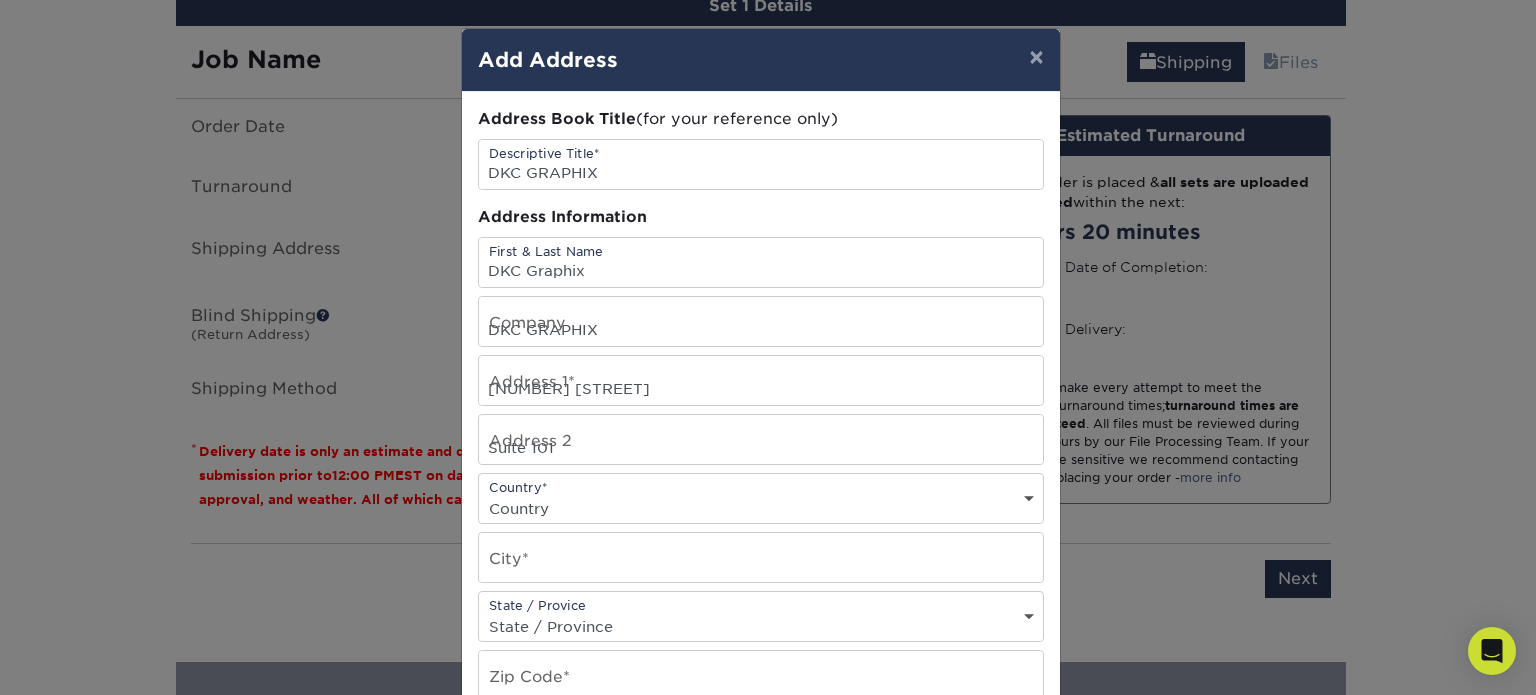 select on "US" 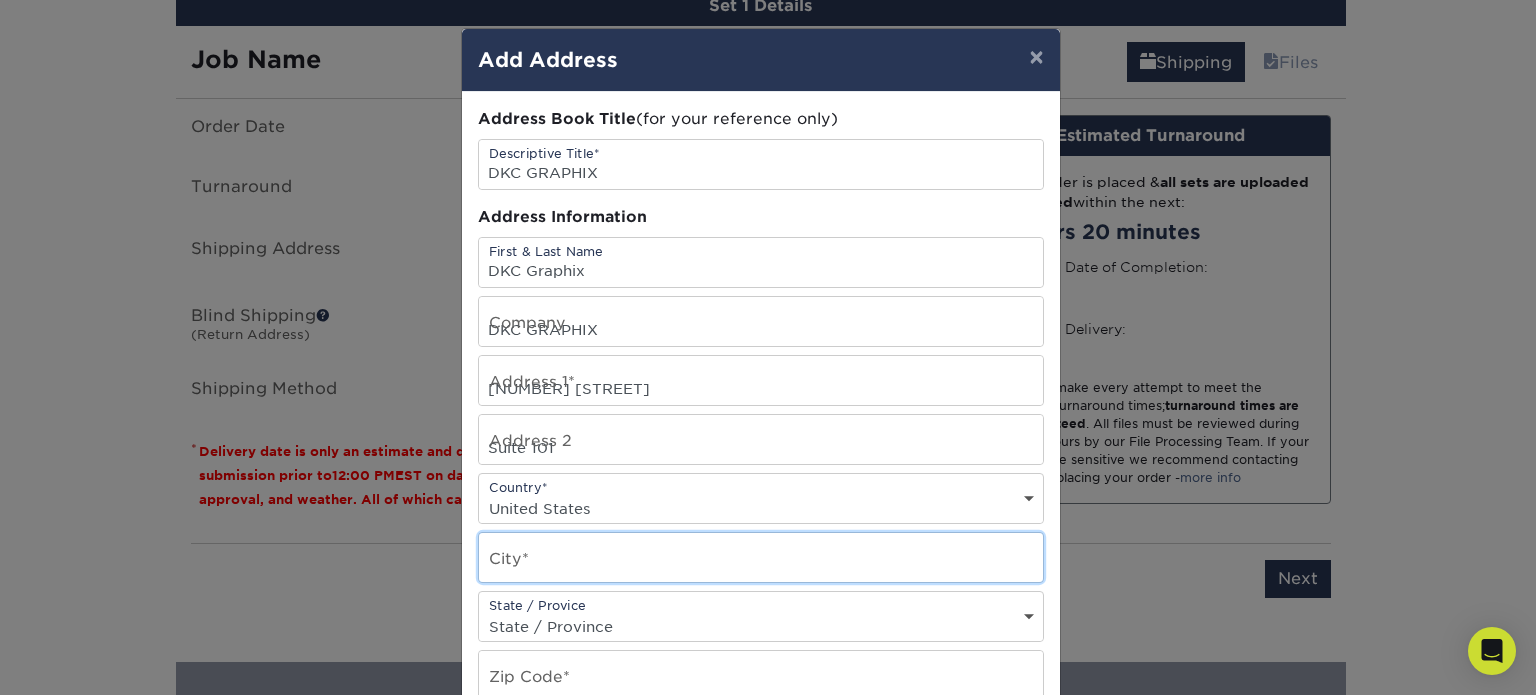 type on "High Point" 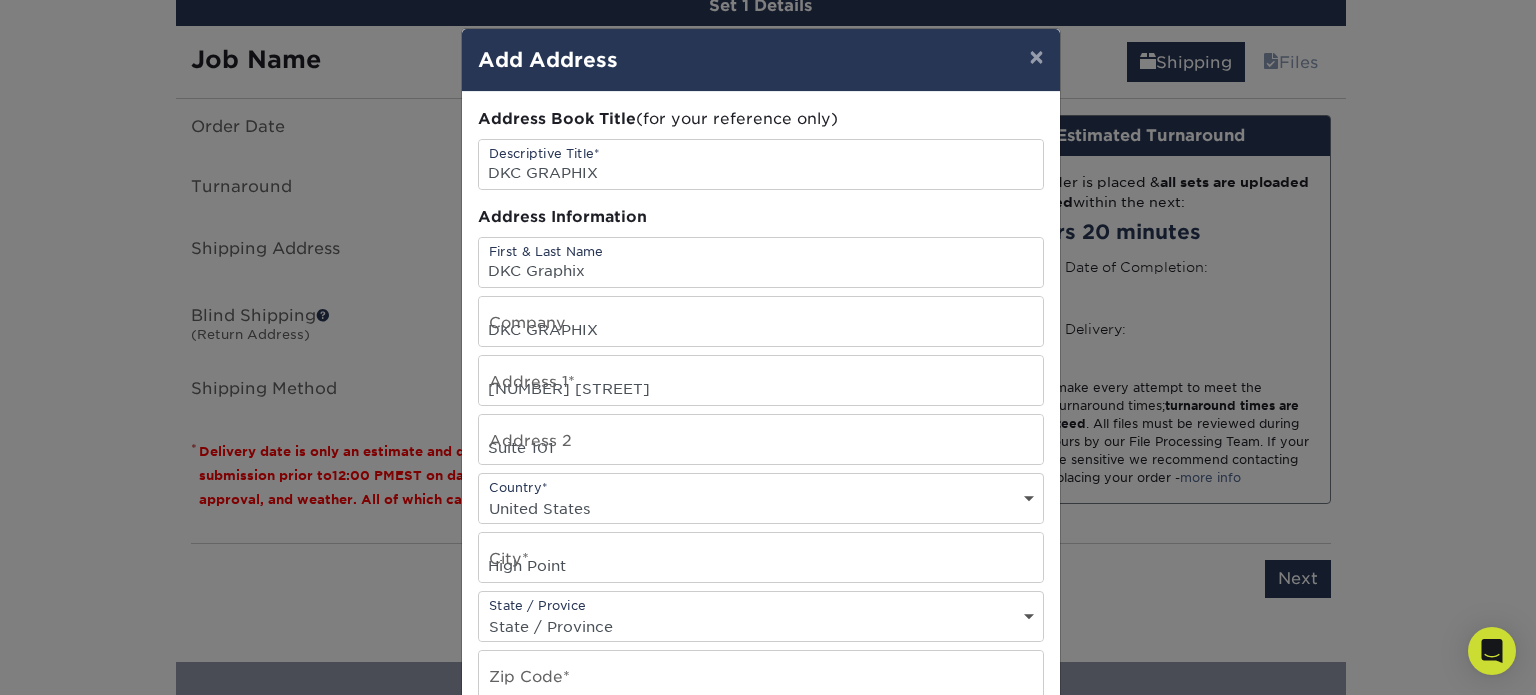 select on "NC" 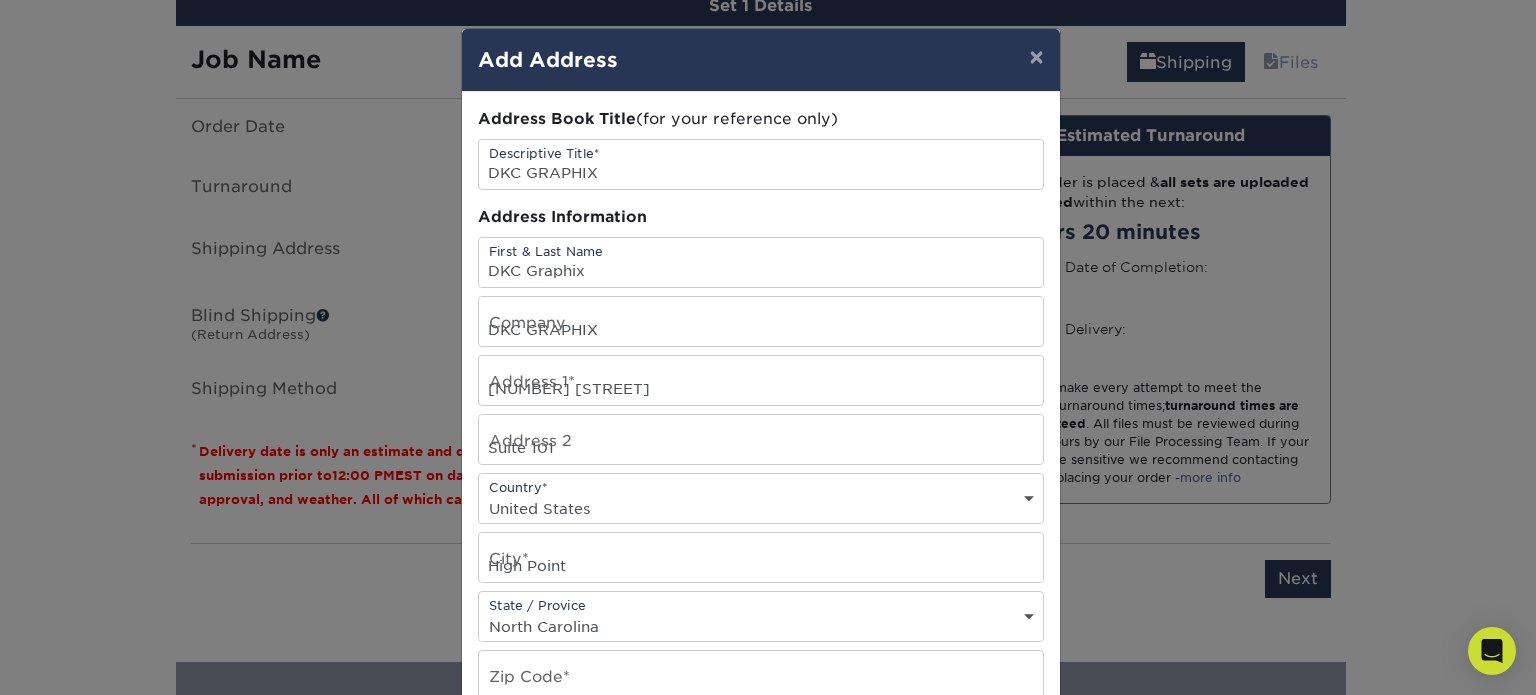 type on "[POSTAL_CODE]" 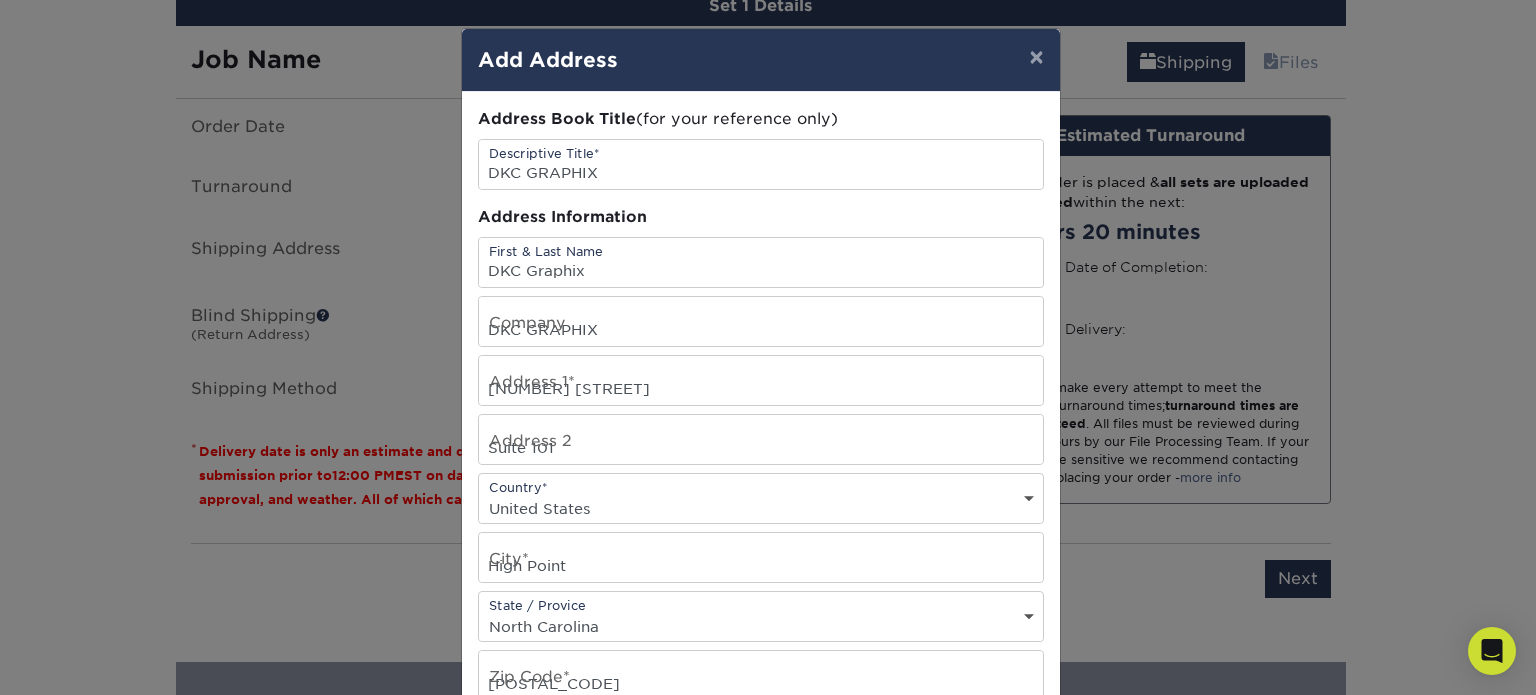 type on "[PHONE]" 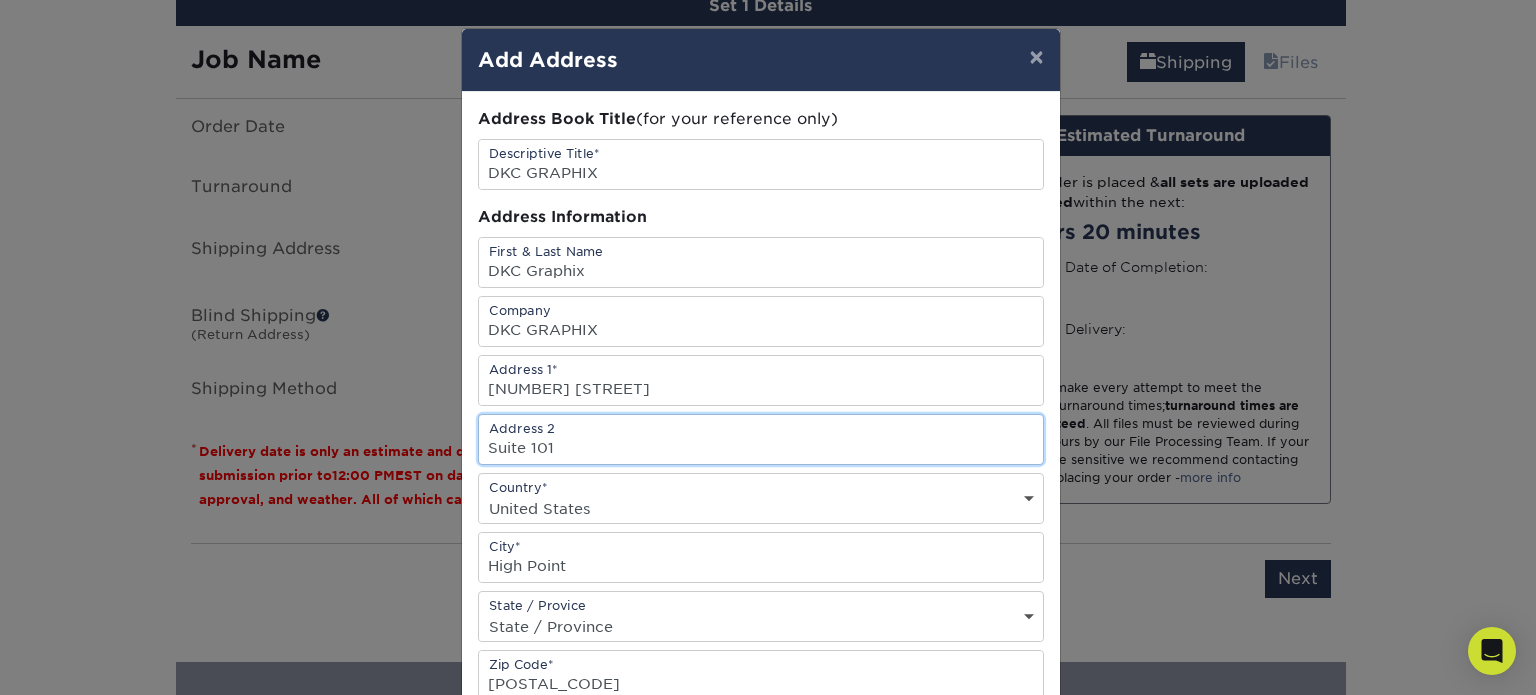 click on "Suite 101" at bounding box center [761, 439] 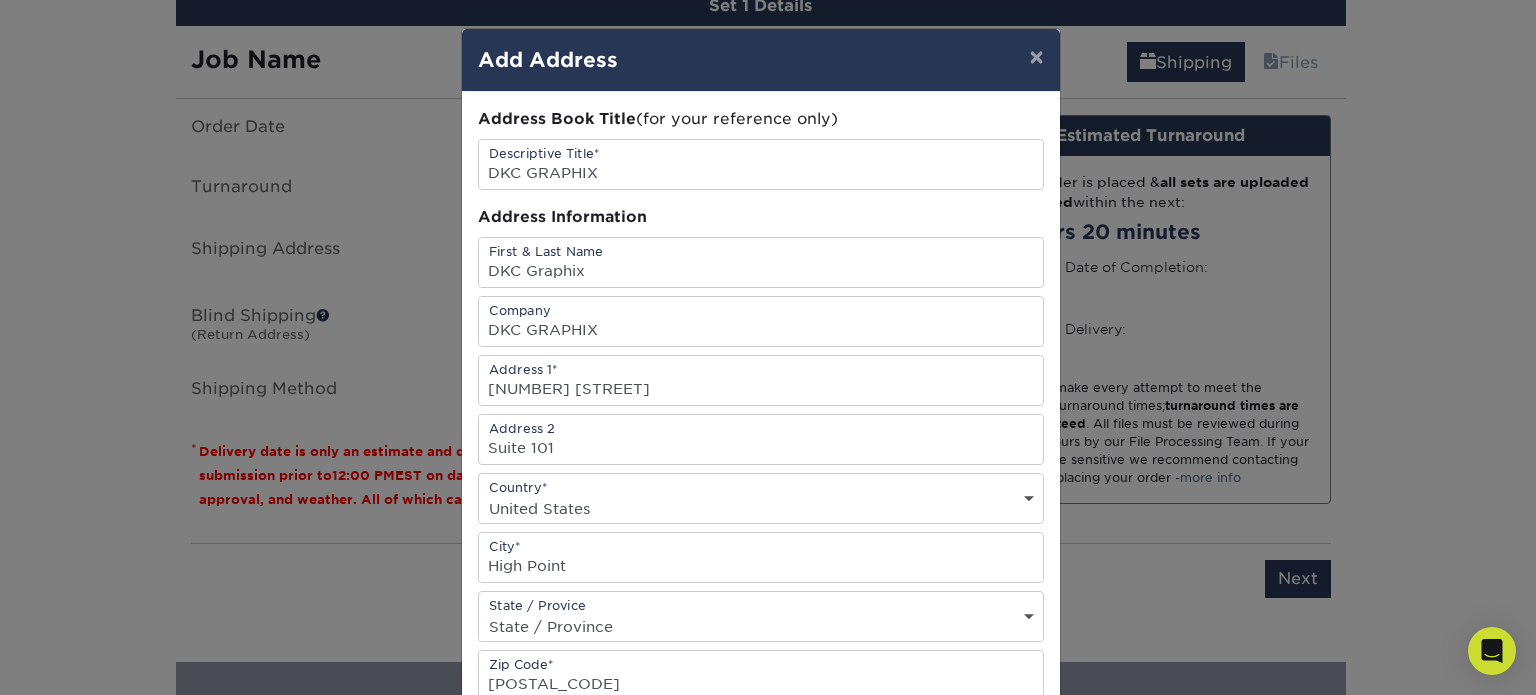 click on "Address Information" at bounding box center [761, 217] 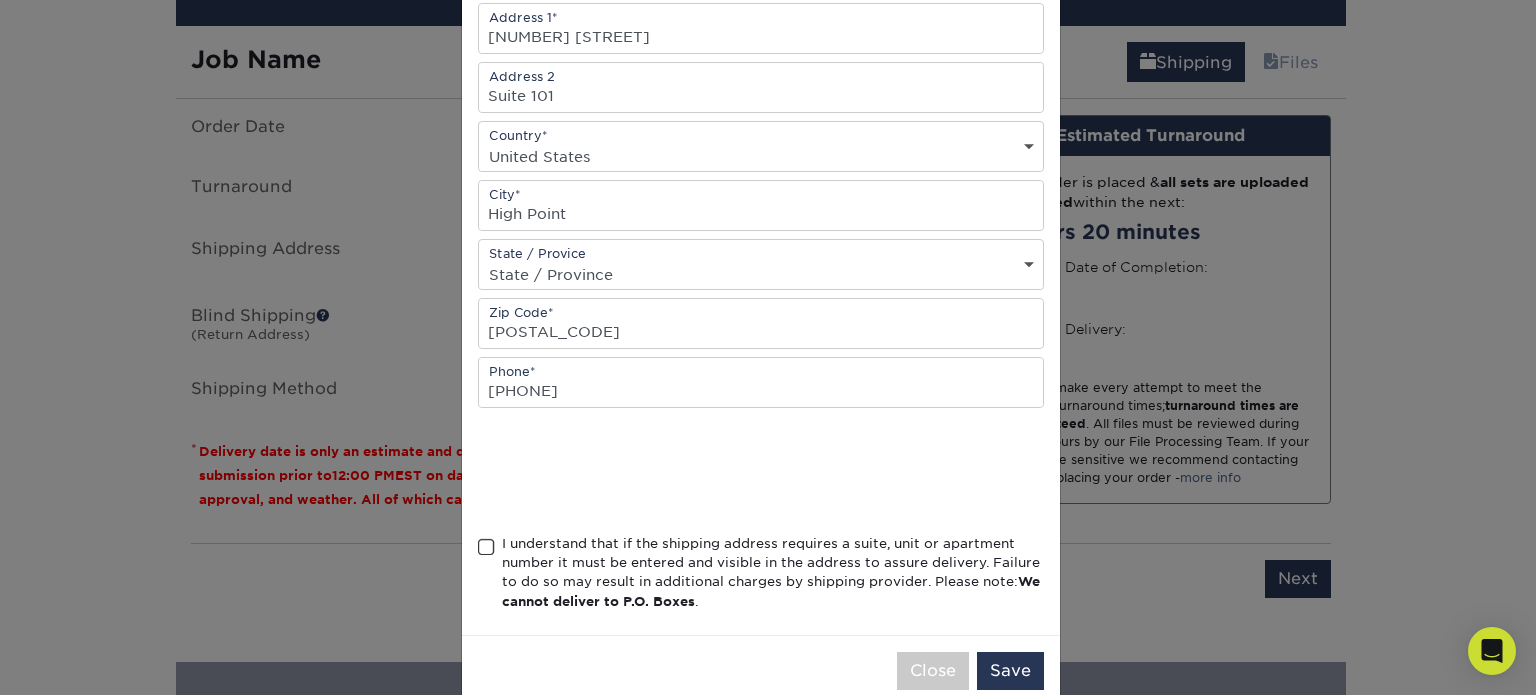 scroll, scrollTop: 377, scrollLeft: 0, axis: vertical 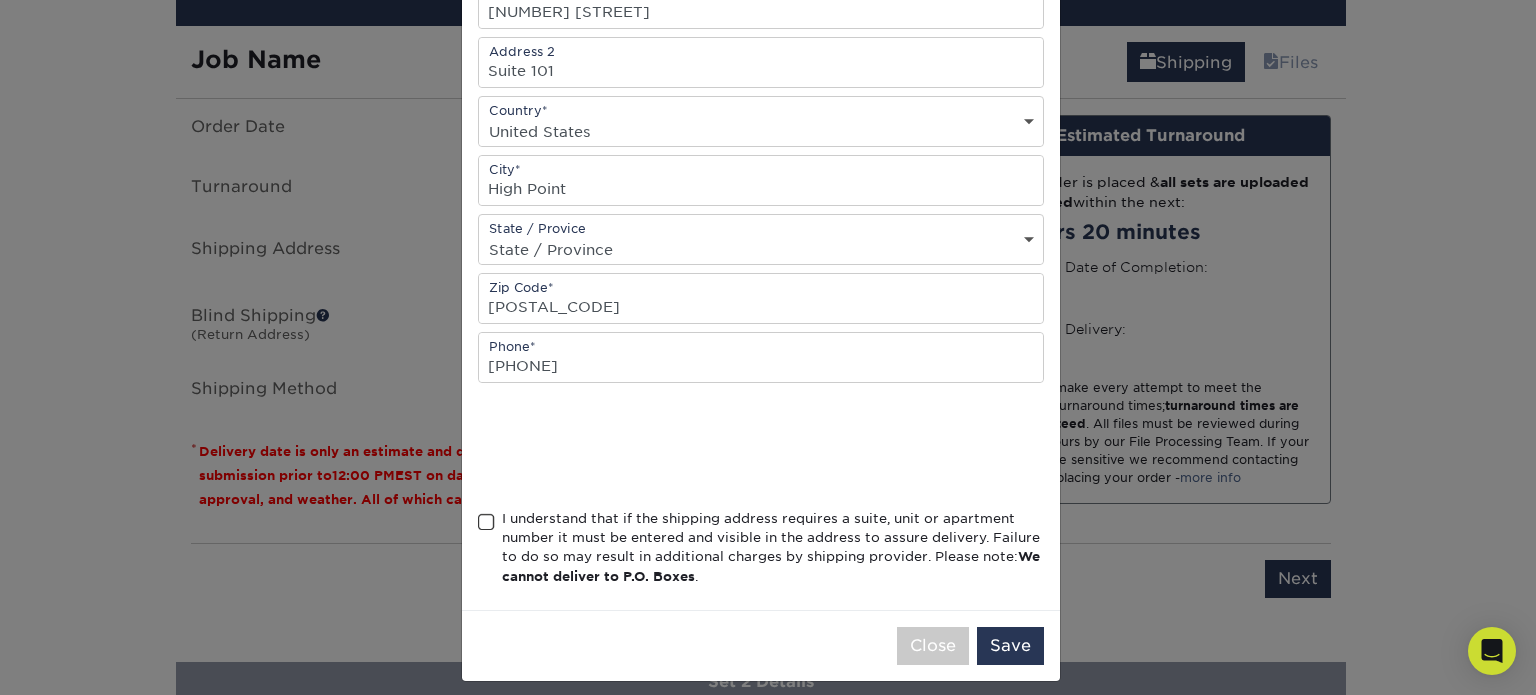 click at bounding box center [486, 522] 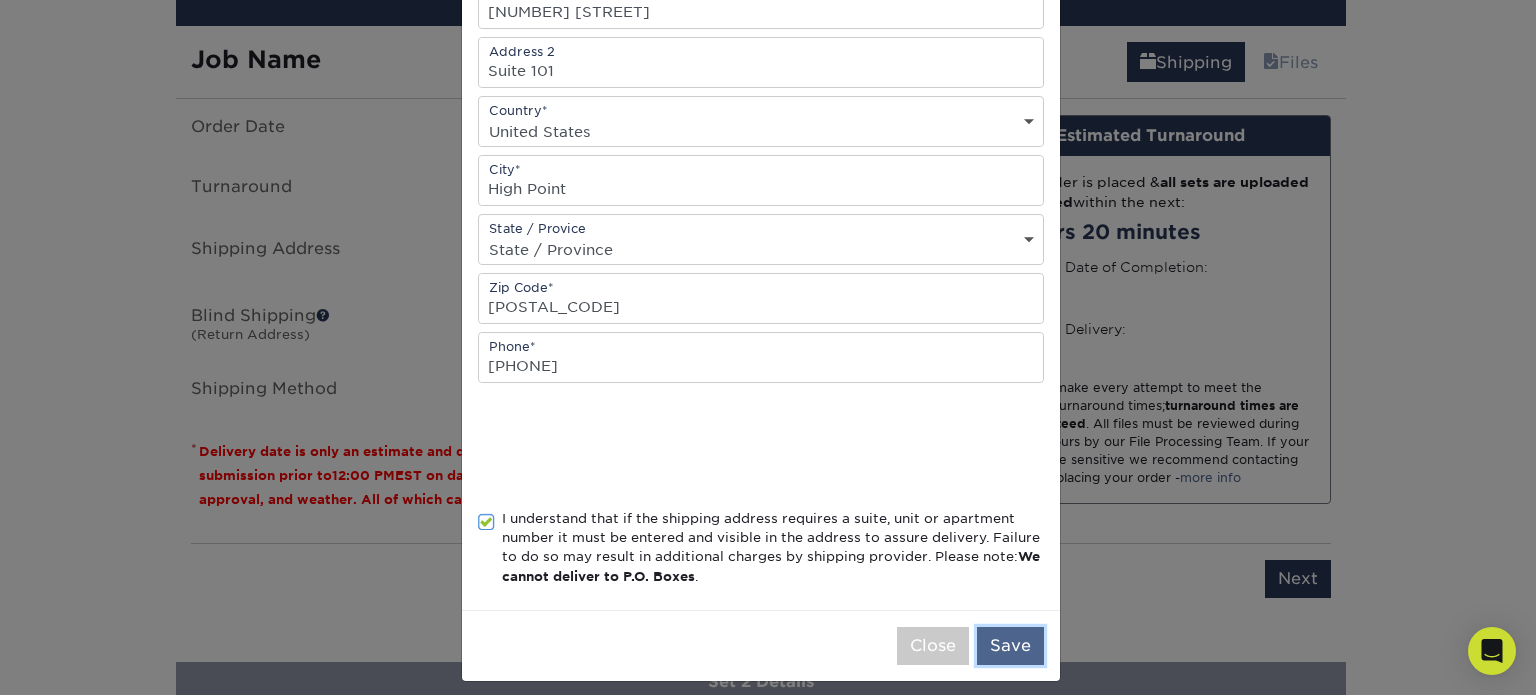 click on "Save" at bounding box center (1010, 646) 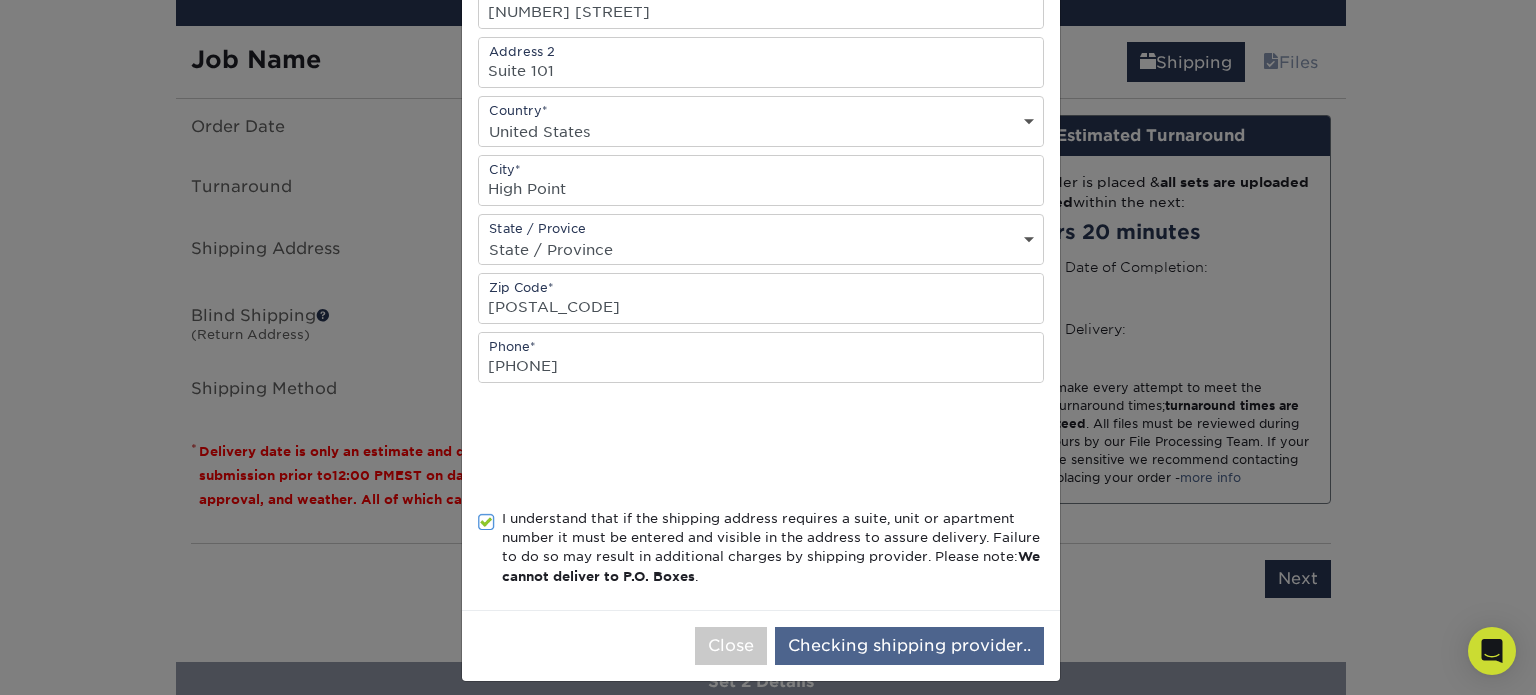 scroll, scrollTop: 0, scrollLeft: 0, axis: both 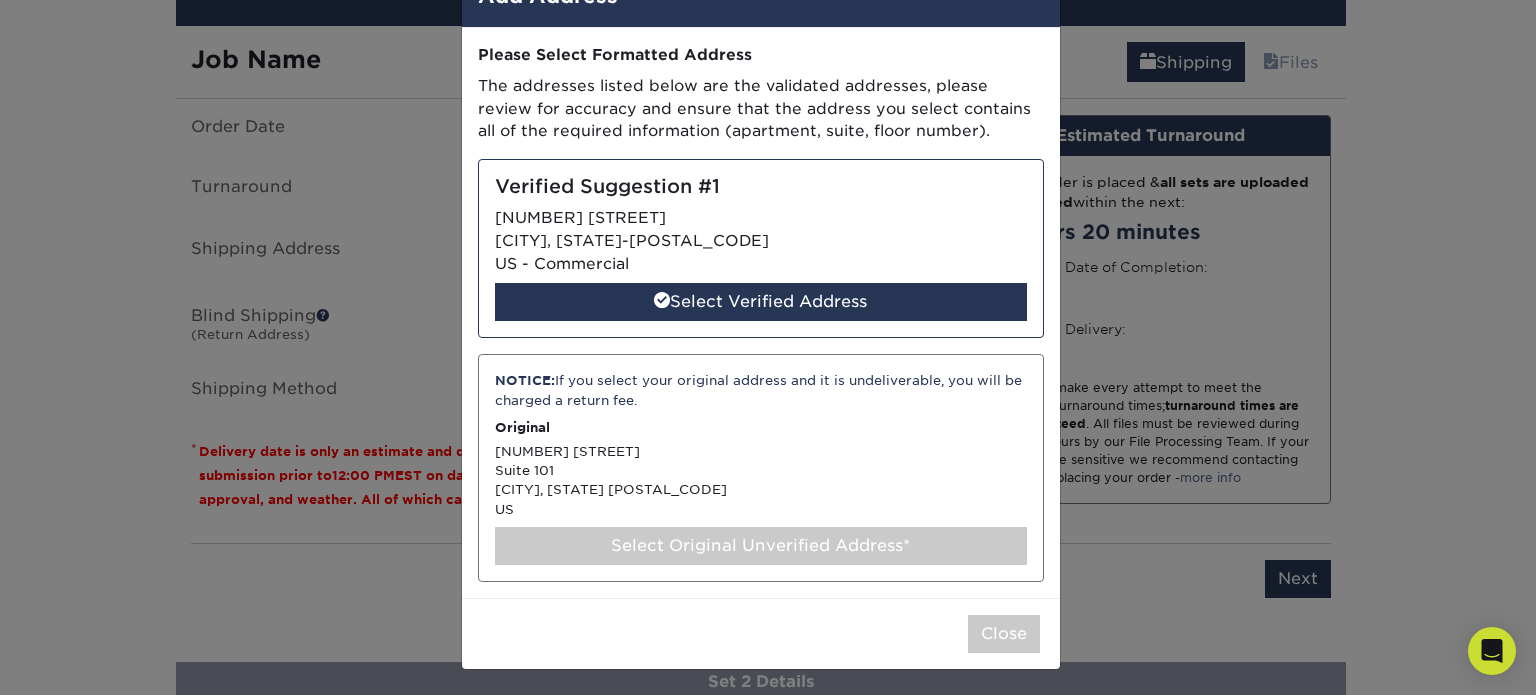 drag, startPoint x: 805, startPoint y: 539, endPoint x: 670, endPoint y: 457, distance: 157.95253 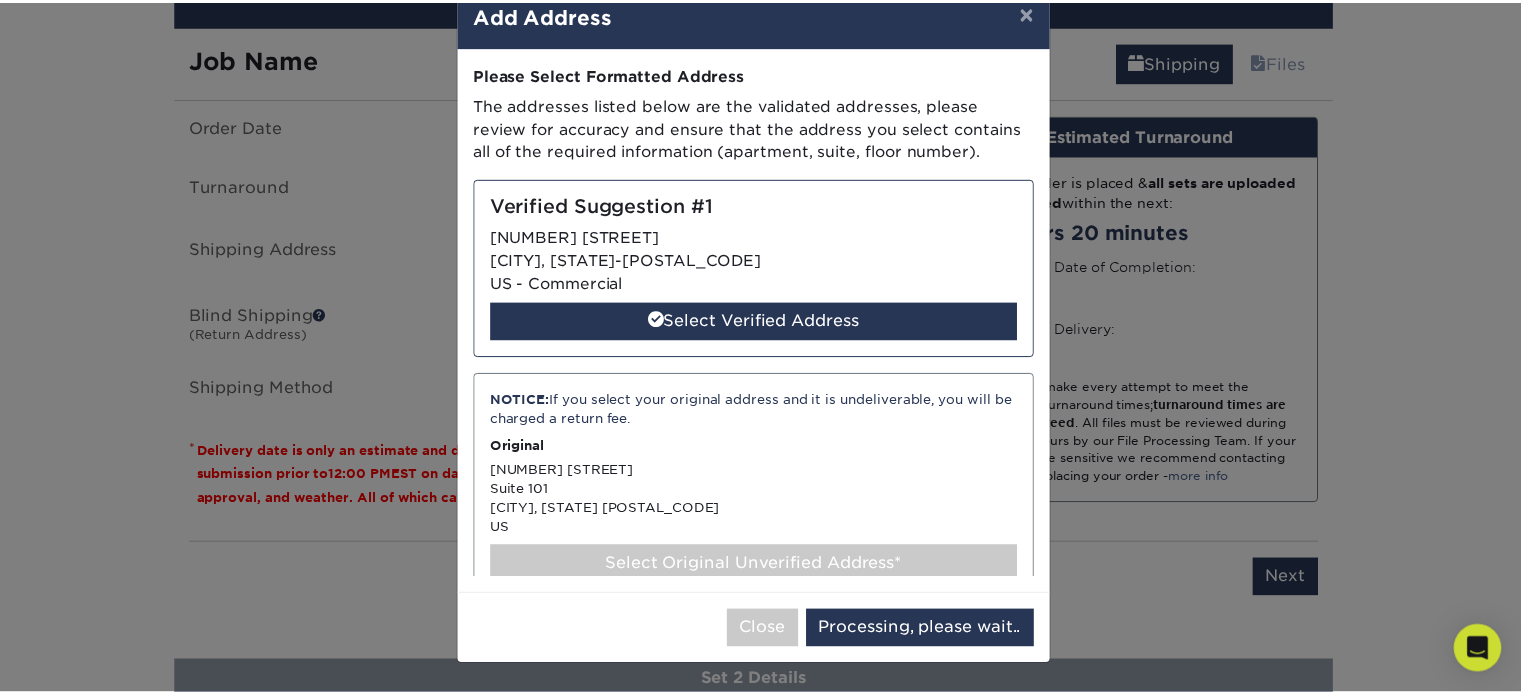 scroll, scrollTop: 0, scrollLeft: 0, axis: both 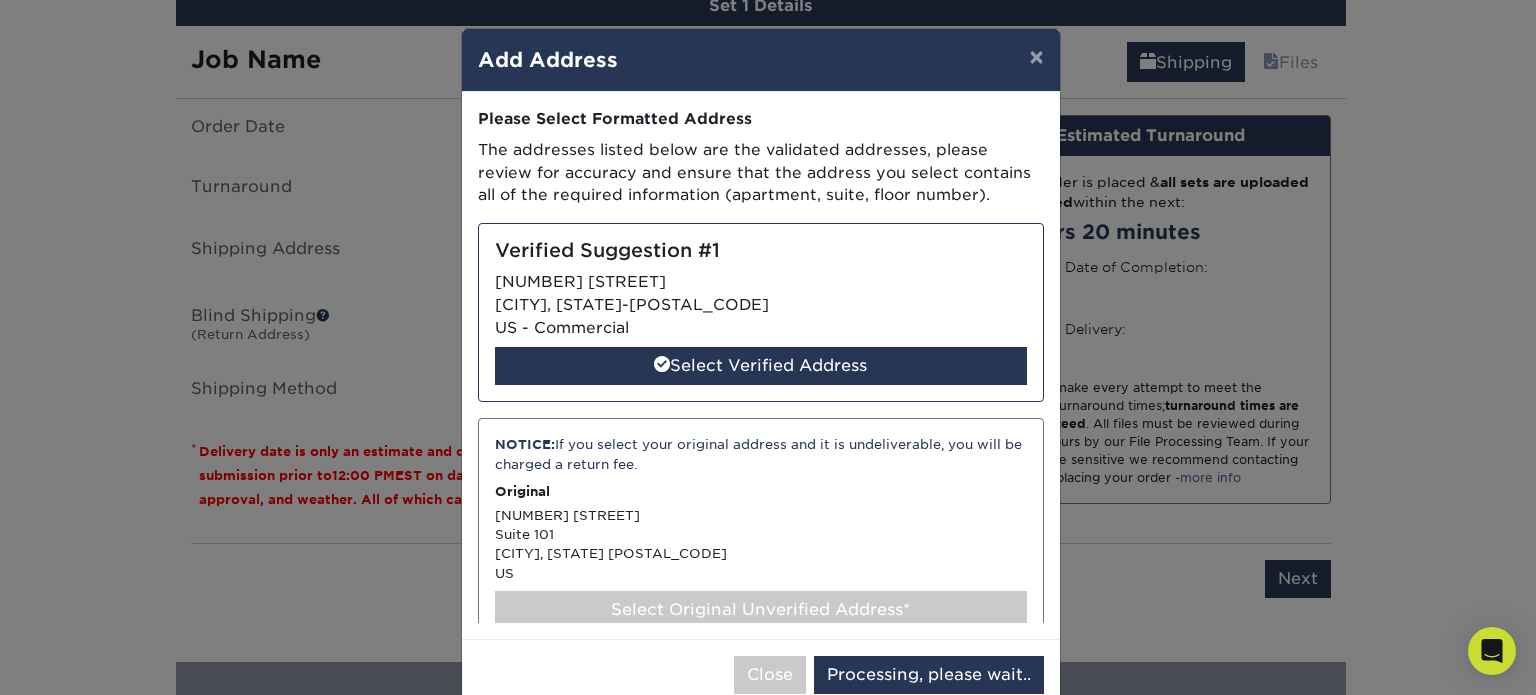 select on "[NUMBER]" 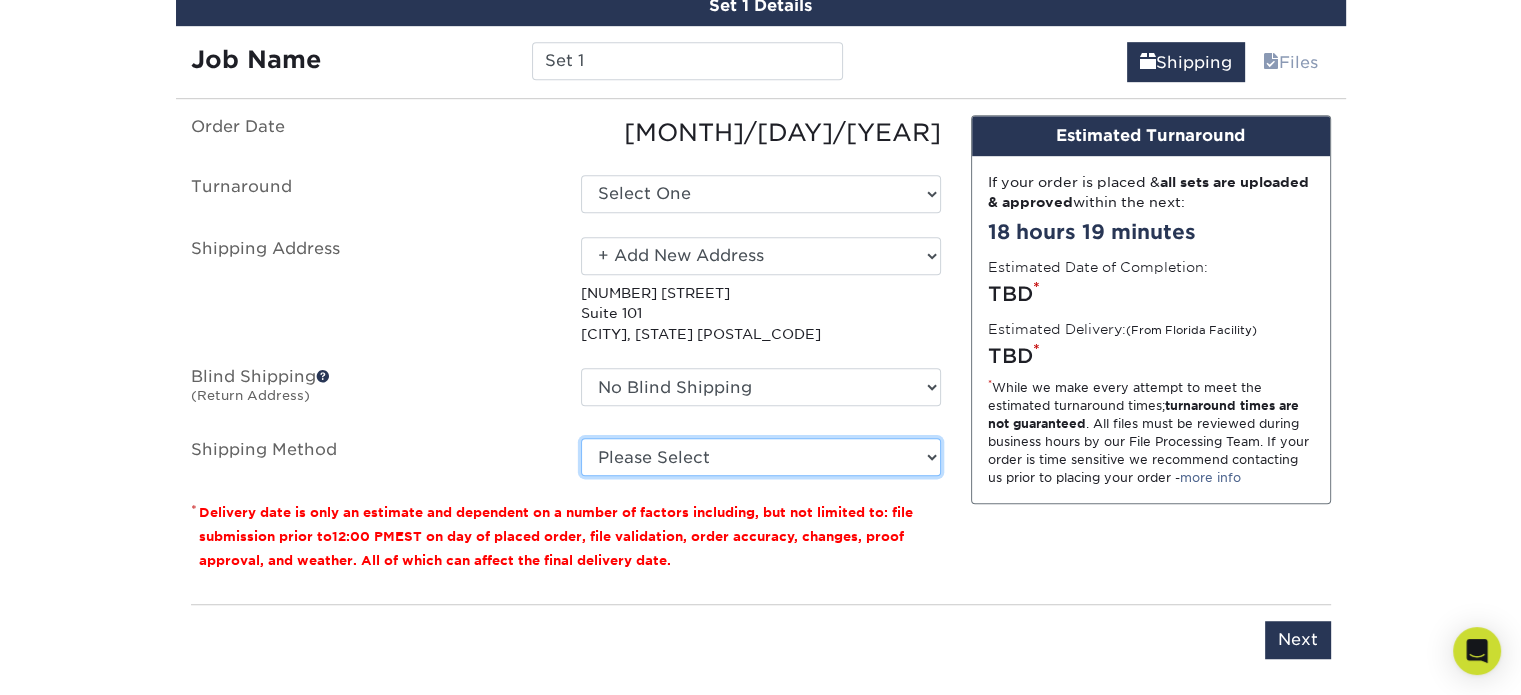 click on "Please Select Ground Shipping (+$[PRICE]) [NUMBER] Day Air Shipping (+$[PRICE]) [NUMBER] Day Air Shipping (+$[PRICE]) Next Day Shipping by 5pm (+$[PRICE]) Next Day Shipping by 12 noon (+$[PRICE]) Next Day Air Early A.M. (+$[PRICE])" at bounding box center (761, 457) 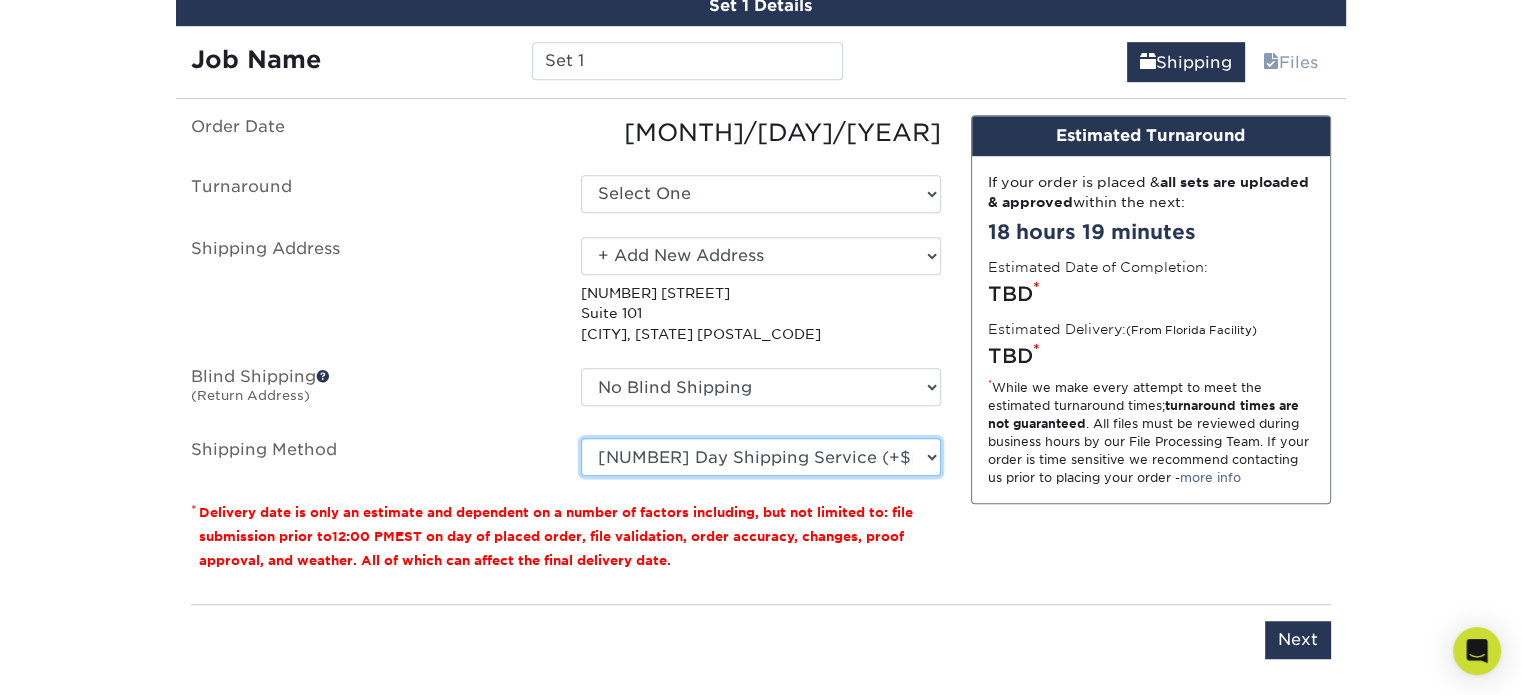 click on "Please Select Ground Shipping (+$[PRICE]) [NUMBER] Day Air Shipping (+$[PRICE]) [NUMBER] Day Air Shipping (+$[PRICE]) Next Day Shipping by 5pm (+$[PRICE]) Next Day Shipping by 12 noon (+$[PRICE]) Next Day Air Early A.M. (+$[PRICE])" at bounding box center (761, 457) 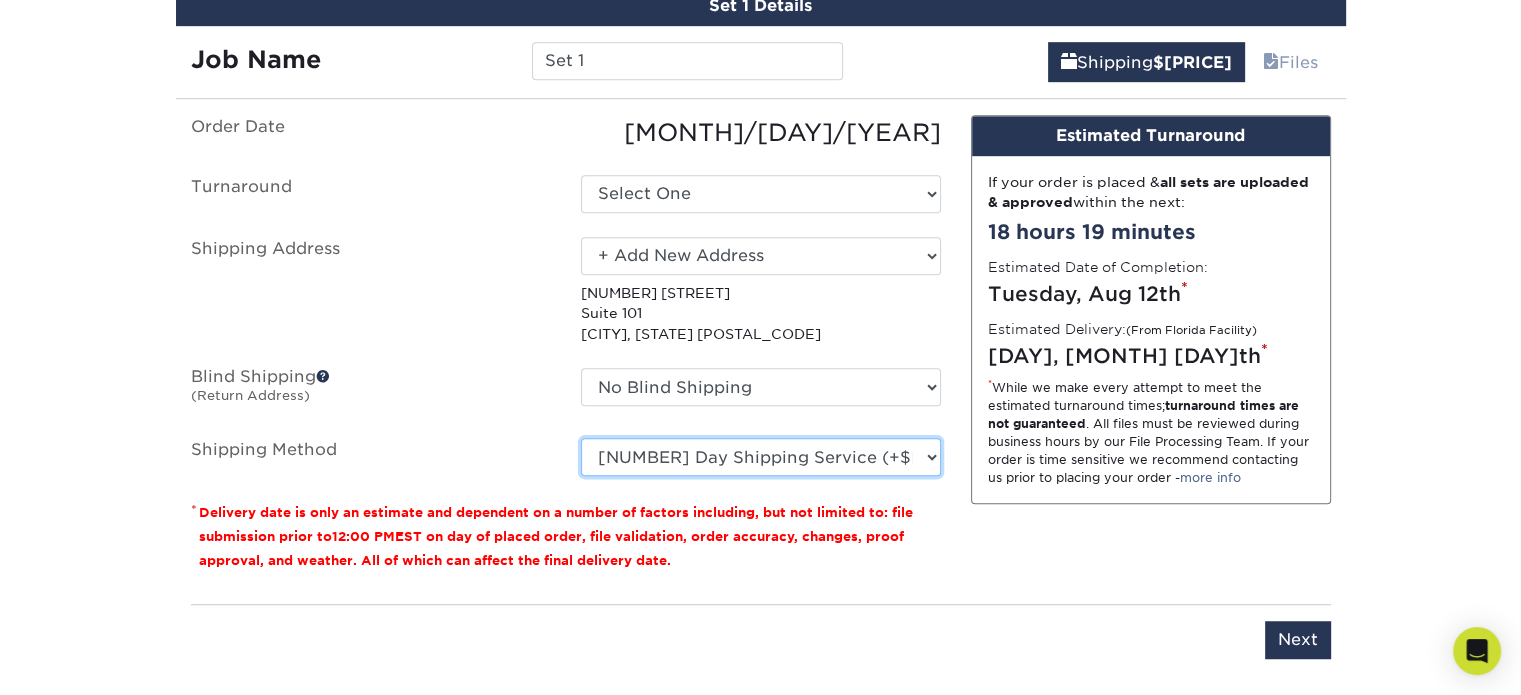 click on "Please Select Ground Shipping (+$[PRICE]) [NUMBER] Day Air Shipping (+$[PRICE]) [NUMBER] Day Air Shipping (+$[PRICE]) Next Day Shipping by 5pm (+$[PRICE]) Next Day Shipping by 12 noon (+$[PRICE]) Next Day Air Early A.M. (+$[PRICE])" at bounding box center [761, 457] 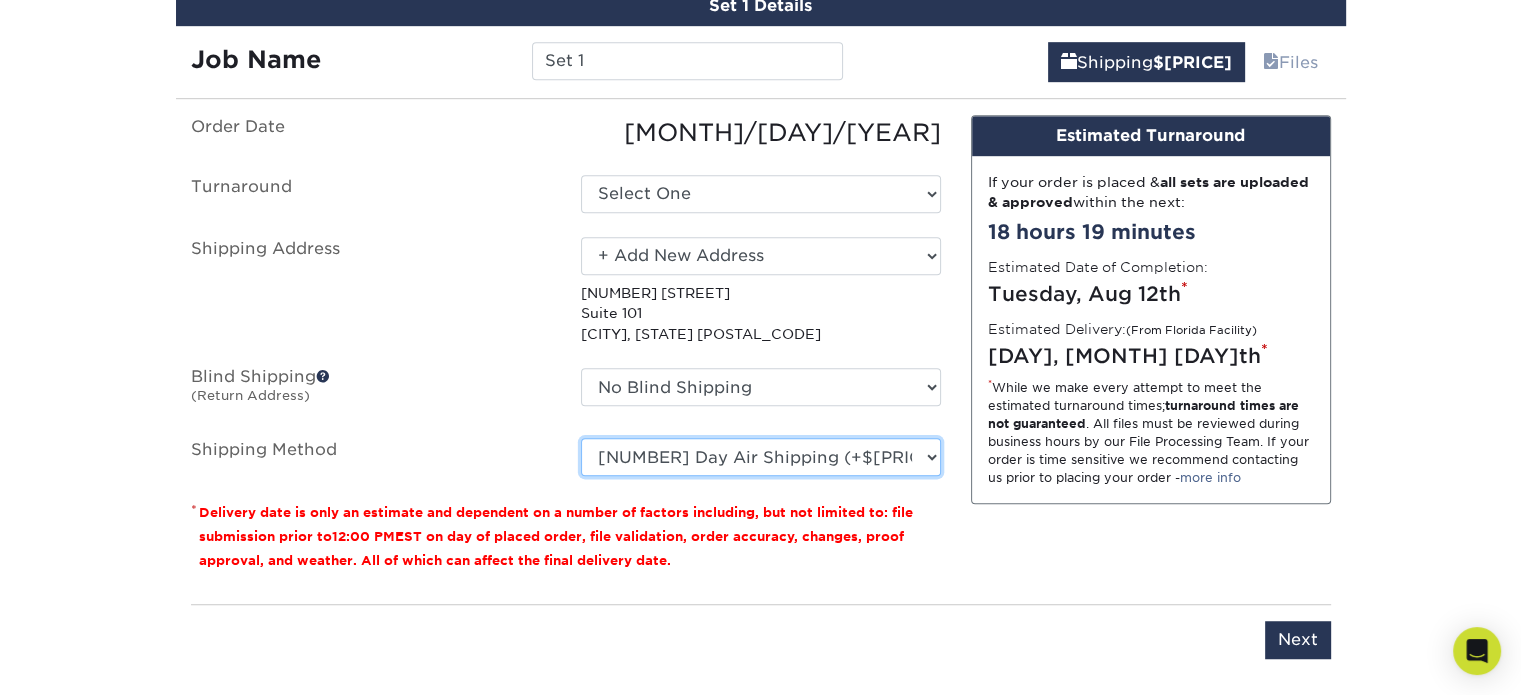 click on "Please Select Ground Shipping (+$[PRICE]) [NUMBER] Day Air Shipping (+$[PRICE]) [NUMBER] Day Air Shipping (+$[PRICE]) Next Day Shipping by 5pm (+$[PRICE]) Next Day Shipping by 12 noon (+$[PRICE]) Next Day Air Early A.M. (+$[PRICE])" at bounding box center [761, 457] 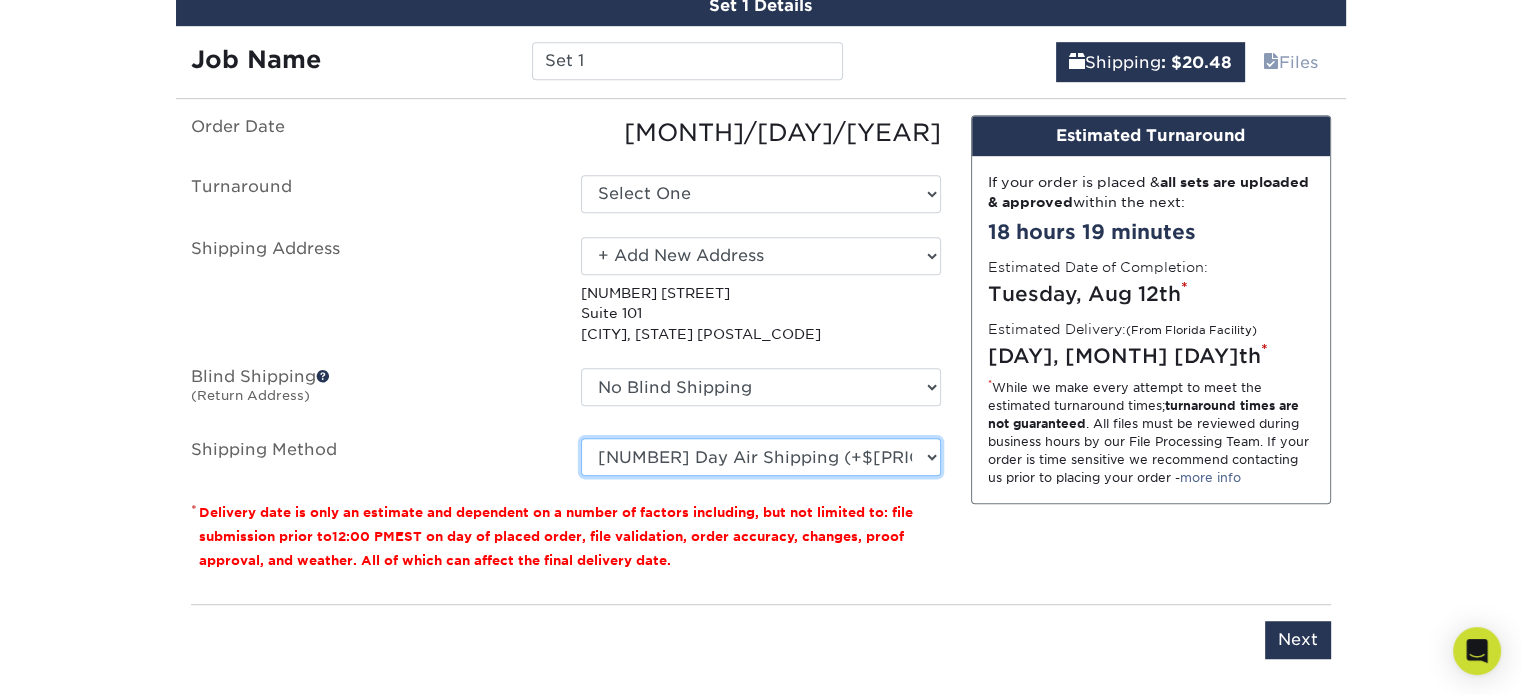 click on "Please Select Ground Shipping (+$[PRICE]) [NUMBER] Day Air Shipping (+$[PRICE]) [NUMBER] Day Air Shipping (+$[PRICE]) Next Day Shipping by 5pm (+$[PRICE]) Next Day Shipping by 12 noon (+$[PRICE]) Next Day Air Early A.M. (+$[PRICE])" at bounding box center [761, 457] 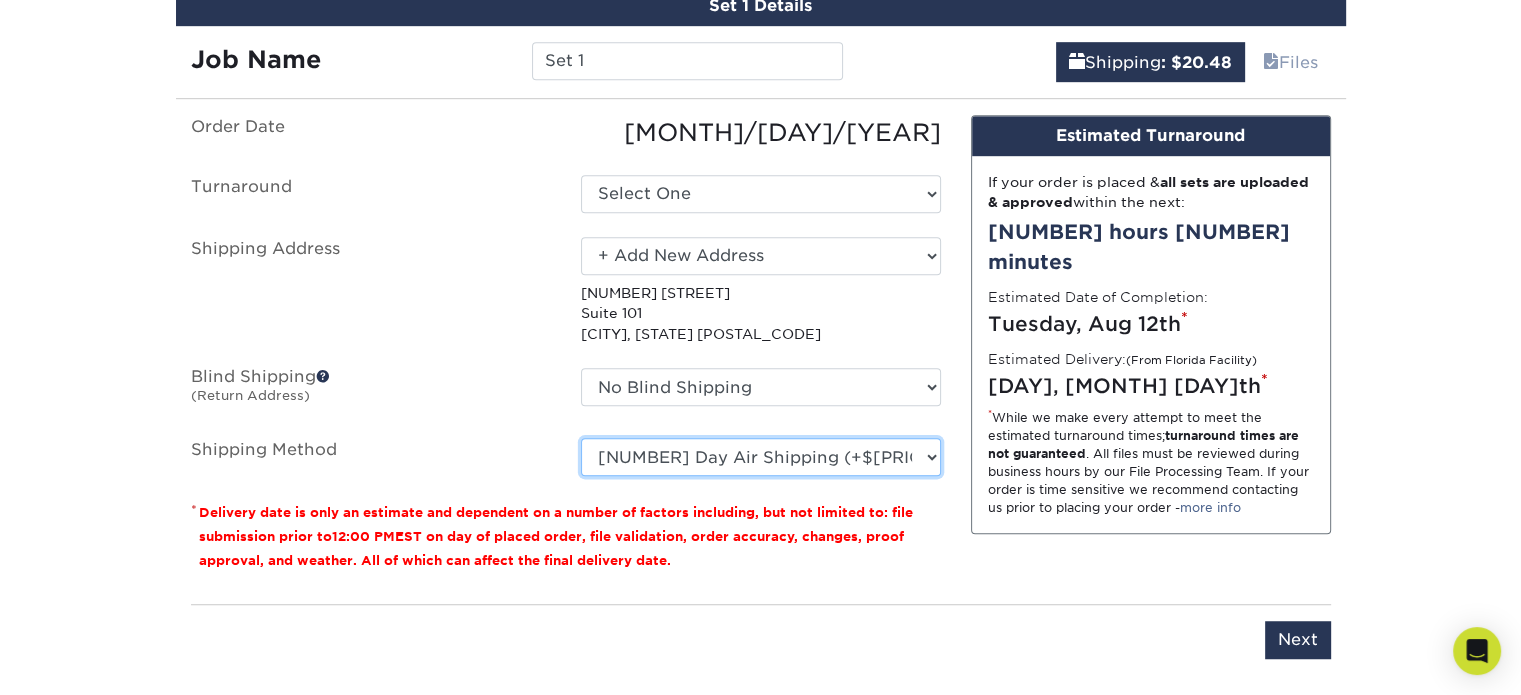 select on "12" 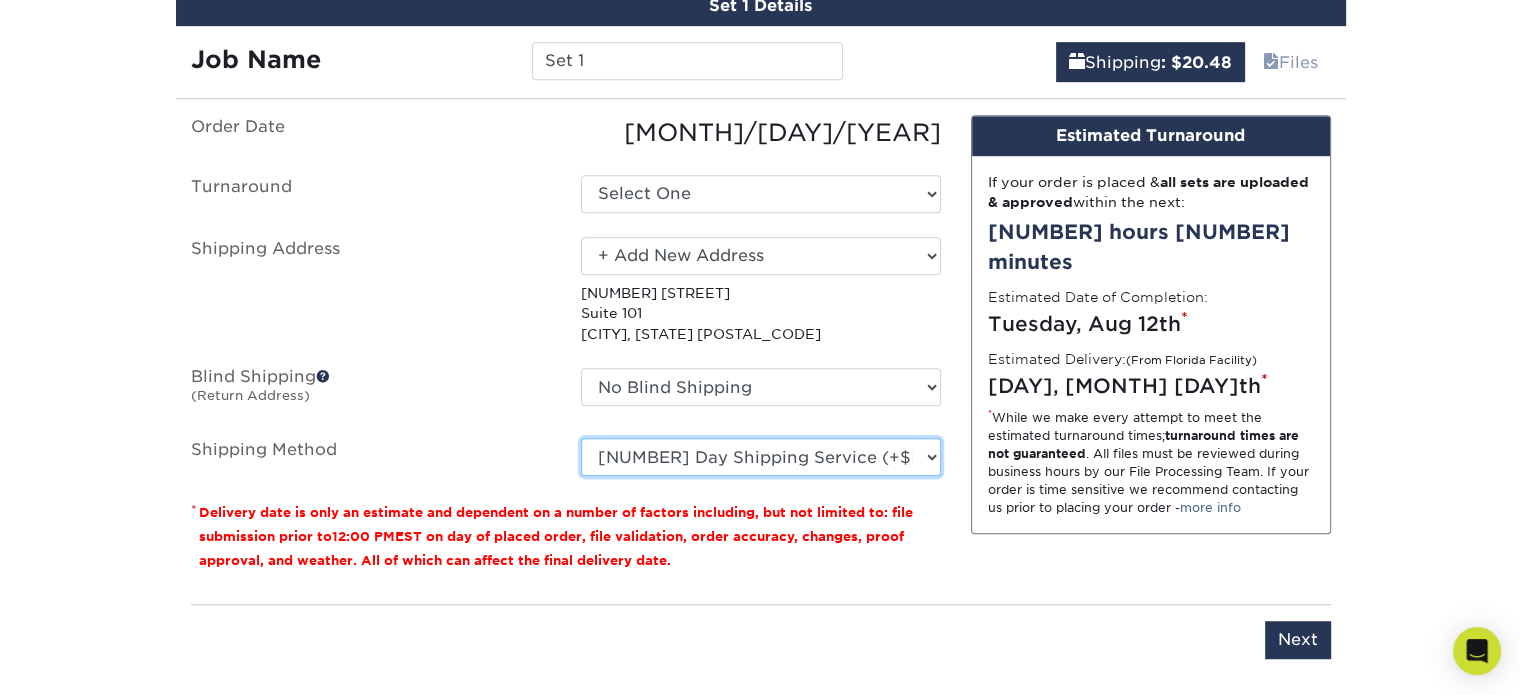 click on "Please Select Ground Shipping (+$[PRICE]) [NUMBER] Day Air Shipping (+$[PRICE]) [NUMBER] Day Air Shipping (+$[PRICE]) Next Day Shipping by 5pm (+$[PRICE]) Next Day Shipping by 12 noon (+$[PRICE]) Next Day Air Early A.M. (+$[PRICE])" at bounding box center (761, 457) 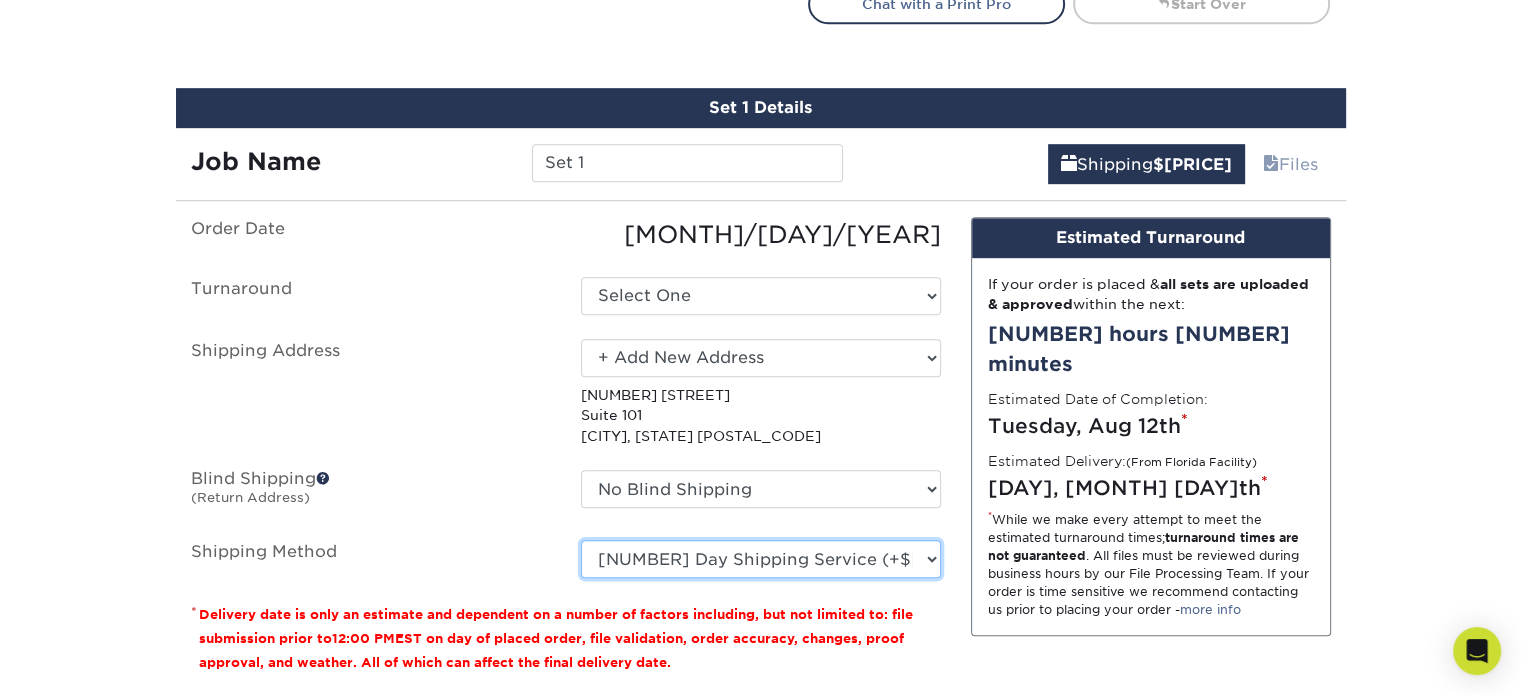 scroll, scrollTop: 1122, scrollLeft: 0, axis: vertical 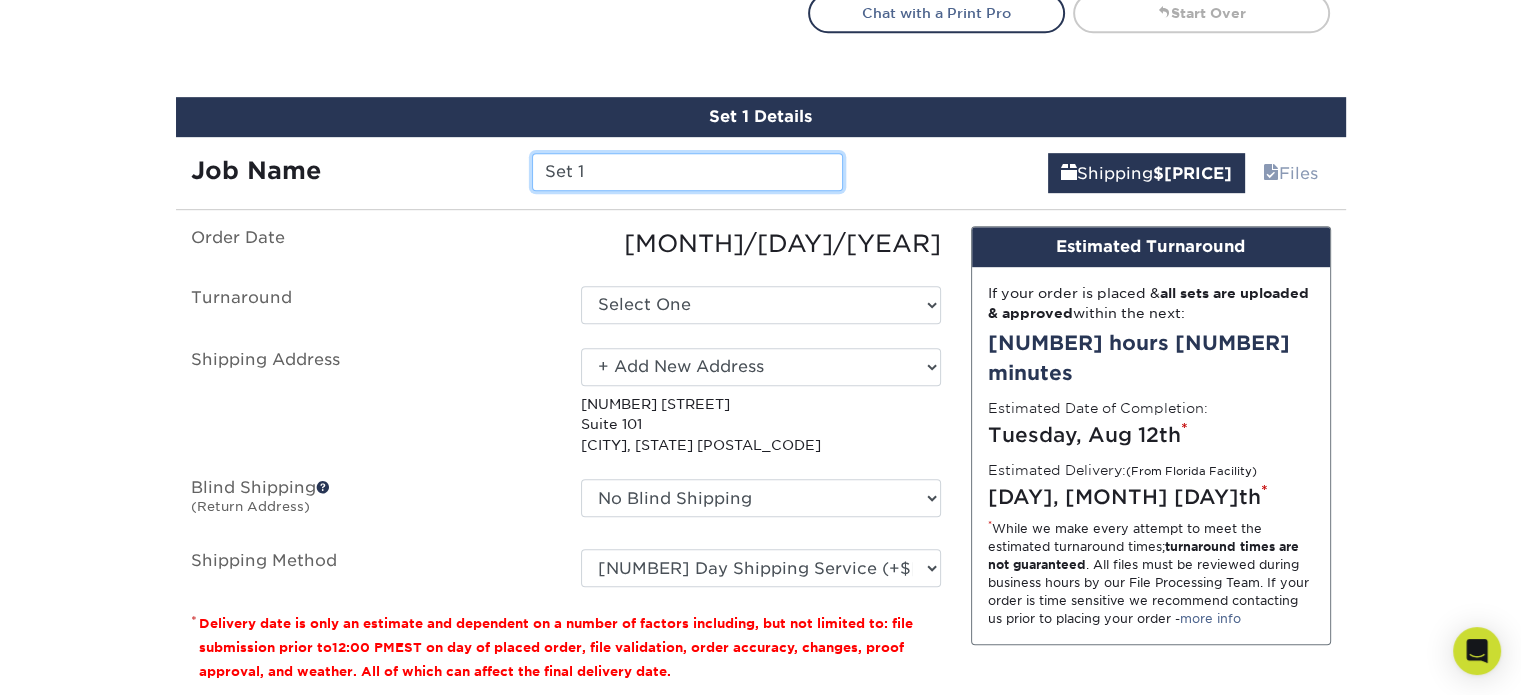 drag, startPoint x: 600, startPoint y: 175, endPoint x: 513, endPoint y: 179, distance: 87.0919 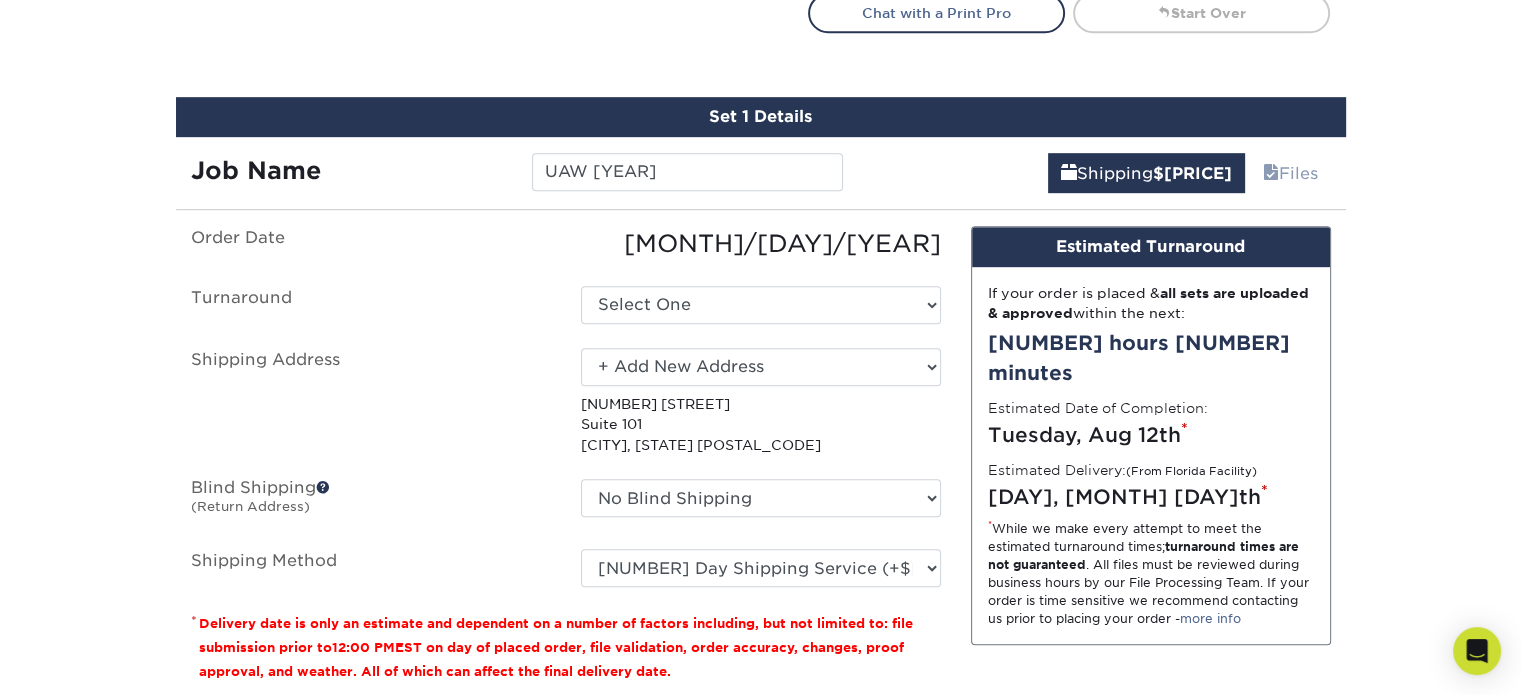 click on "Order Date" at bounding box center (371, 244) 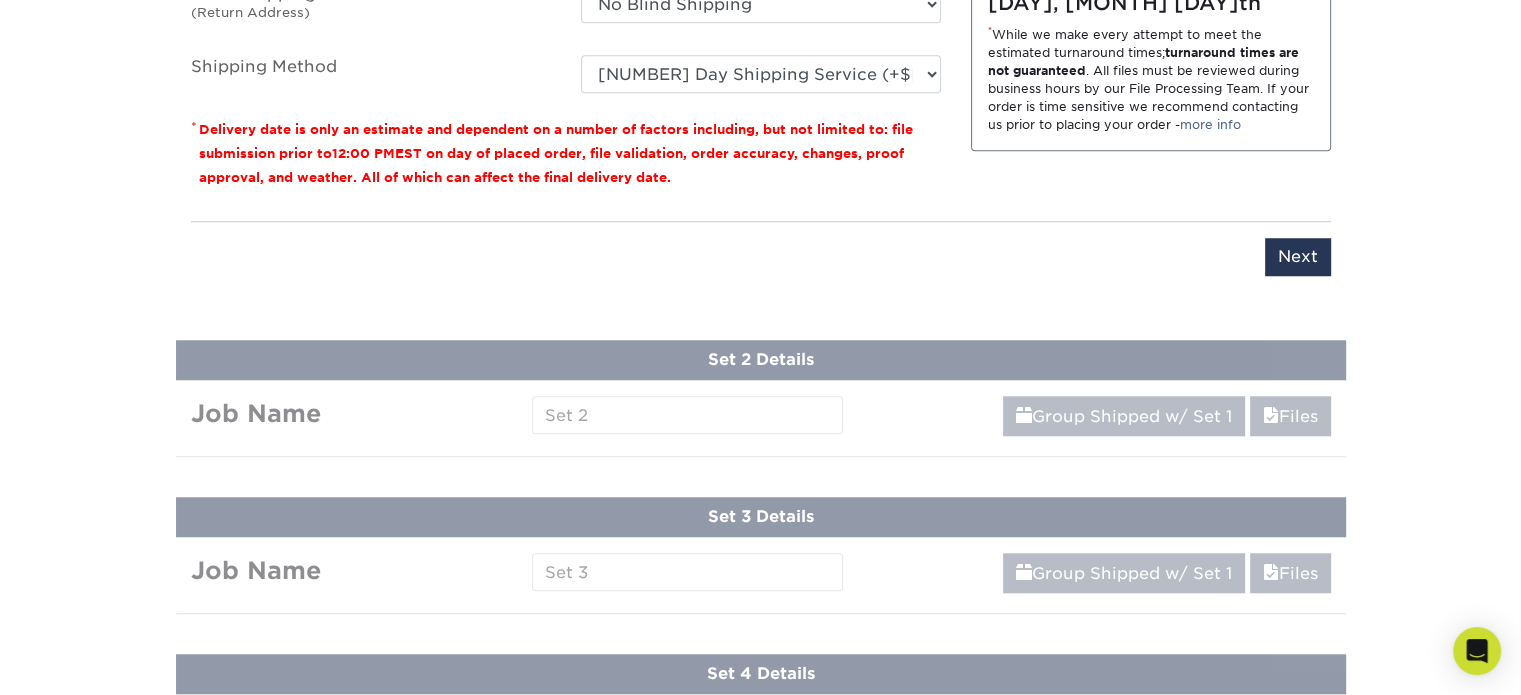 scroll, scrollTop: 1622, scrollLeft: 0, axis: vertical 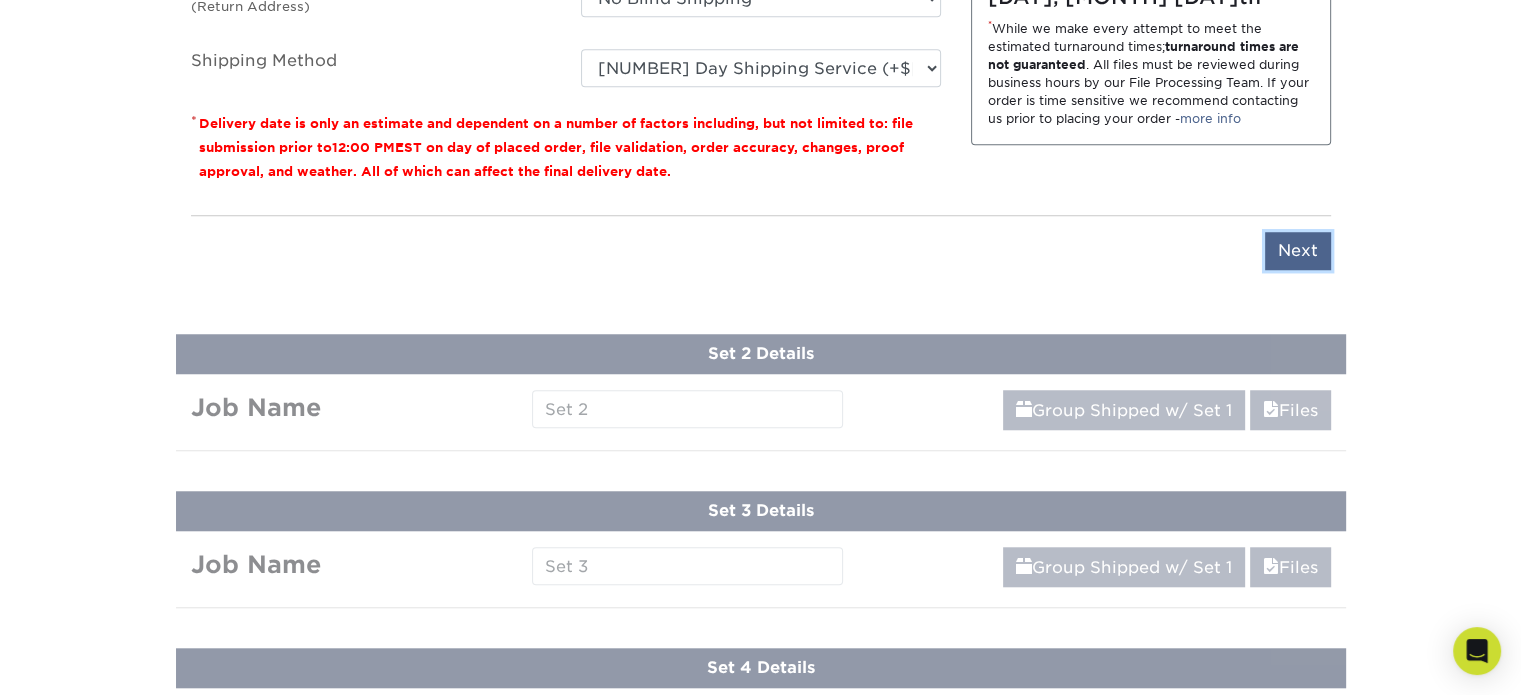 click on "Next" at bounding box center (1298, 251) 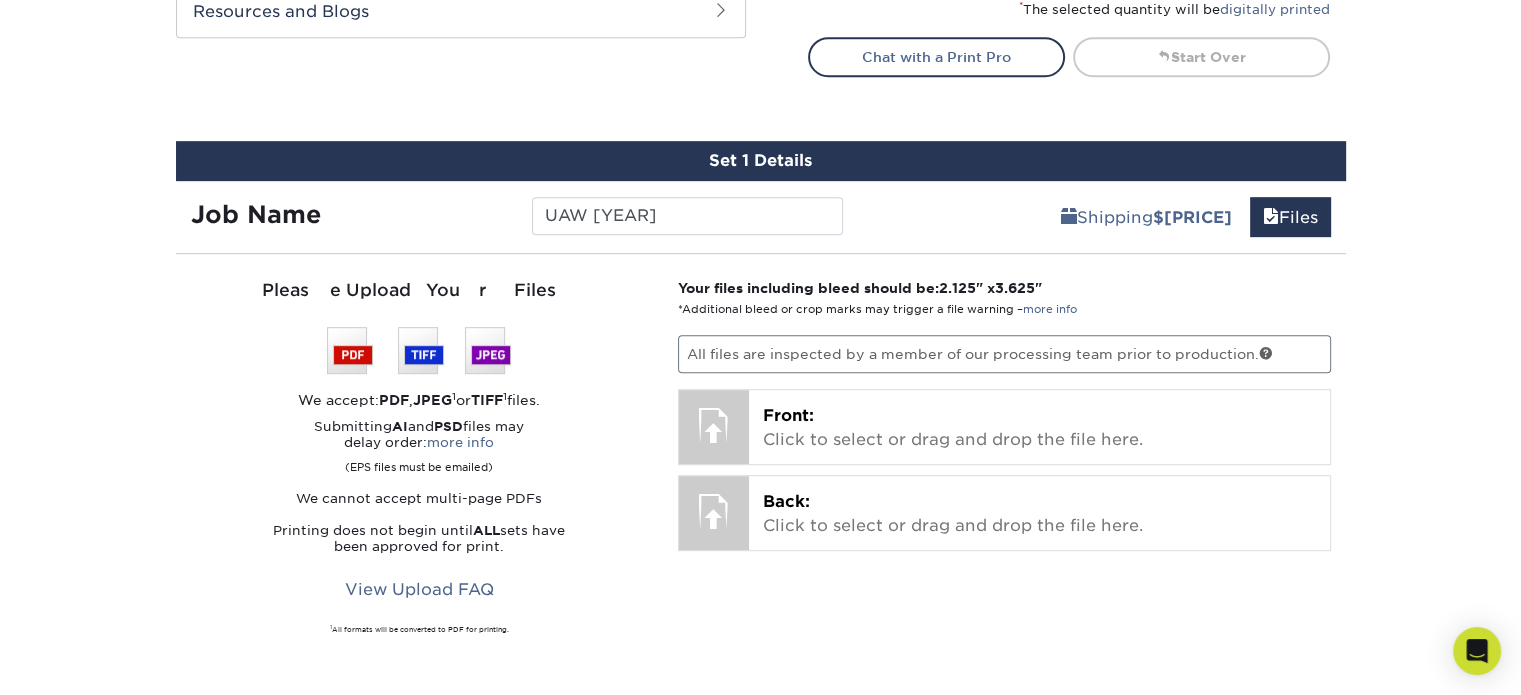 scroll, scrollTop: 1082, scrollLeft: 0, axis: vertical 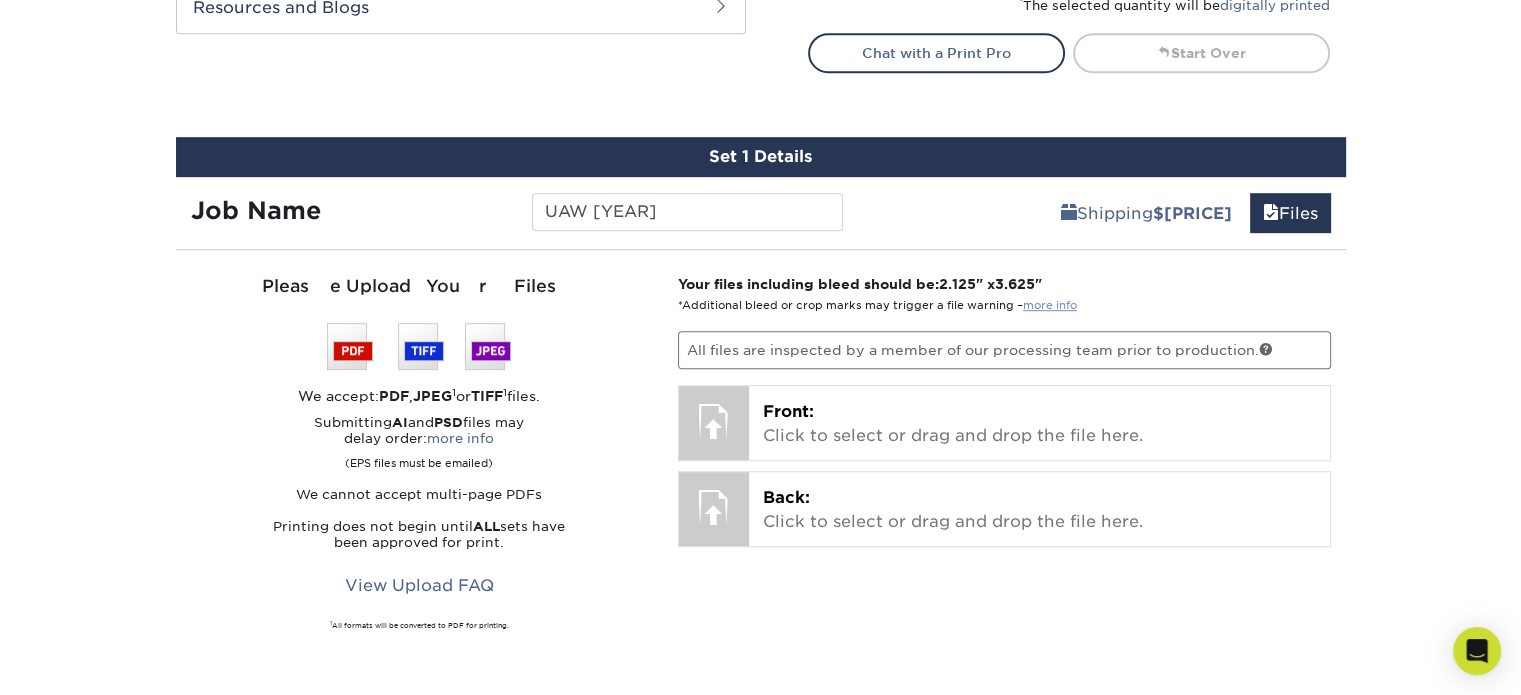 click on "more info" at bounding box center [1050, 305] 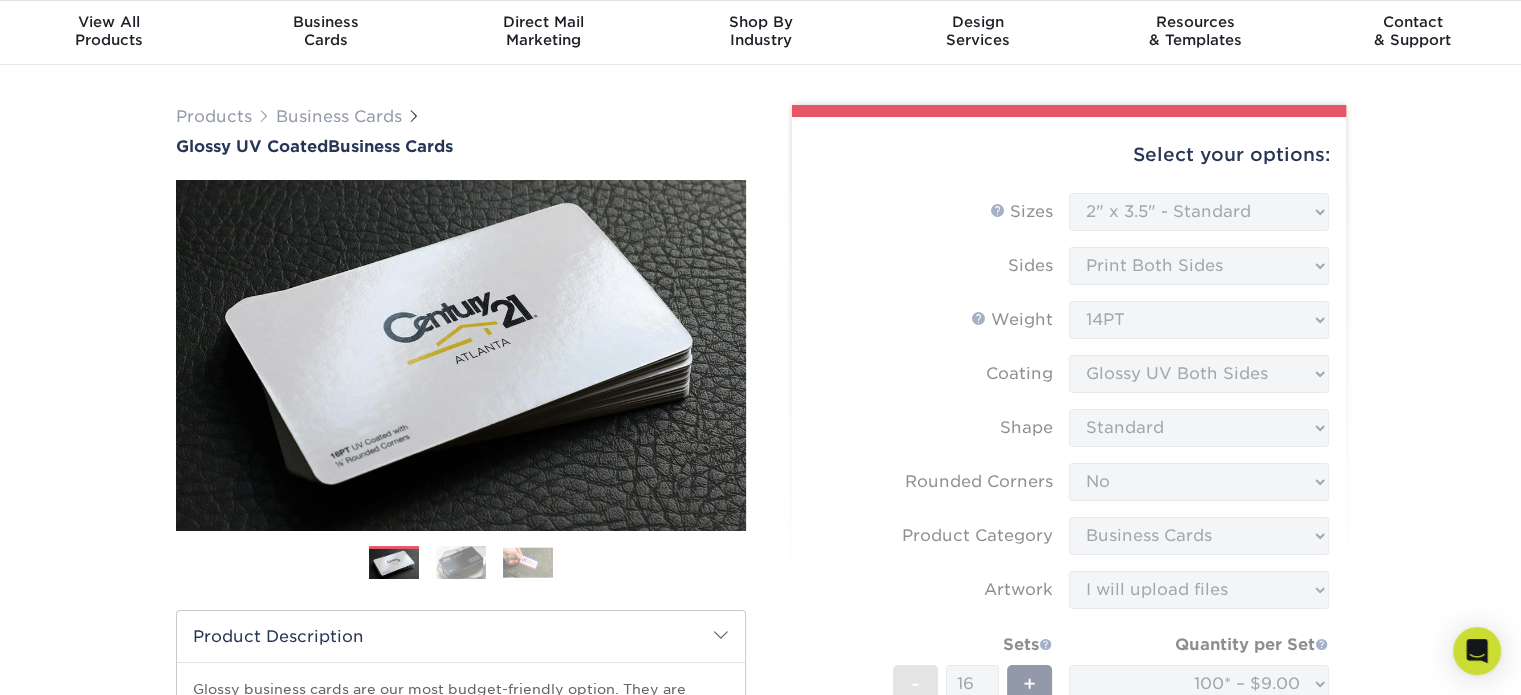 scroll, scrollTop: 0, scrollLeft: 0, axis: both 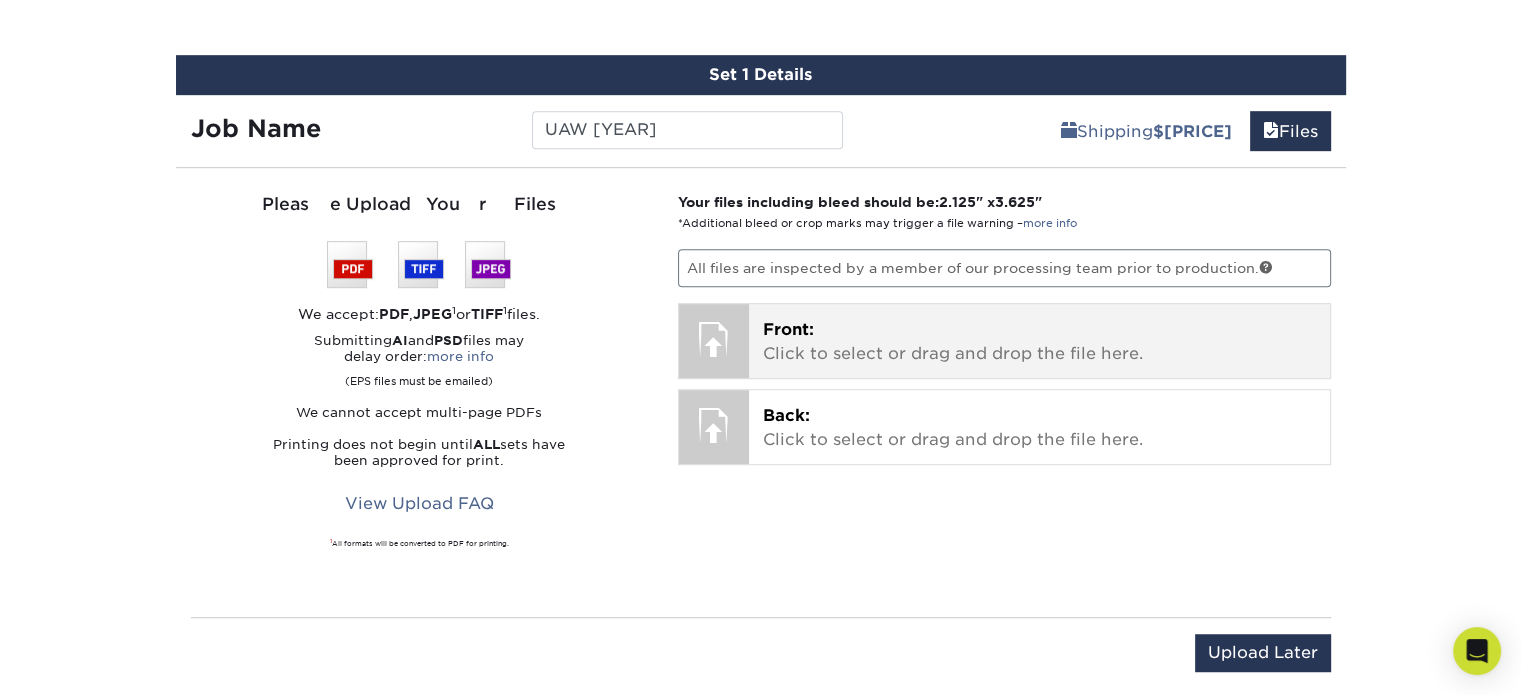 click on "Front: Click to select or drag and drop the file here." at bounding box center (1039, 342) 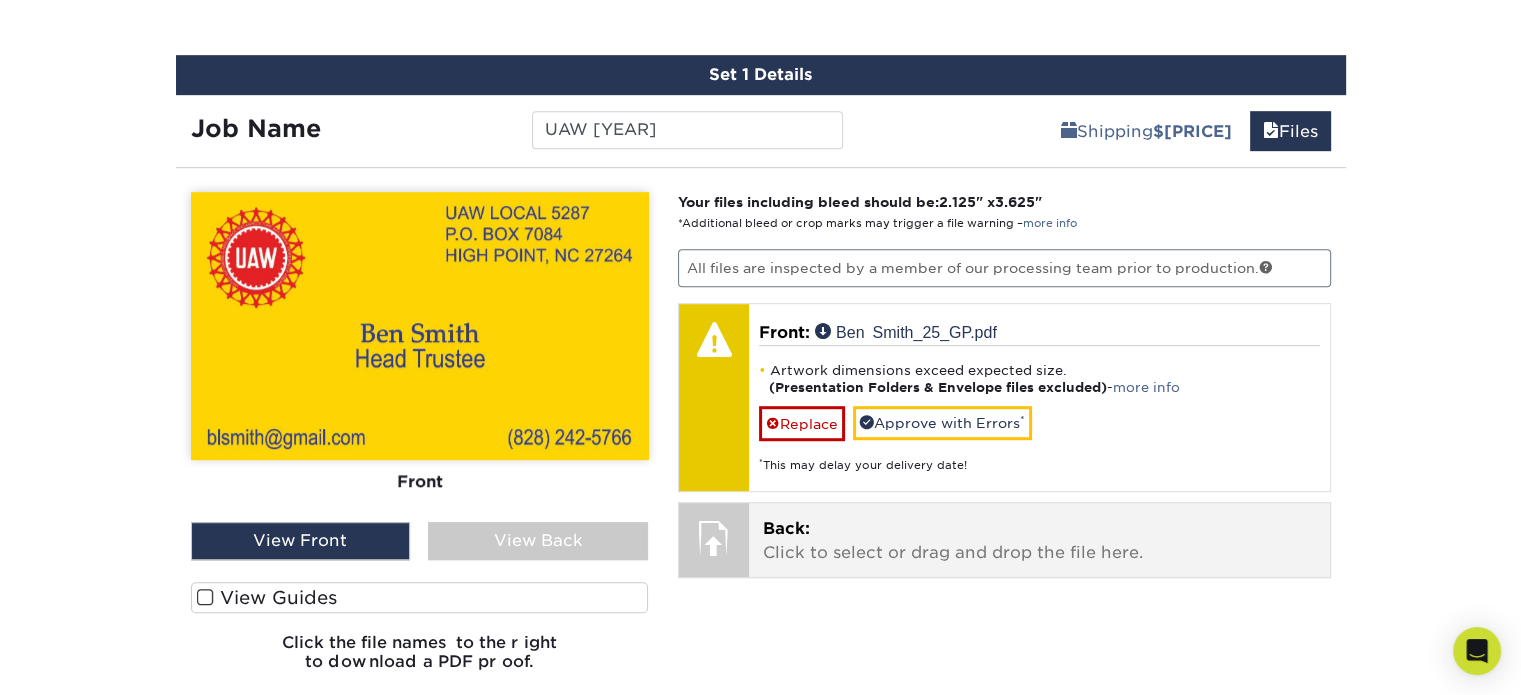 click on "Back: Click to select or drag and drop the file here." at bounding box center (1039, 541) 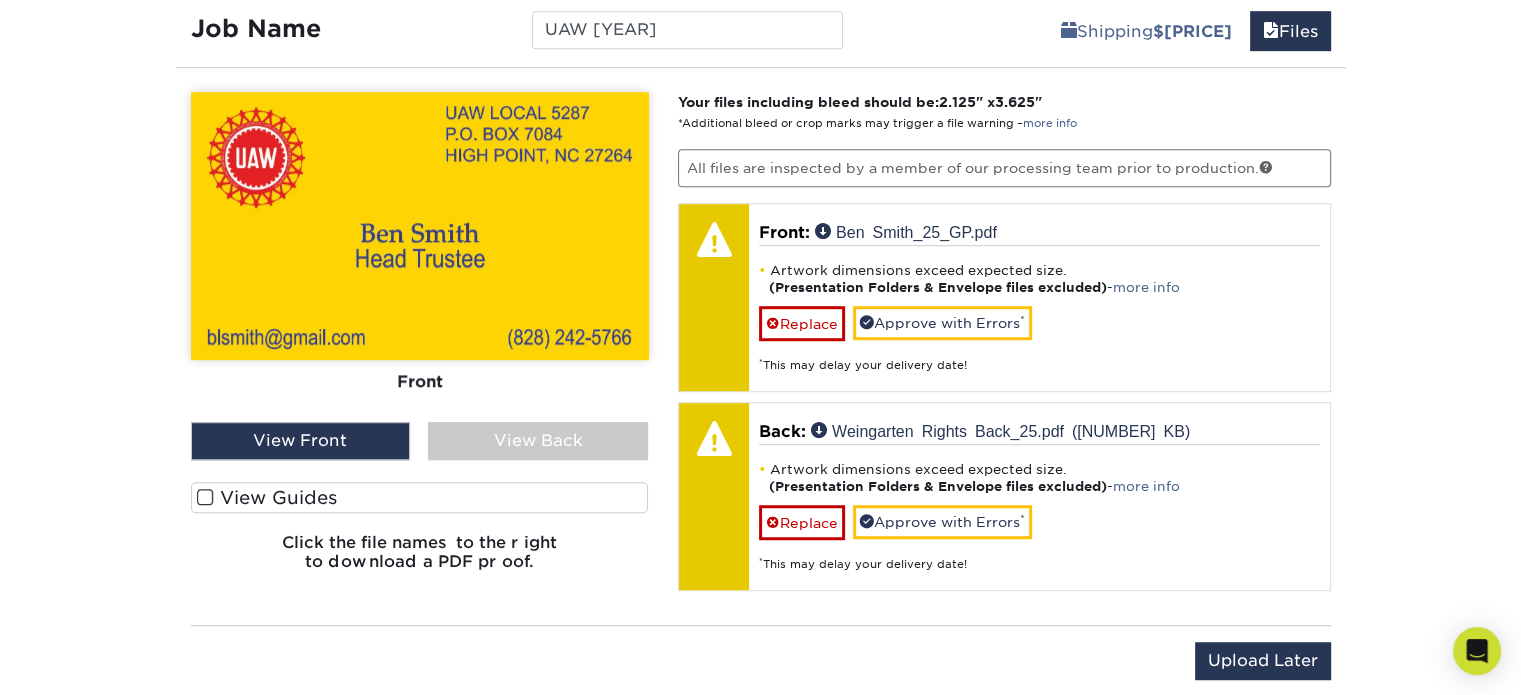 scroll, scrollTop: 1258, scrollLeft: 0, axis: vertical 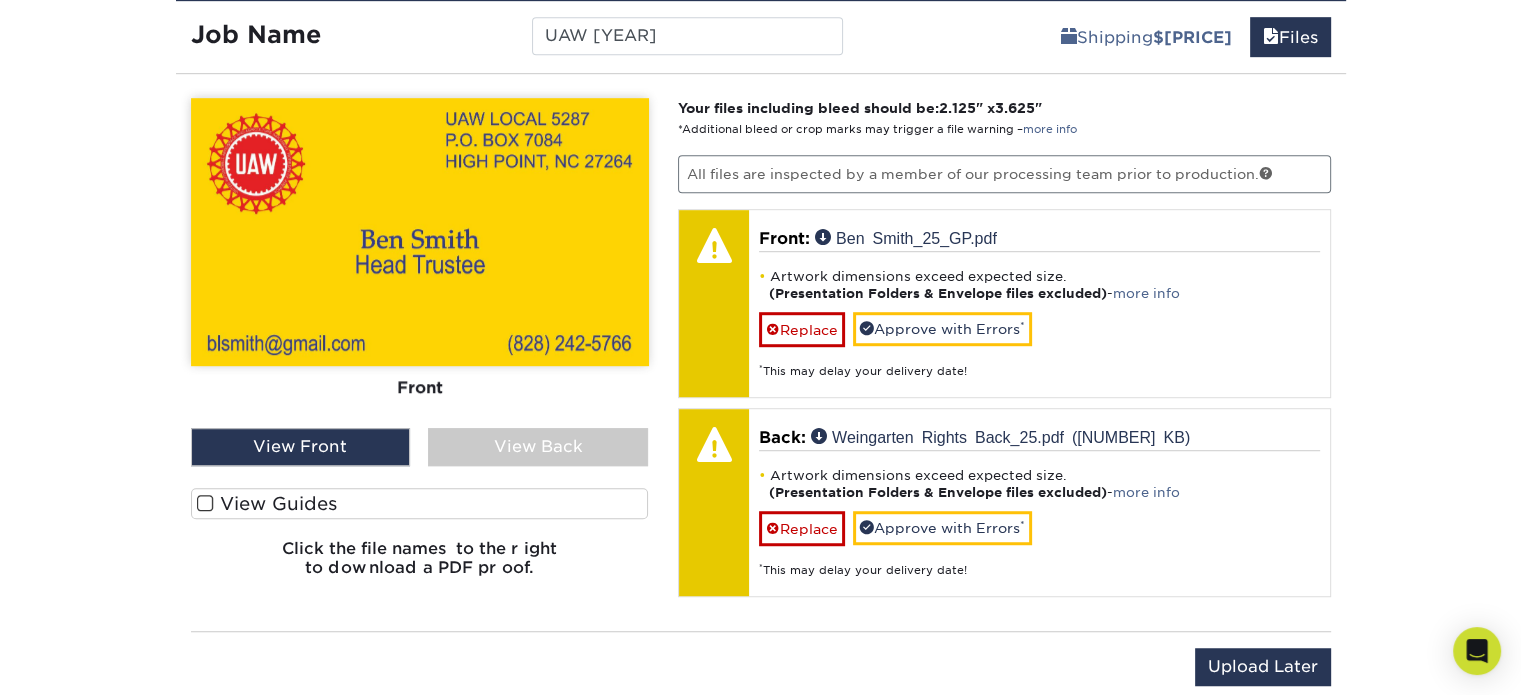 click at bounding box center (205, 503) 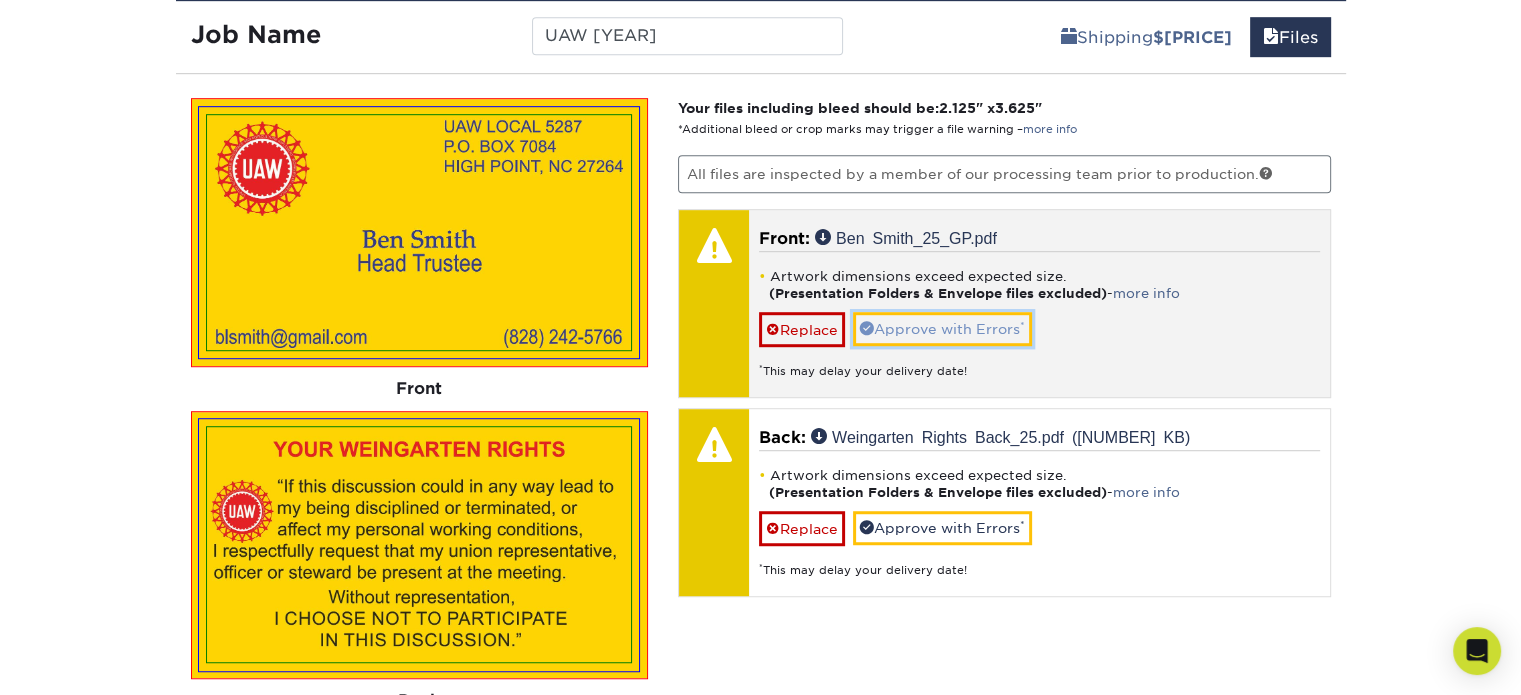 click on "Approve with Errors *" at bounding box center (942, 329) 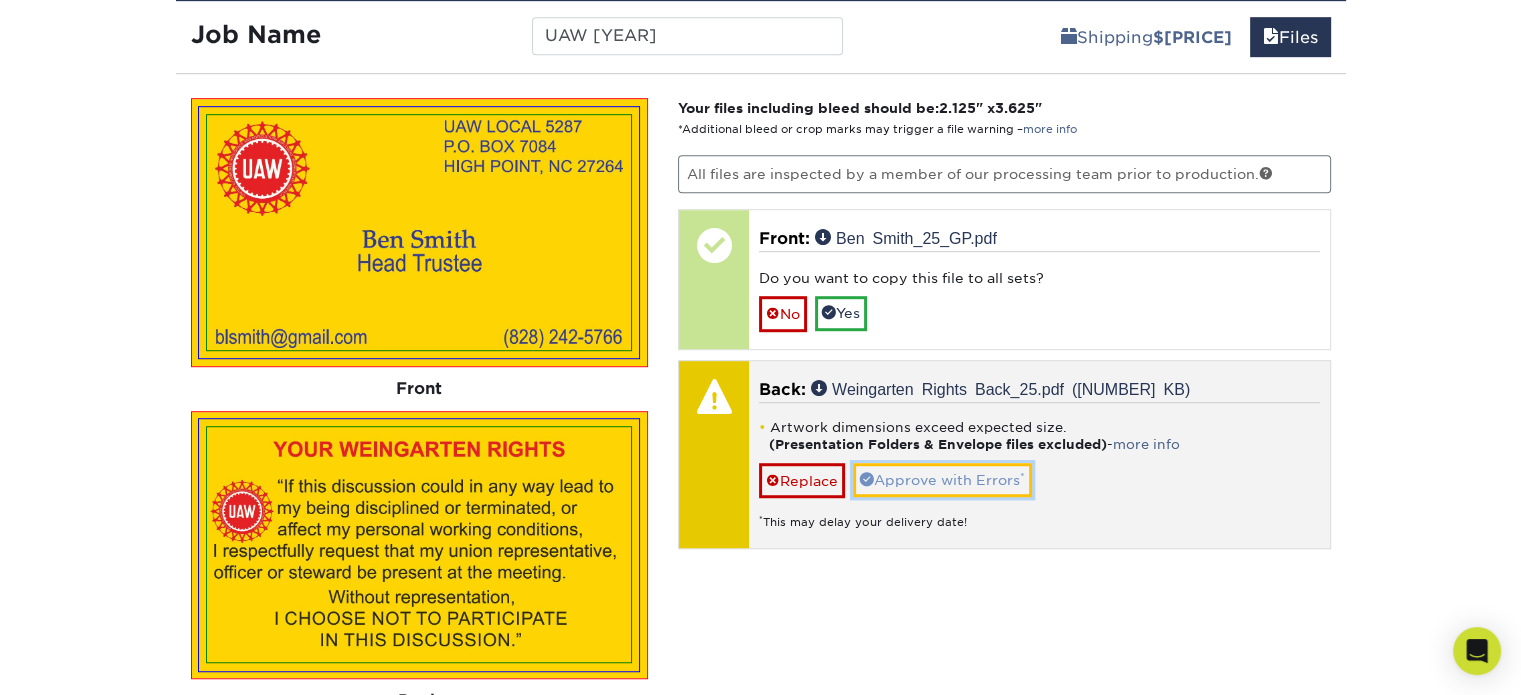click on "Approve with Errors *" at bounding box center (942, 480) 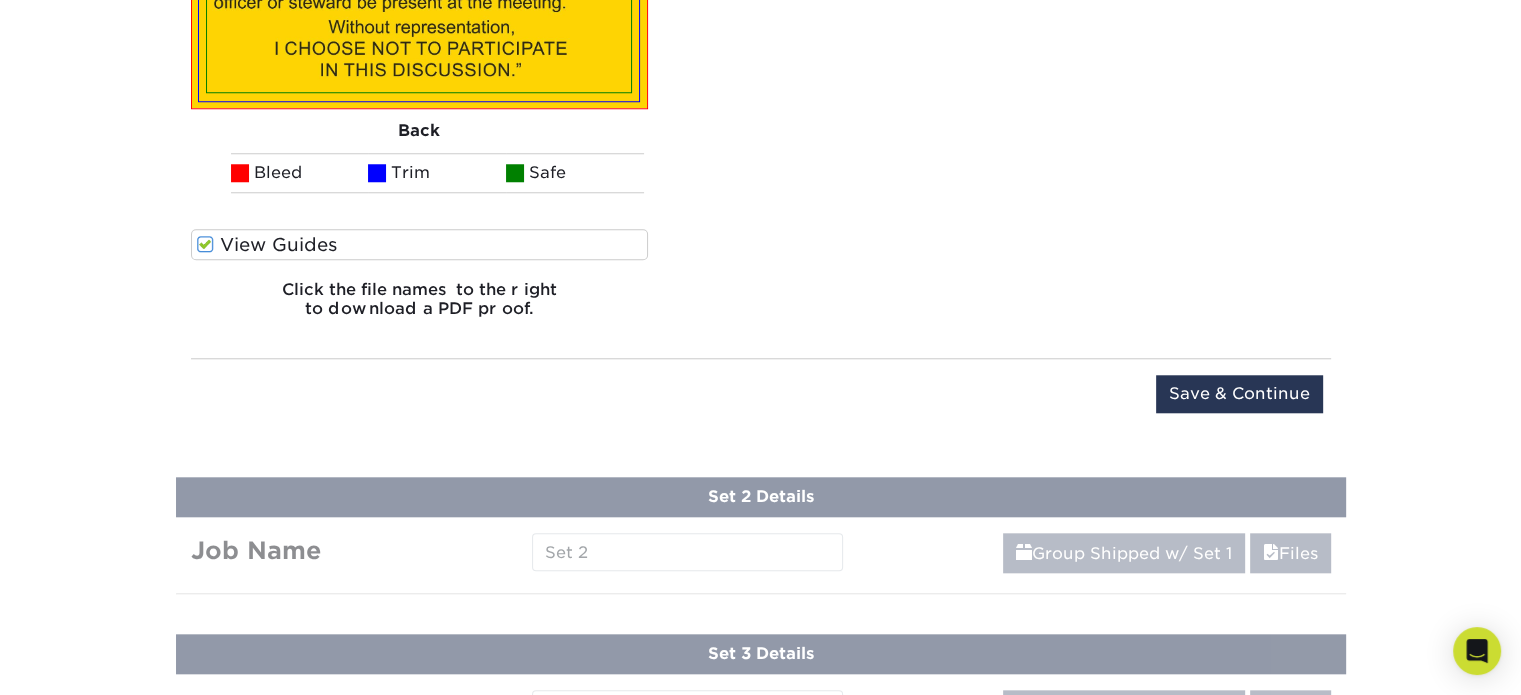 scroll, scrollTop: 1832, scrollLeft: 0, axis: vertical 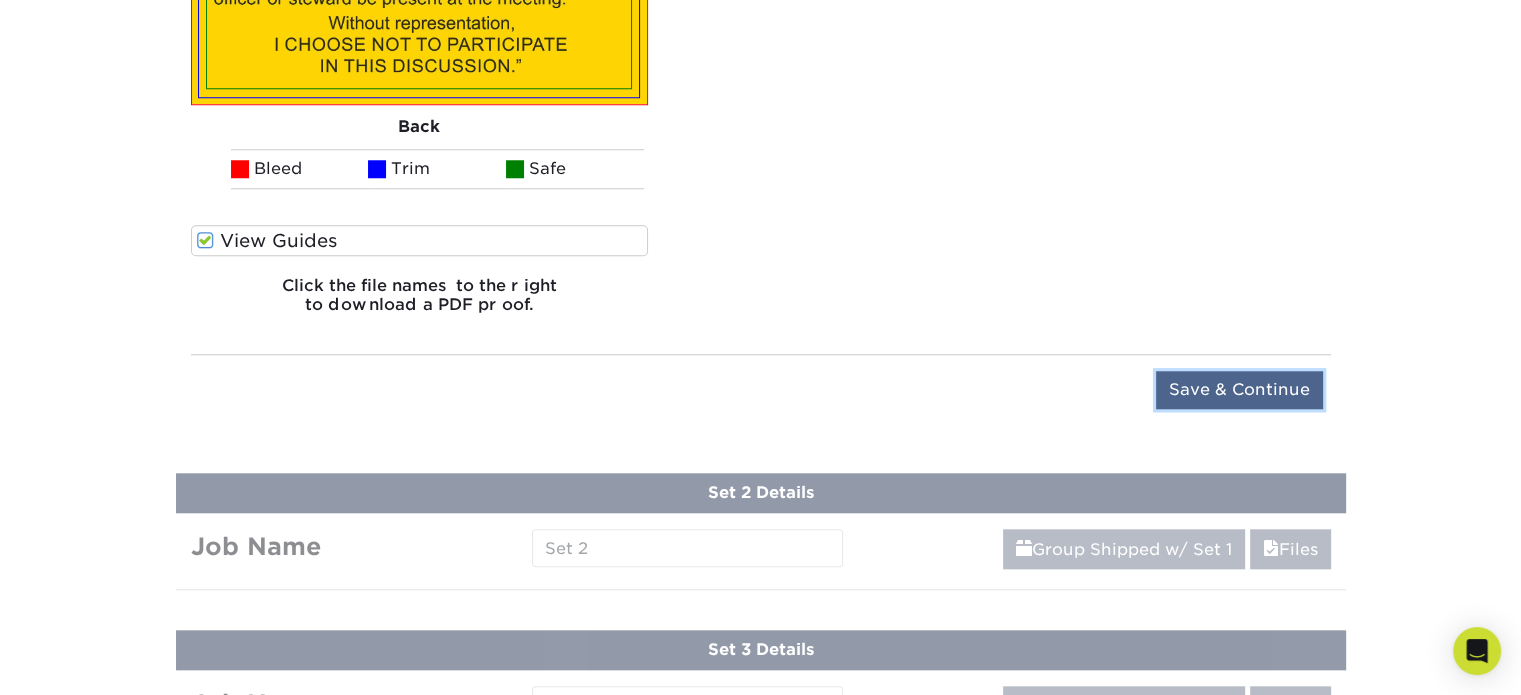 click on "Save & Continue" at bounding box center (1239, 390) 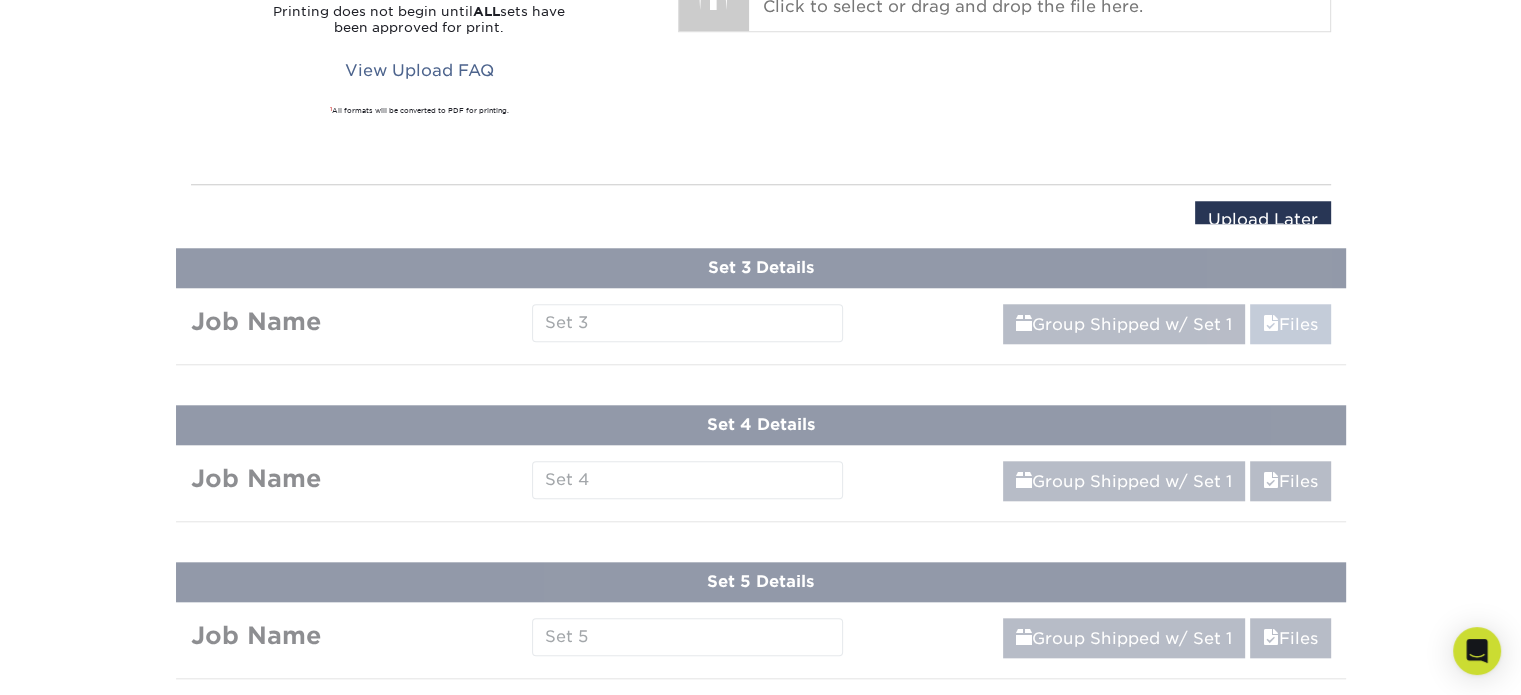 scroll, scrollTop: 1096, scrollLeft: 0, axis: vertical 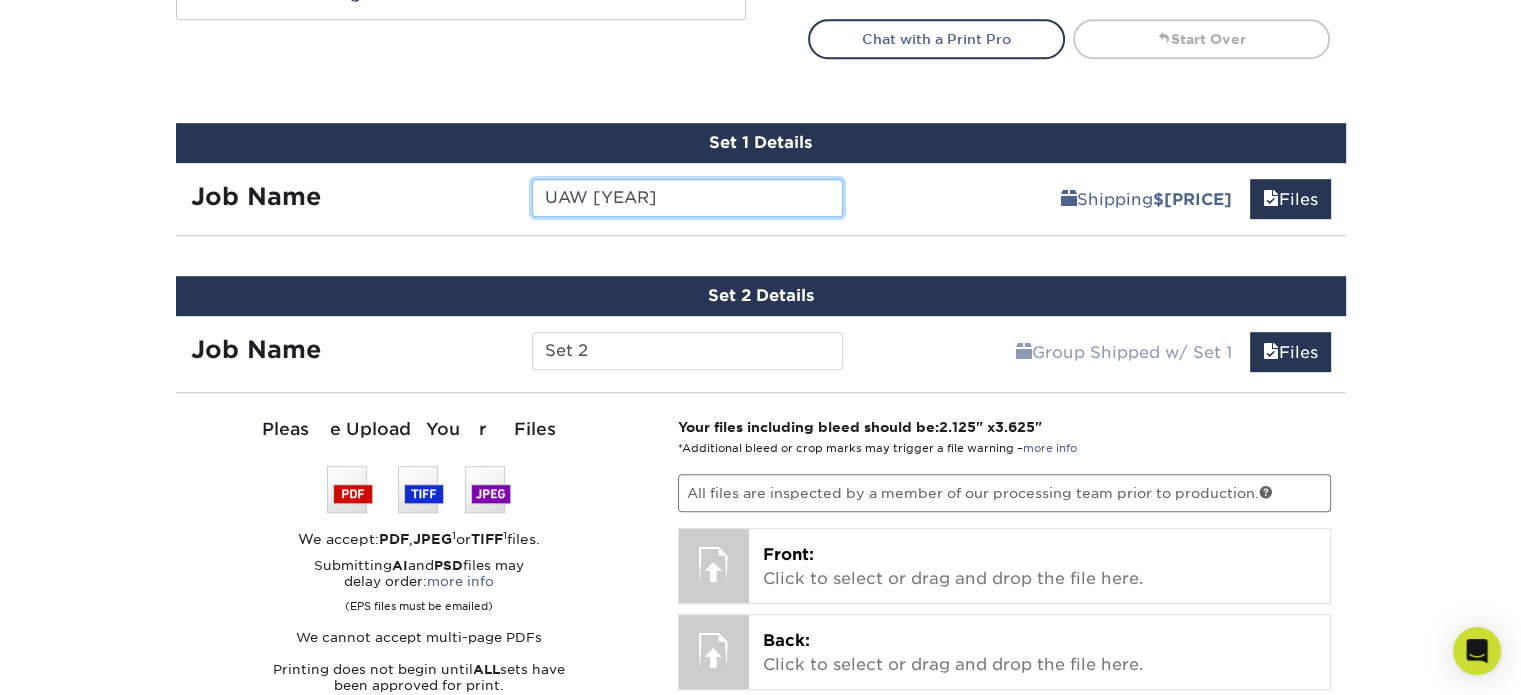 click on "UAW [YEAR]" at bounding box center [687, 198] 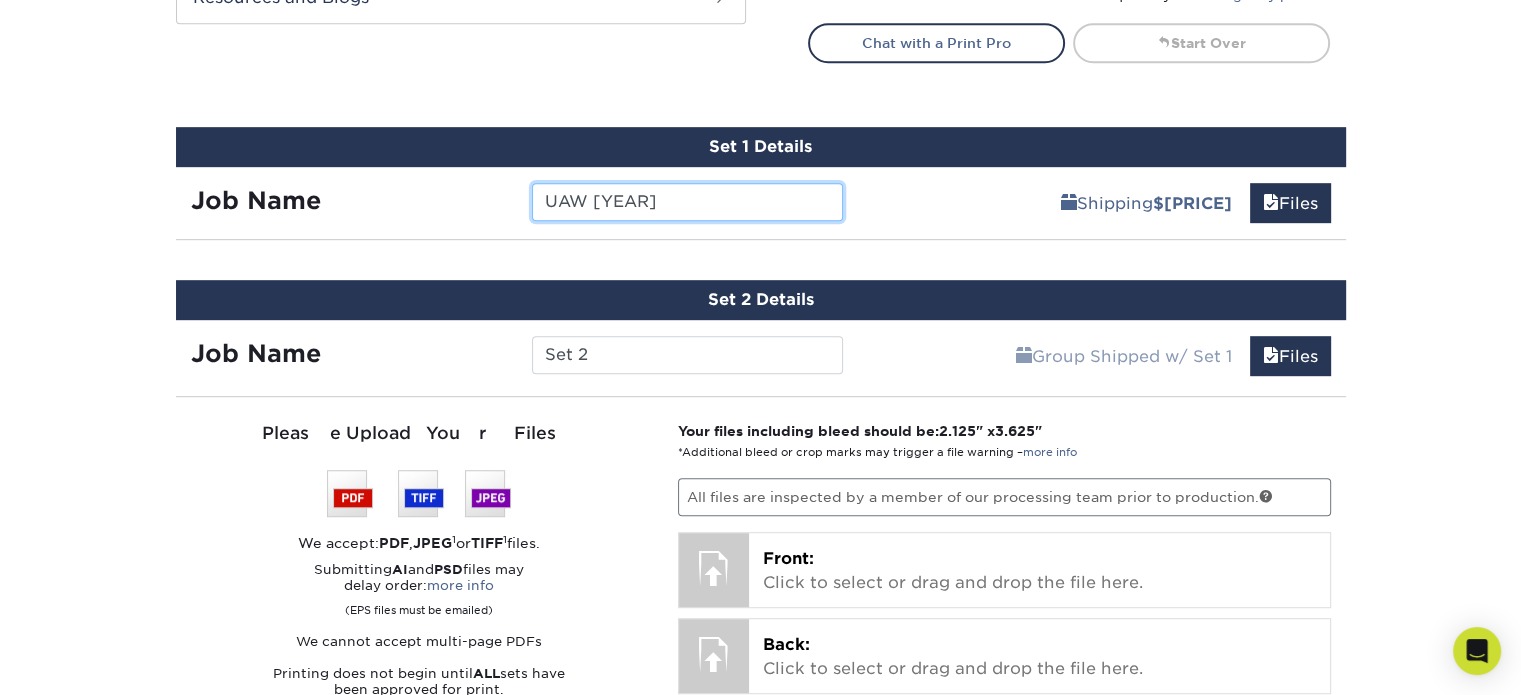 scroll, scrollTop: 1136, scrollLeft: 0, axis: vertical 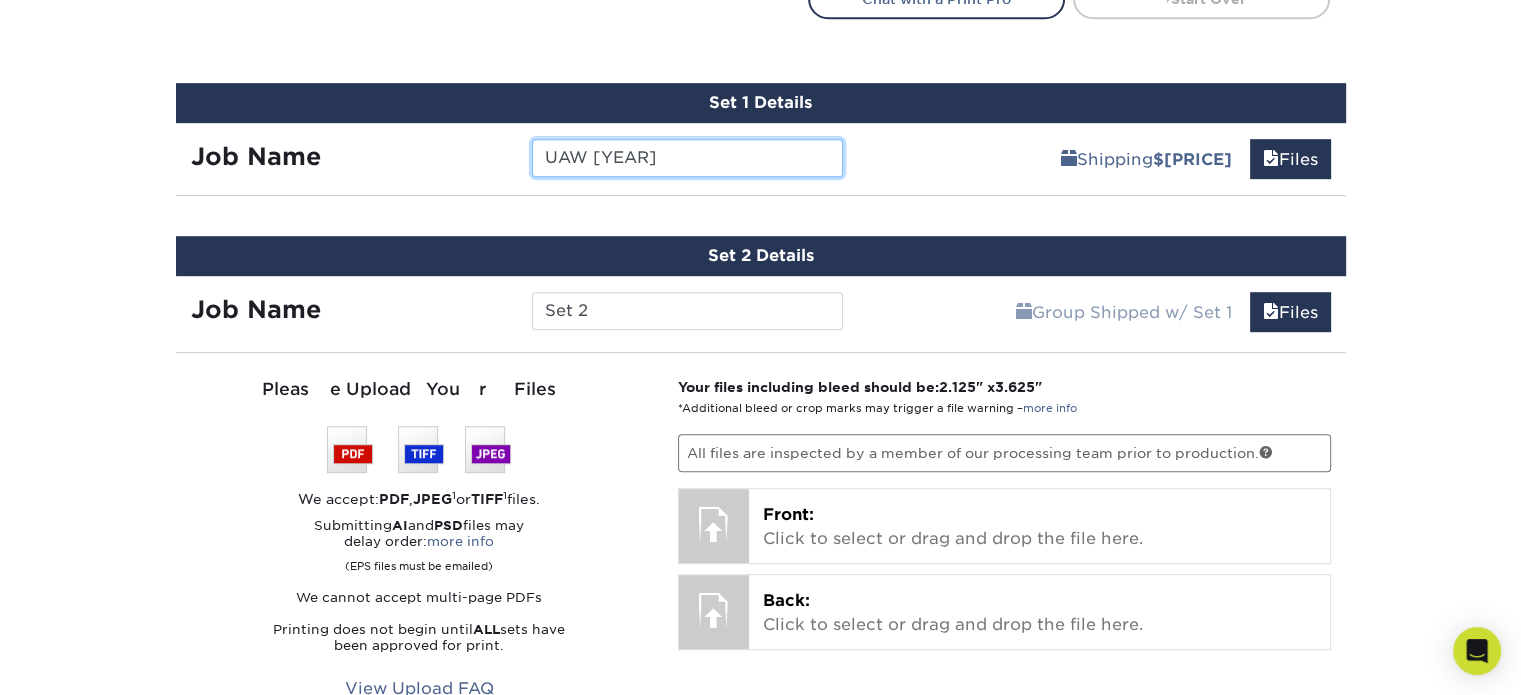 click on "UAW [YEAR]" at bounding box center [687, 158] 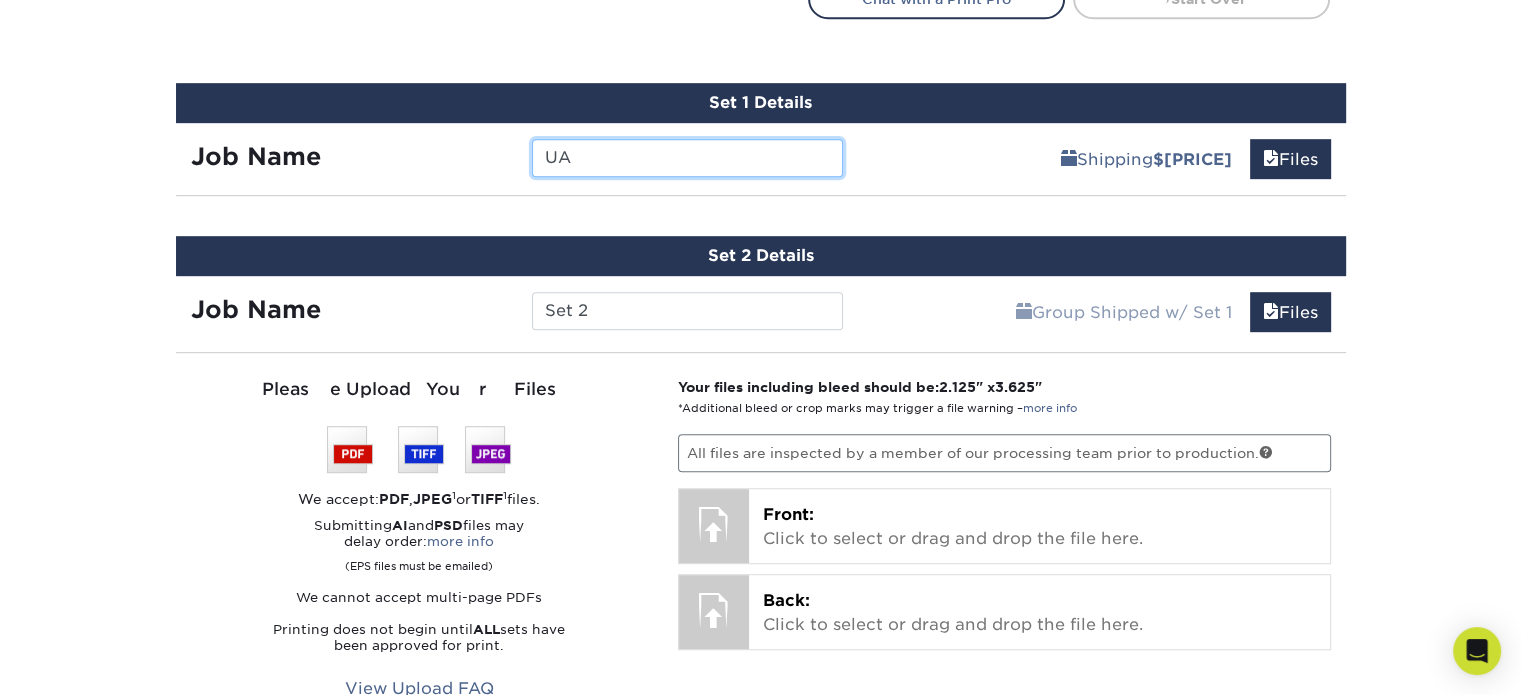 type on "U" 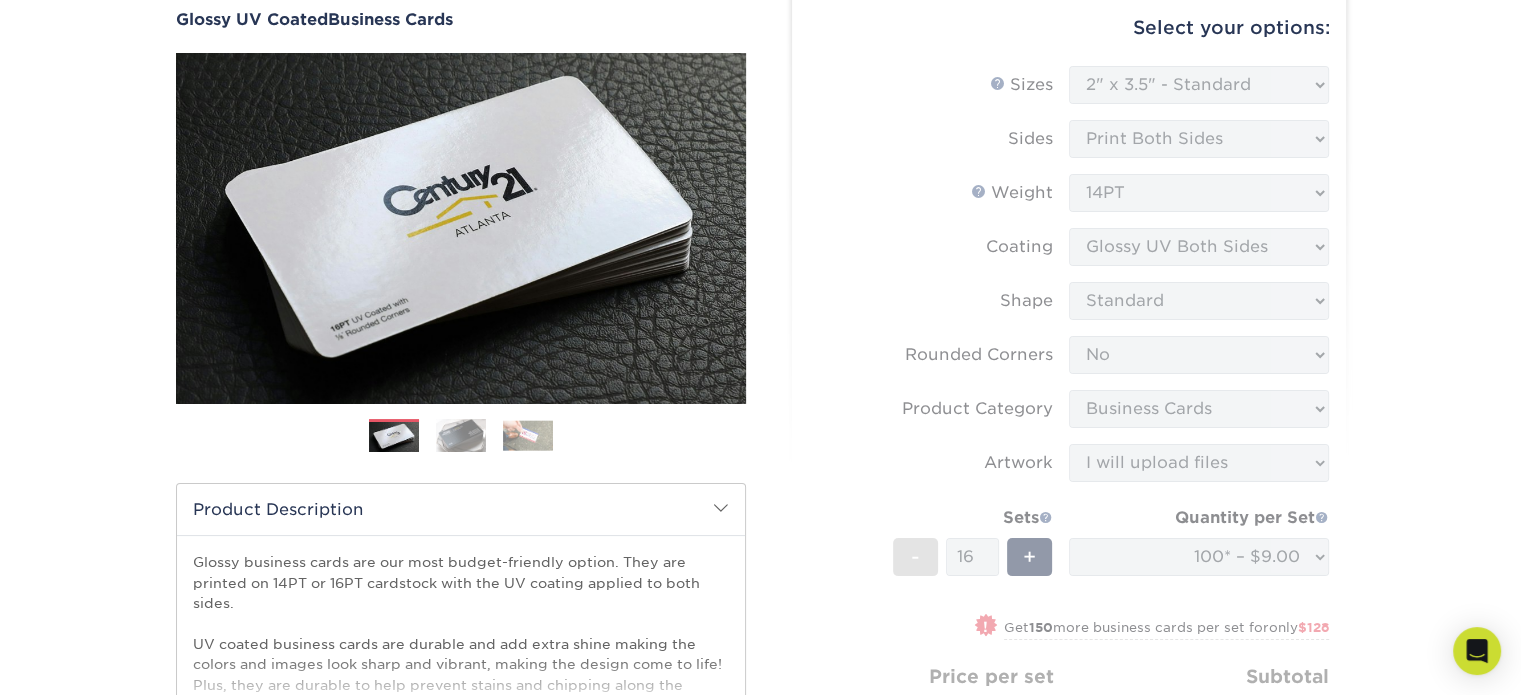 scroll, scrollTop: 0, scrollLeft: 0, axis: both 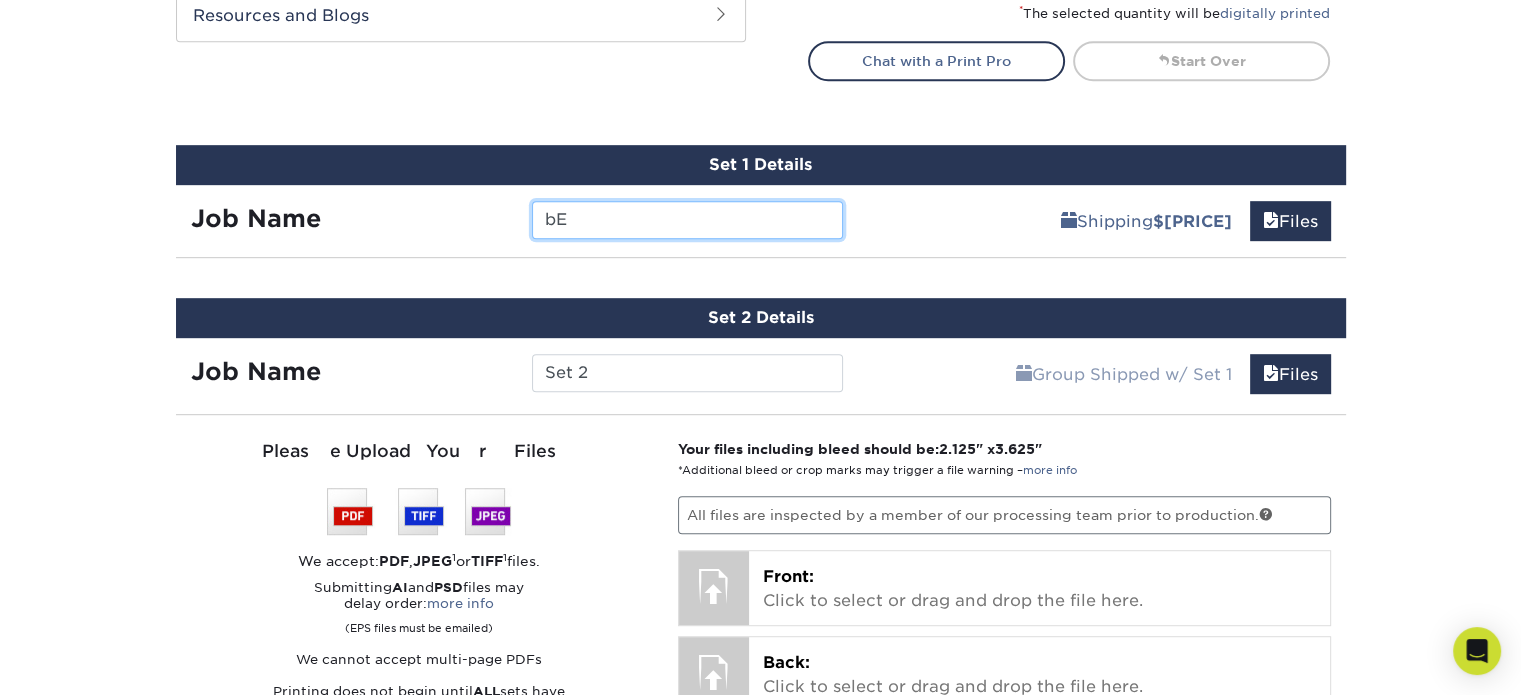type on "b" 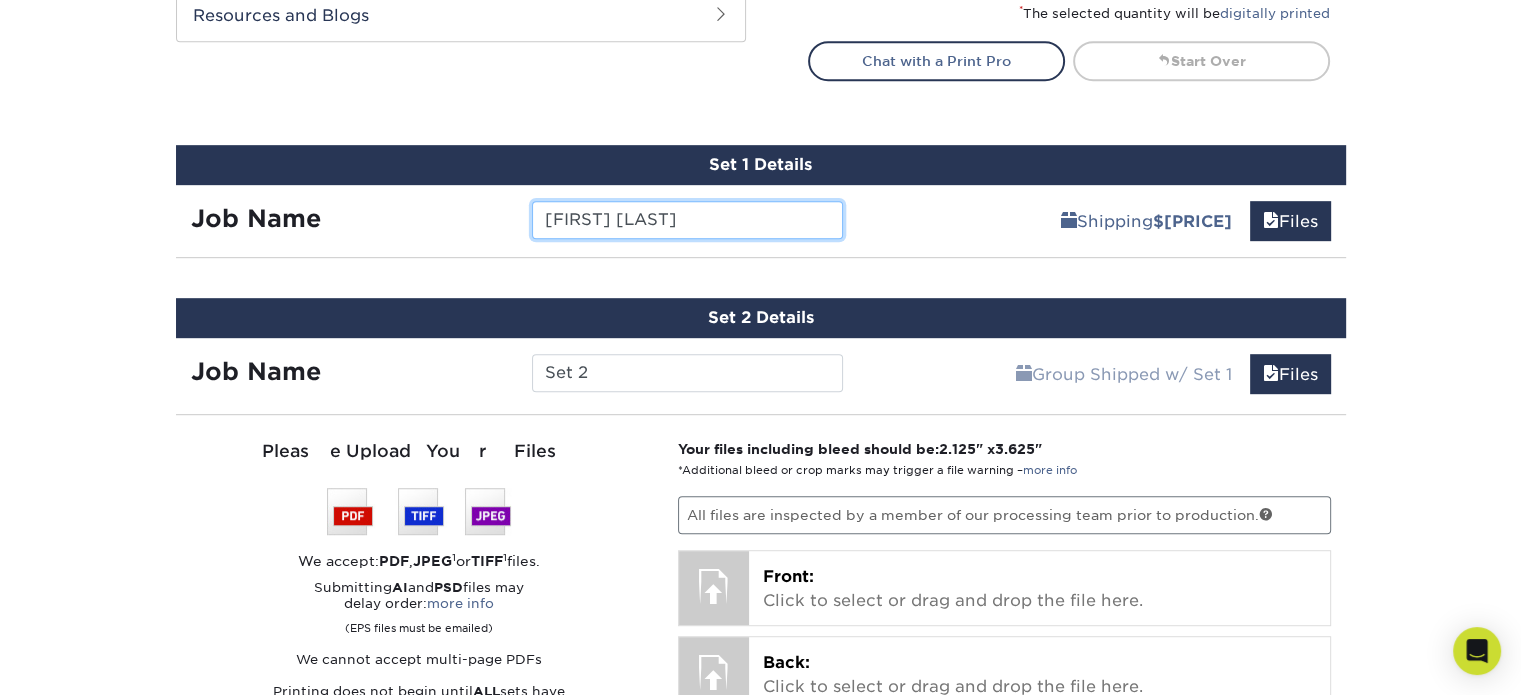 type on "[FIRST] [LAST]" 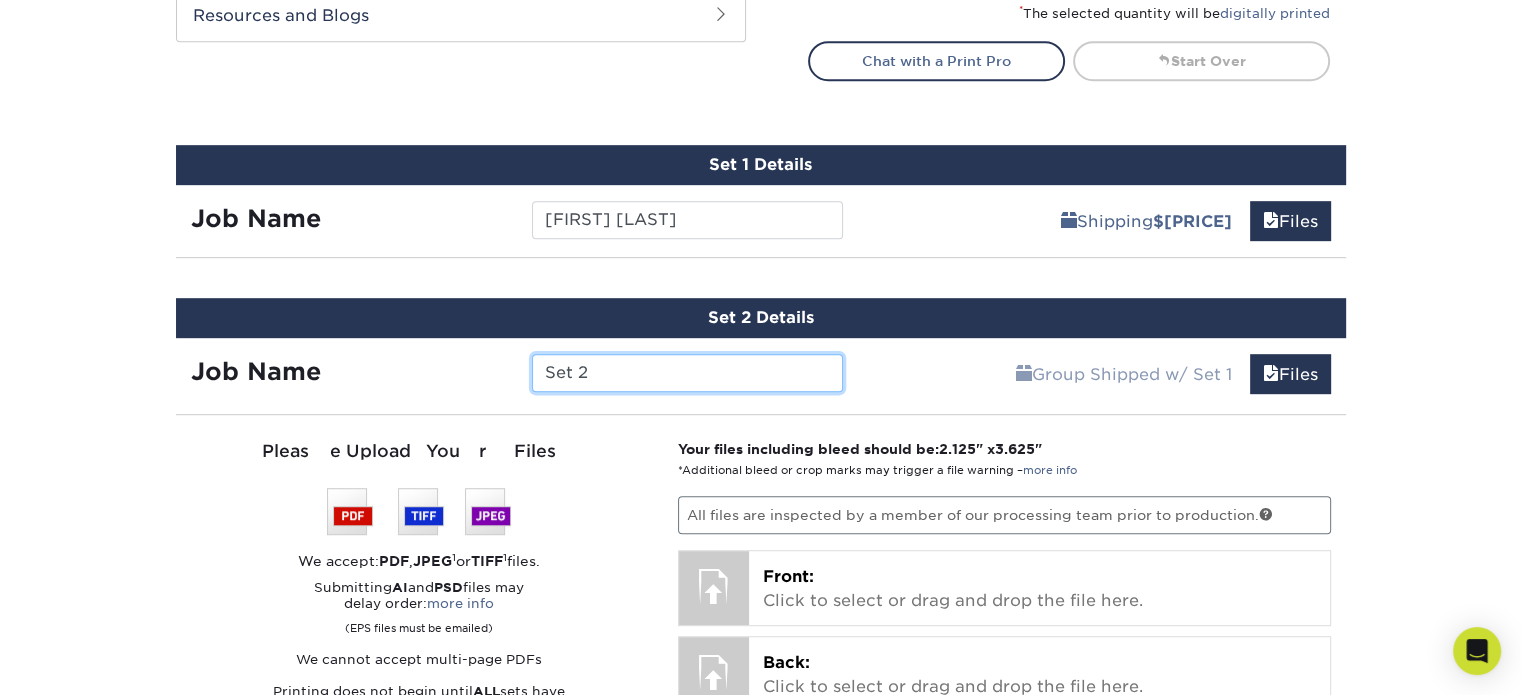 click on "Set 2" at bounding box center (687, 373) 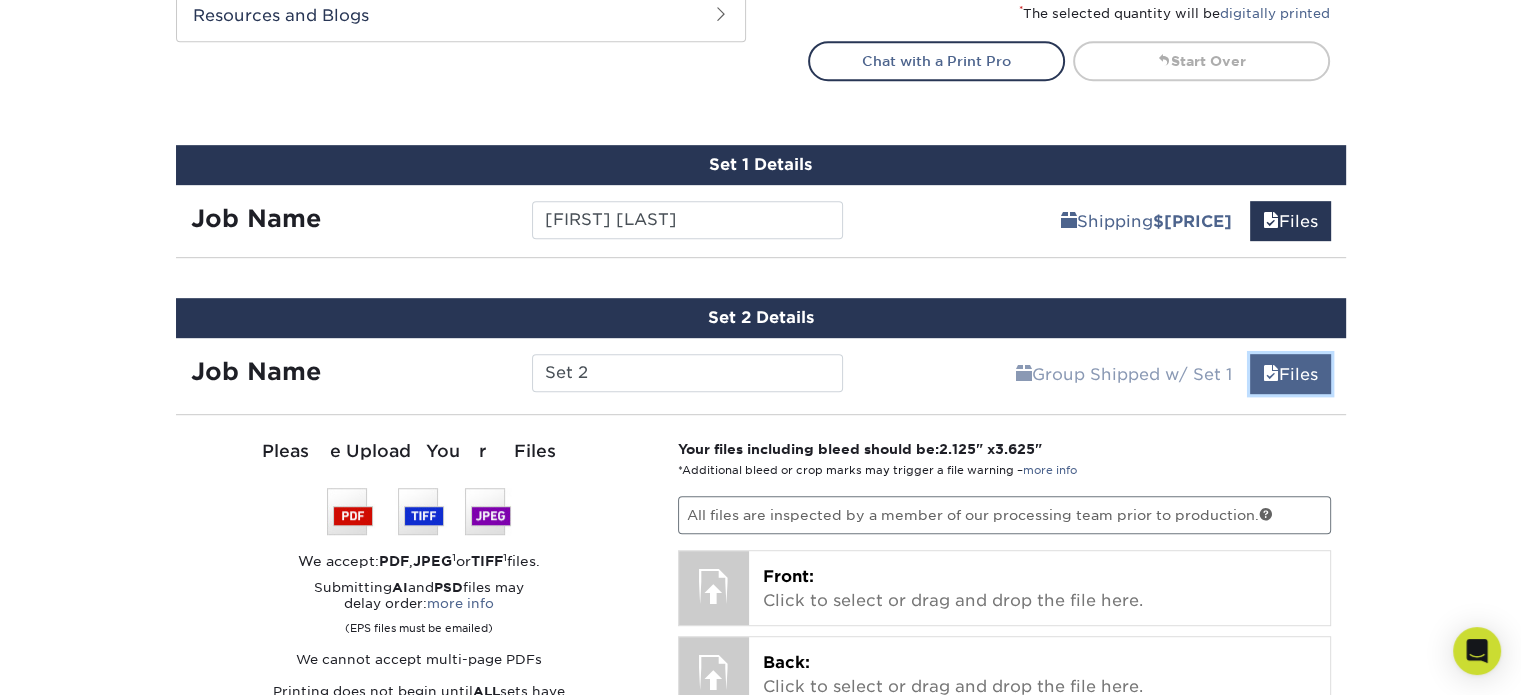 click on "Files" at bounding box center [1290, 374] 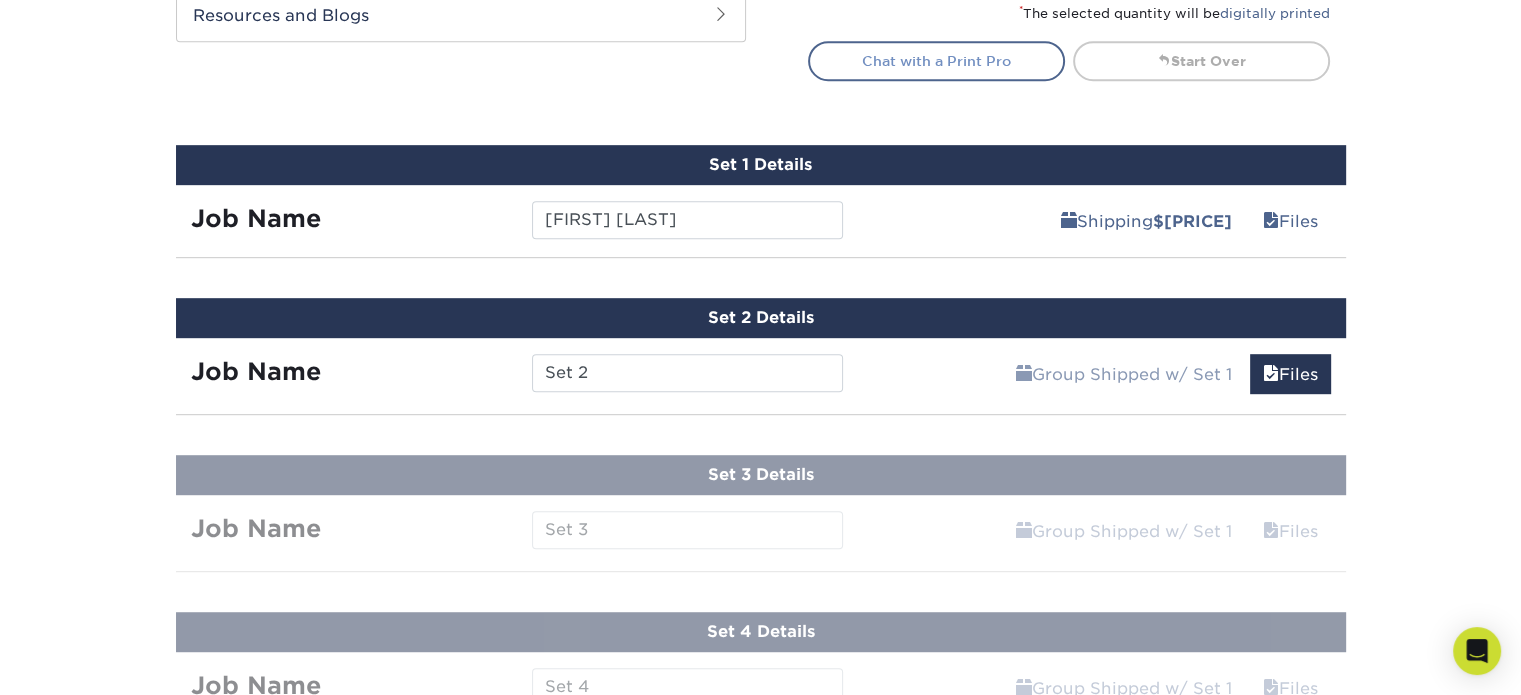 click on "Chat with a Print Pro" at bounding box center [936, 61] 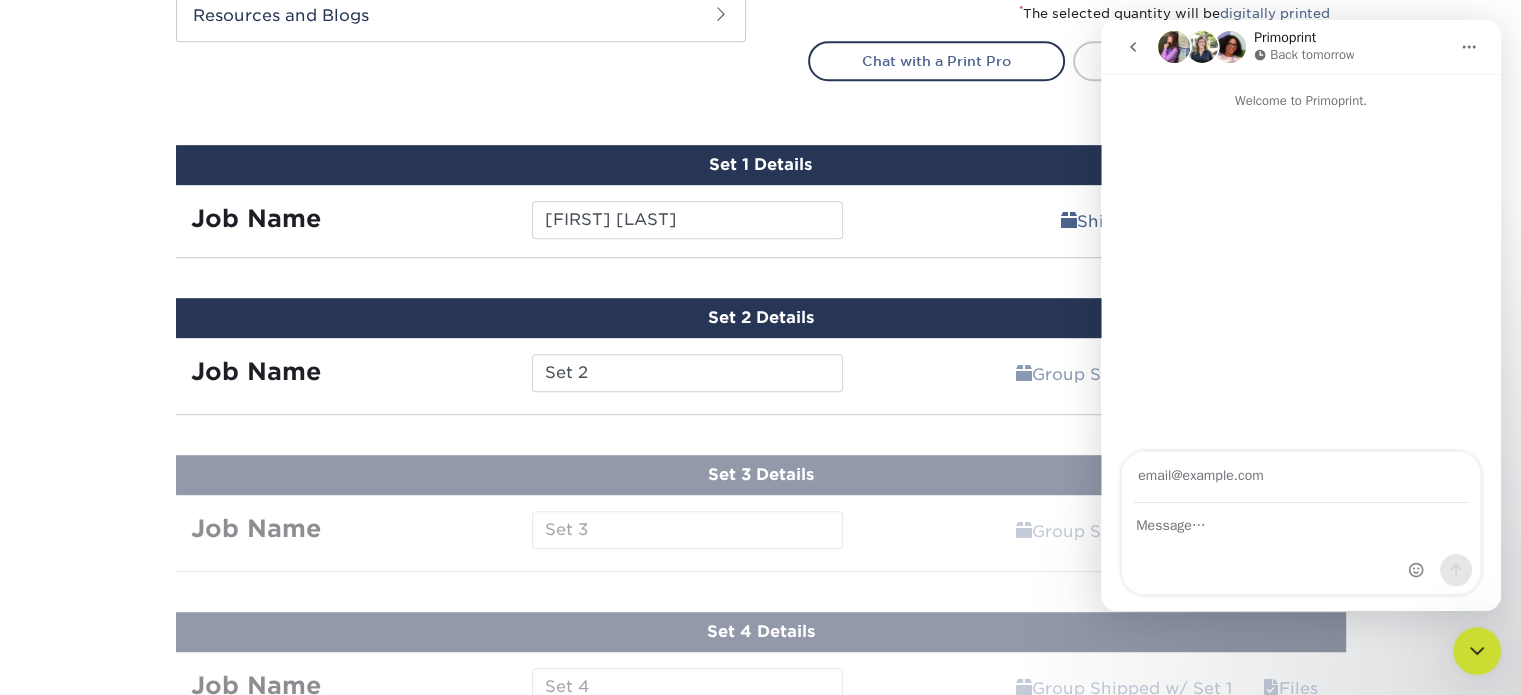 scroll, scrollTop: 0, scrollLeft: 0, axis: both 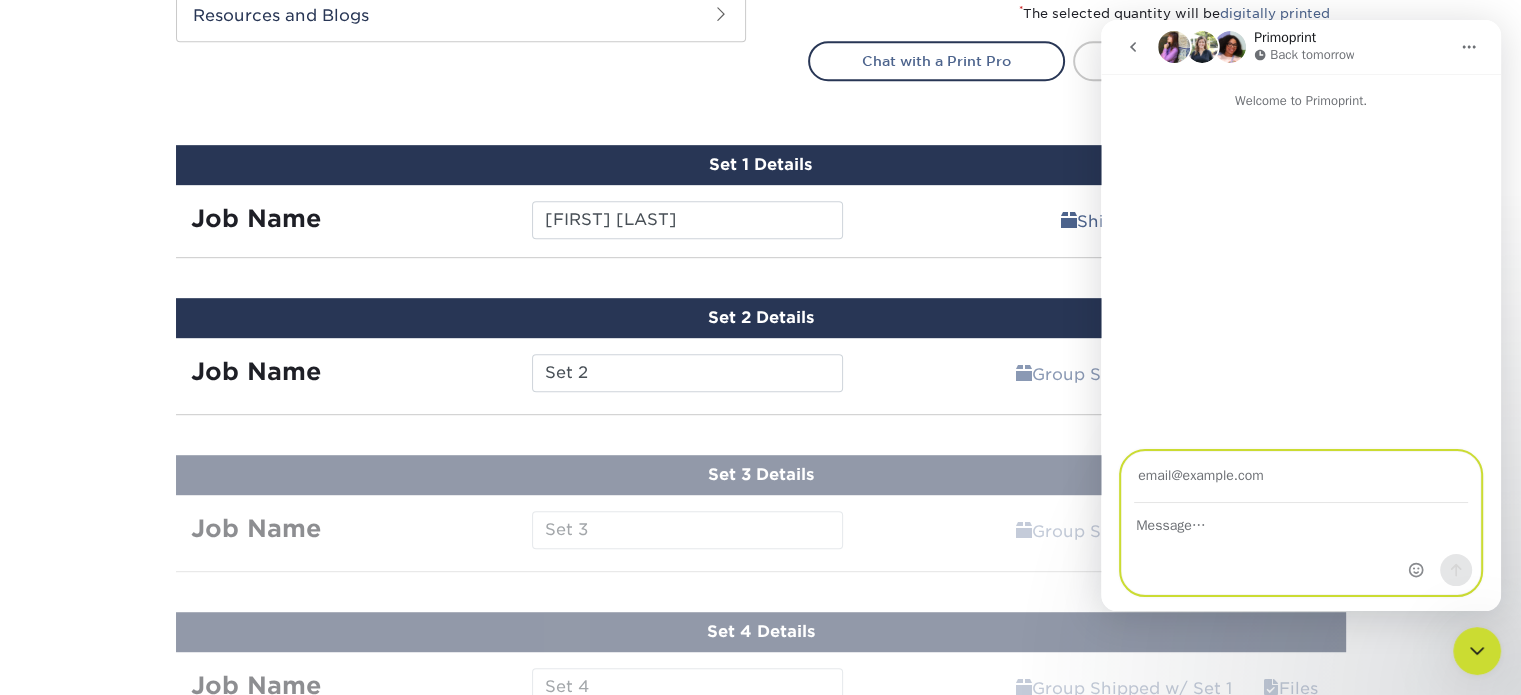 click at bounding box center [1301, 521] 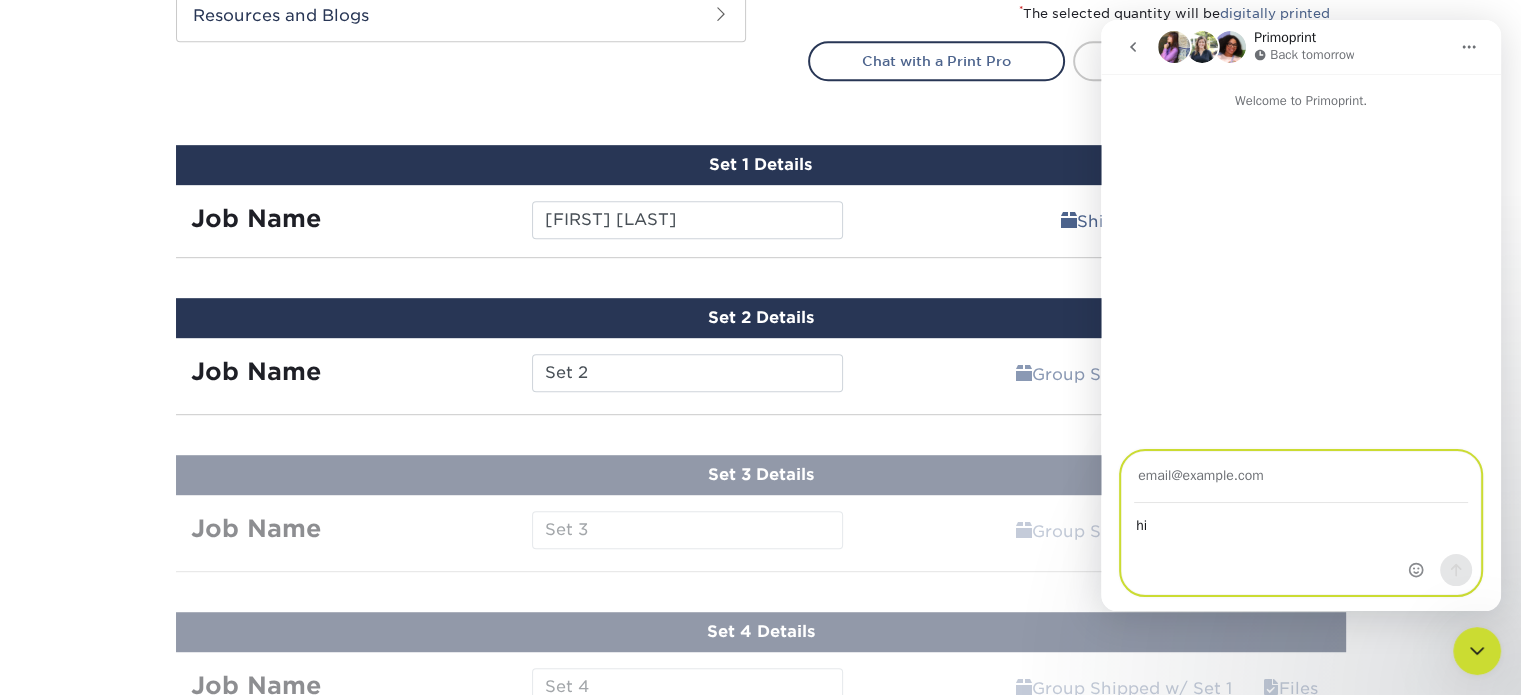 type on "hi" 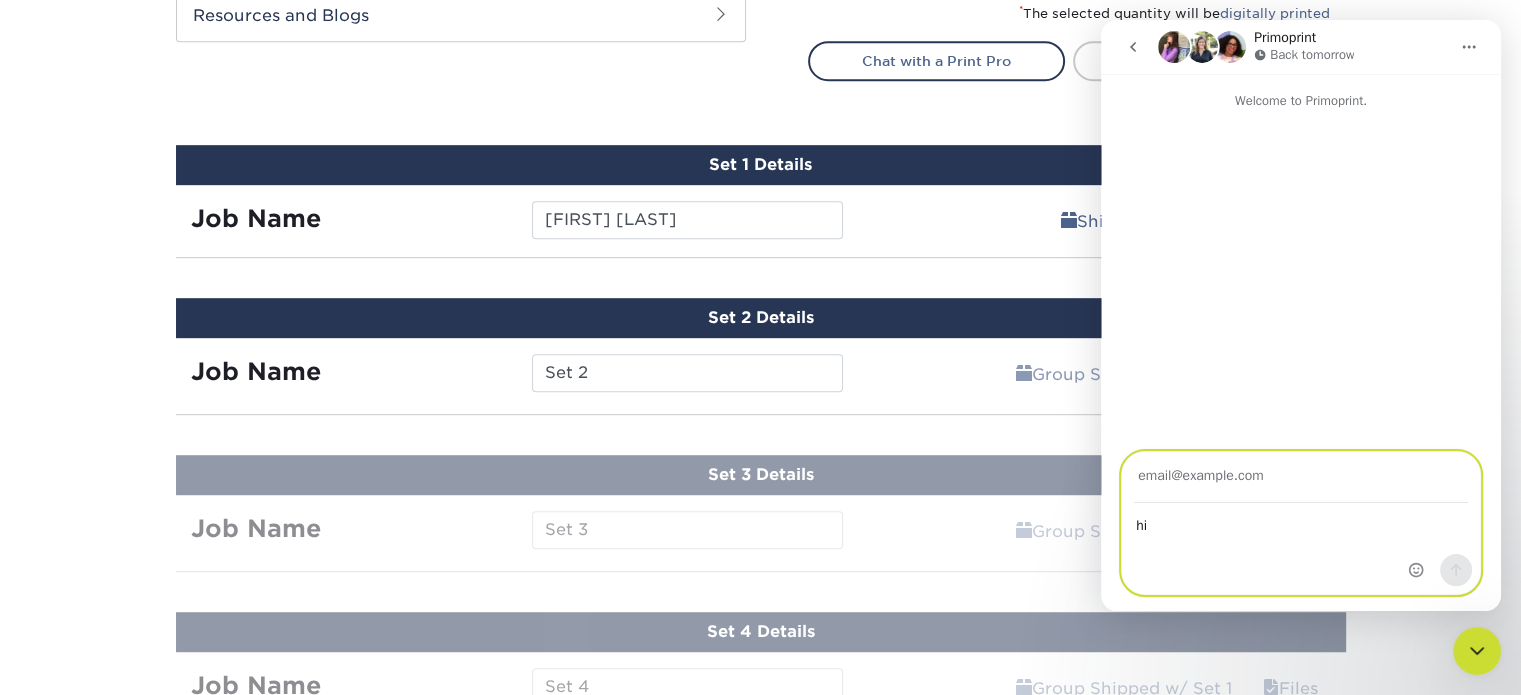 click at bounding box center (1301, 477) 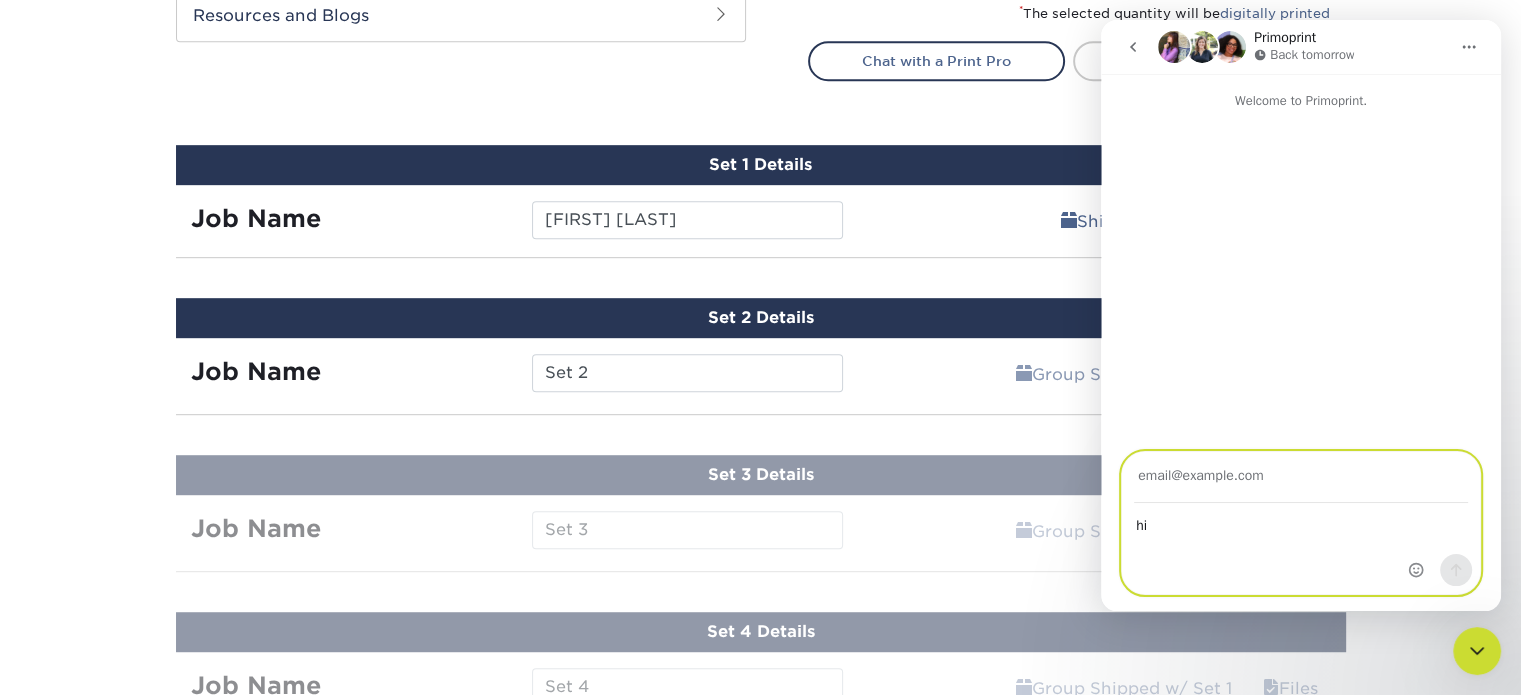 type on "[EMAIL]" 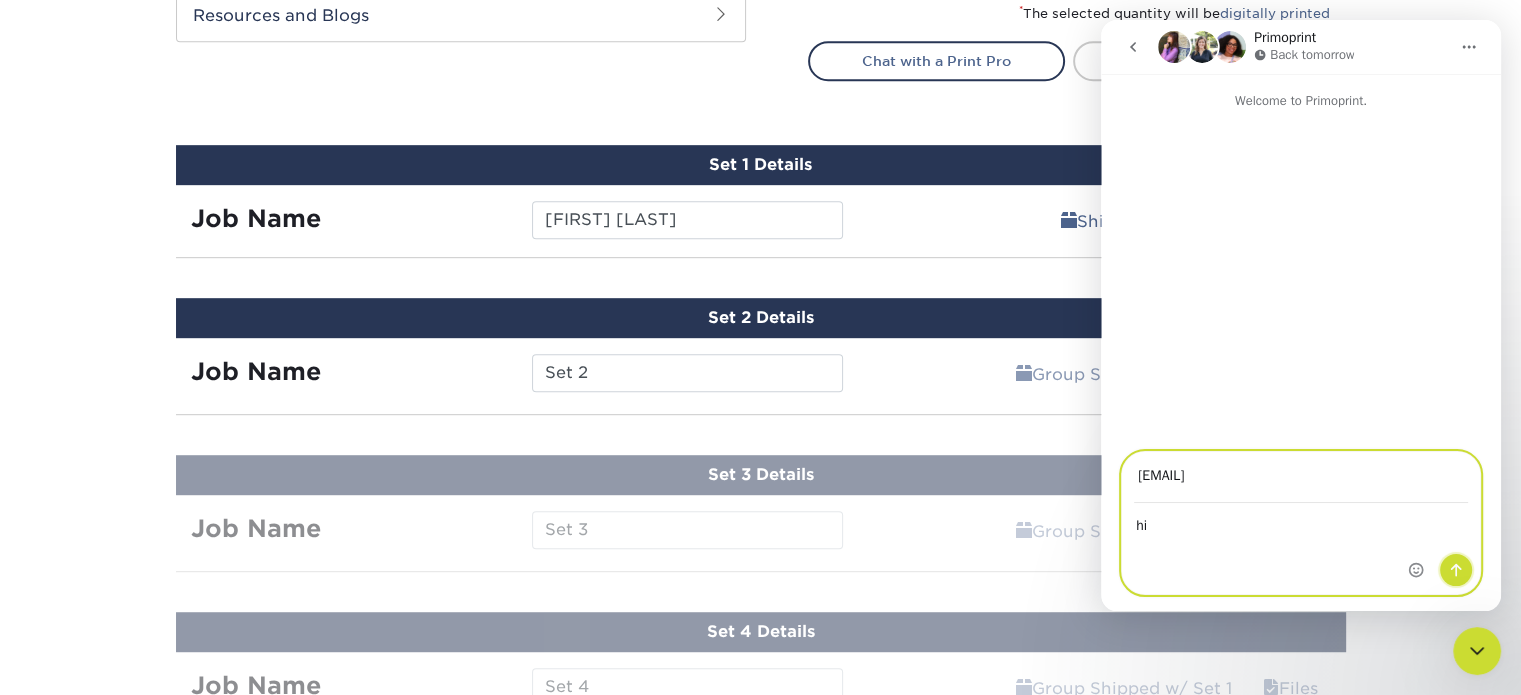 click 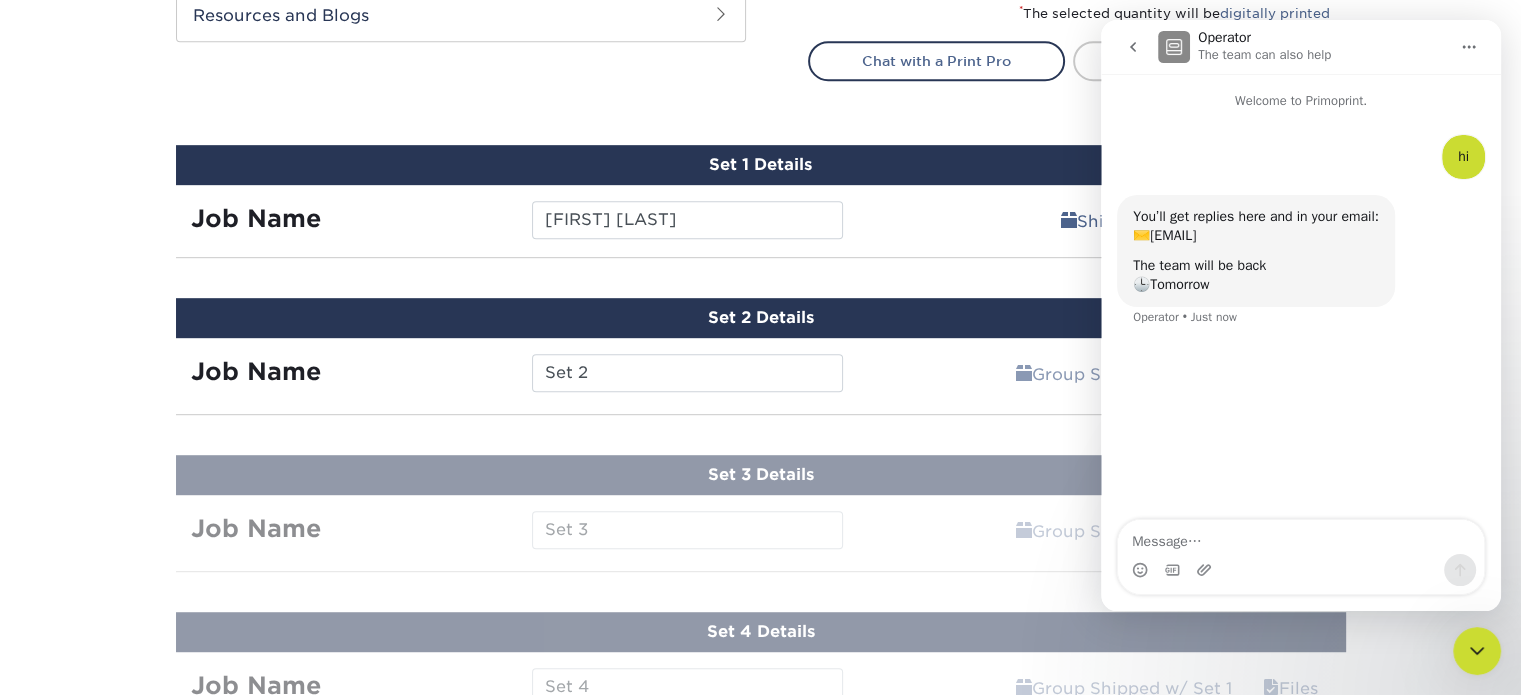 click on "hi    •   Just now You’ll get replies here and in your email: ✉️  [EMAIL] The team will be back 🕒  Tomorrow Operator    •   Just now" at bounding box center (1301, 316) 